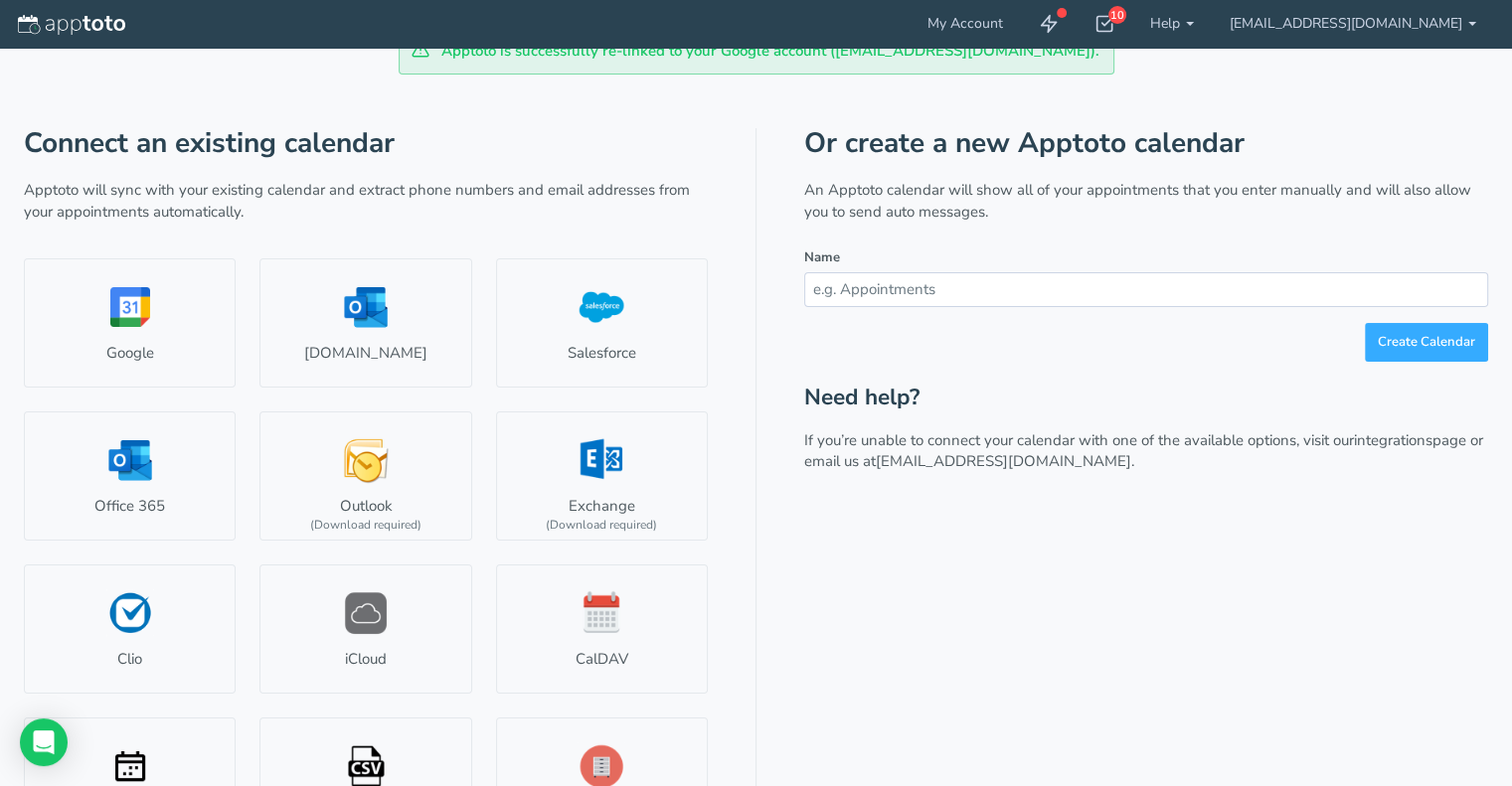 scroll, scrollTop: 109, scrollLeft: 0, axis: vertical 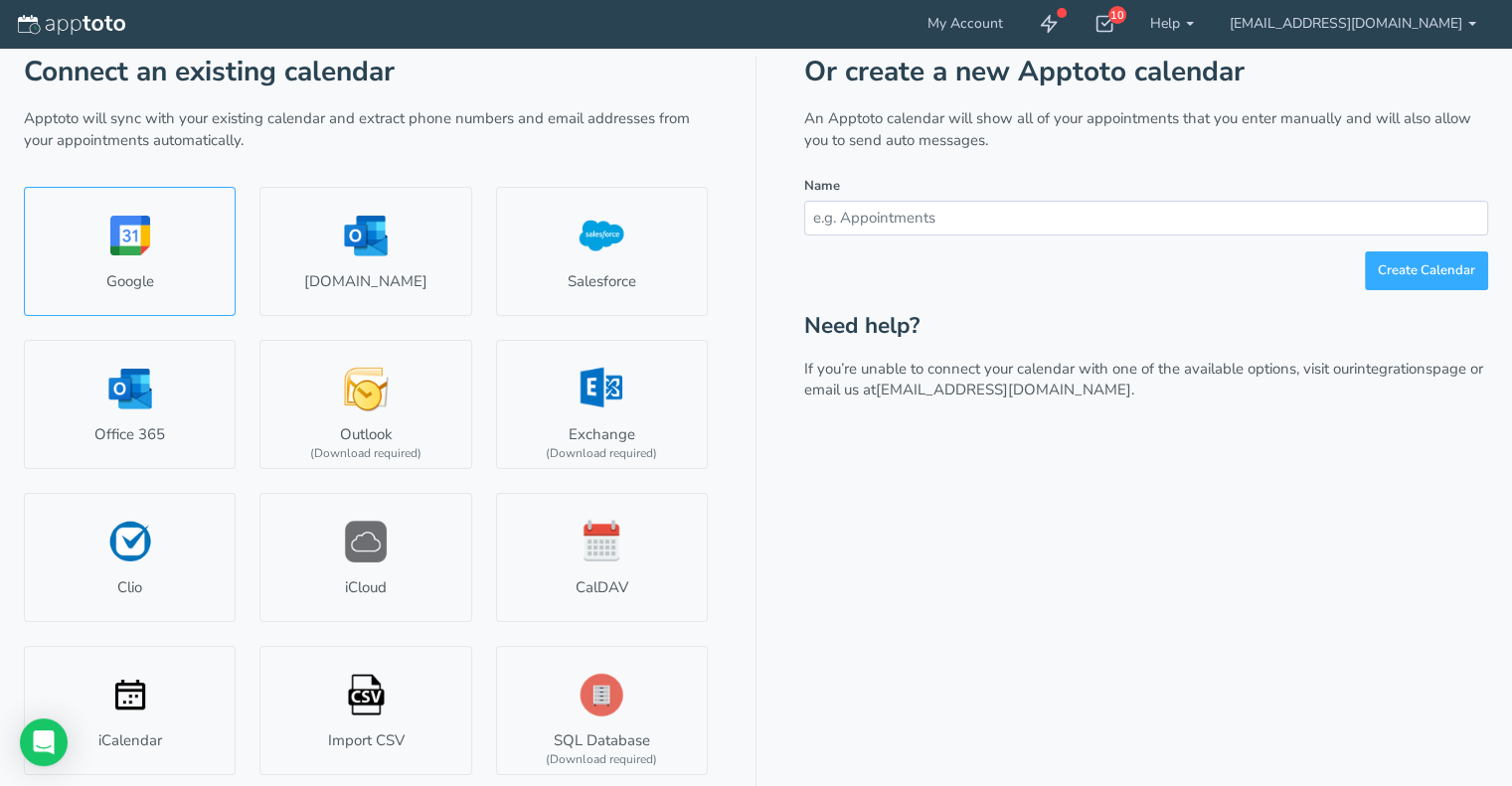 click on "Google" at bounding box center [129, 251] 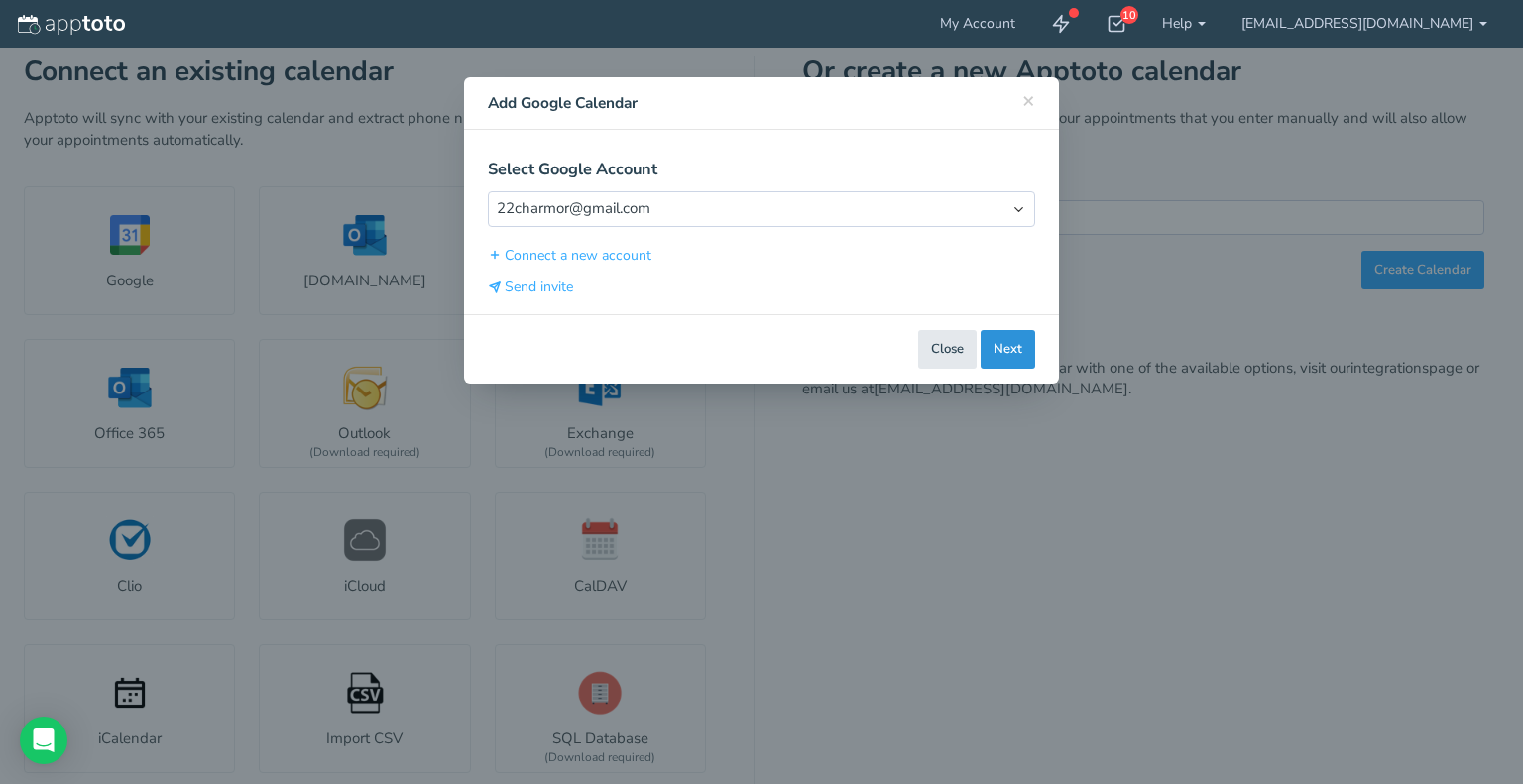 click on "Next" at bounding box center [1007, 349] 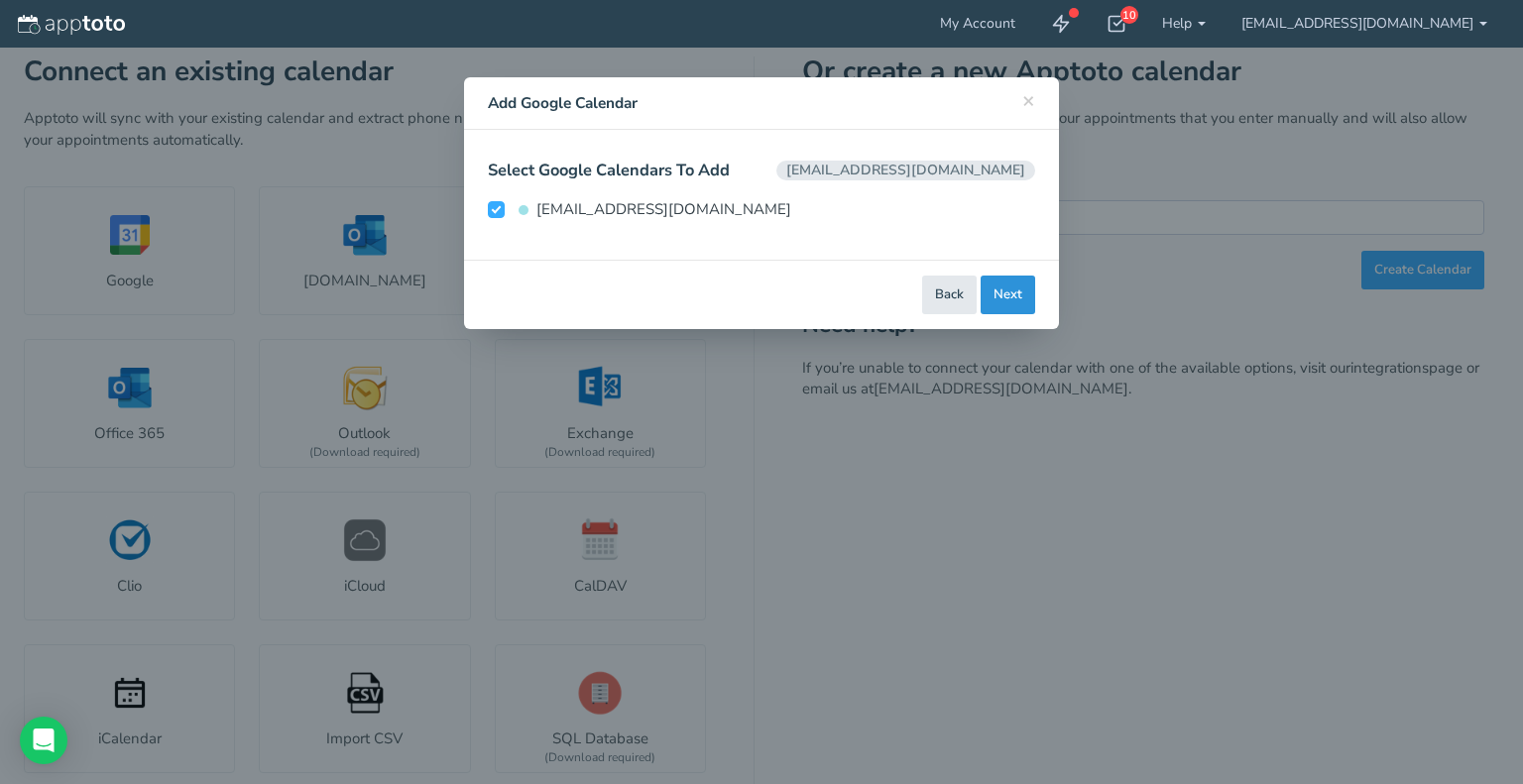 click on "Next" at bounding box center [1007, 294] 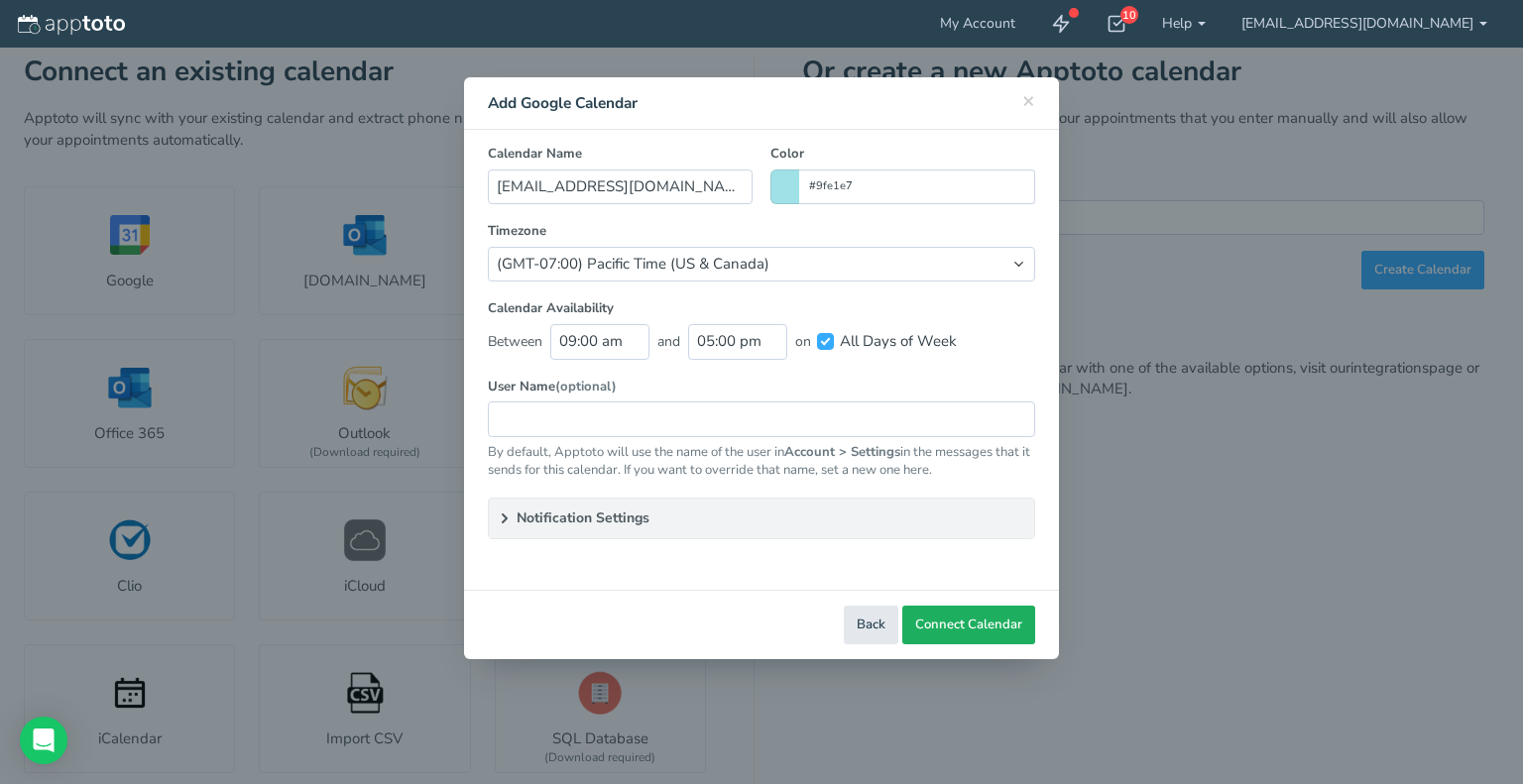 click on "Connect Calendar" at bounding box center (969, 624) 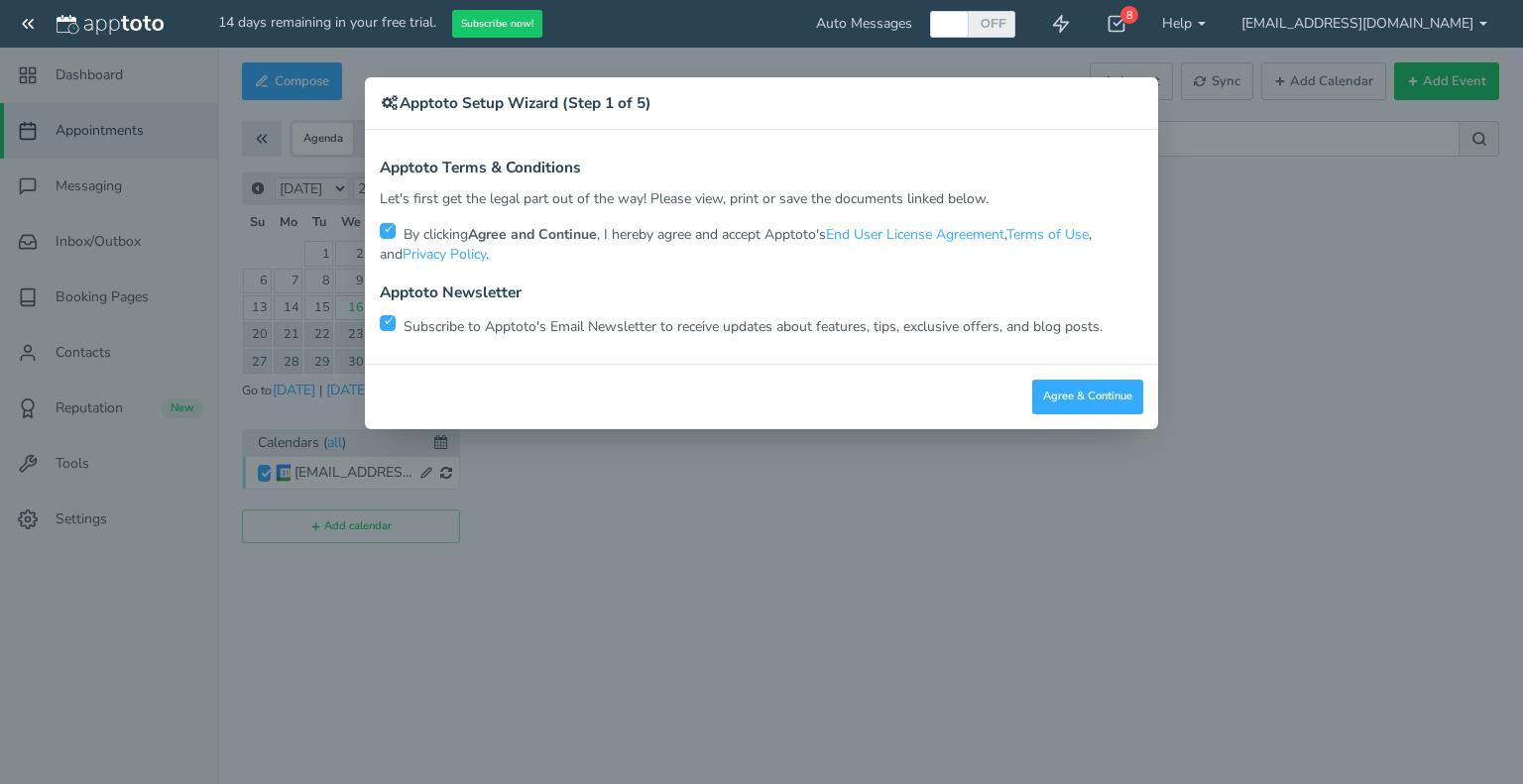 scroll, scrollTop: 0, scrollLeft: 0, axis: both 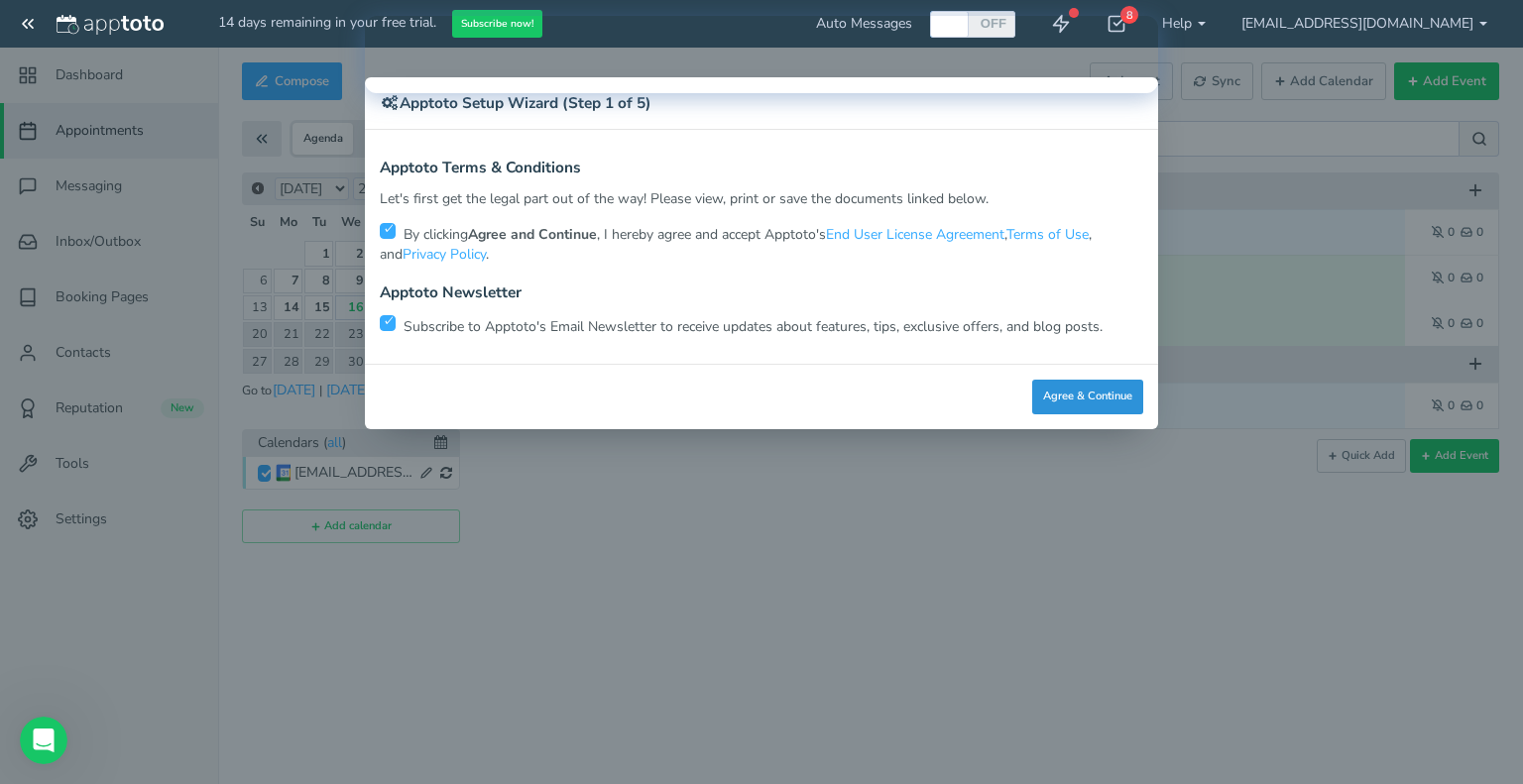 click on "Agree & Continue" at bounding box center (1088, 396) 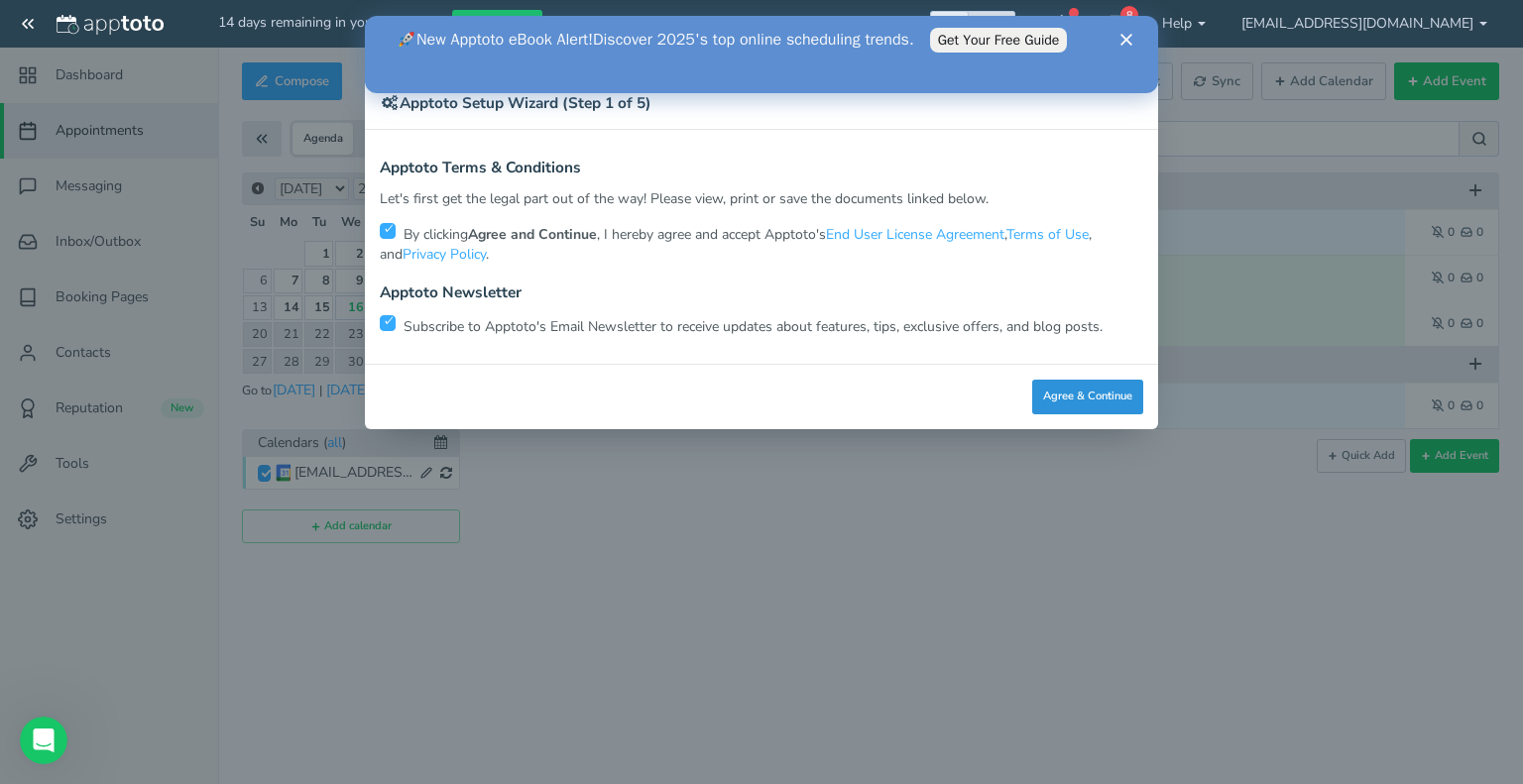 scroll, scrollTop: 0, scrollLeft: 0, axis: both 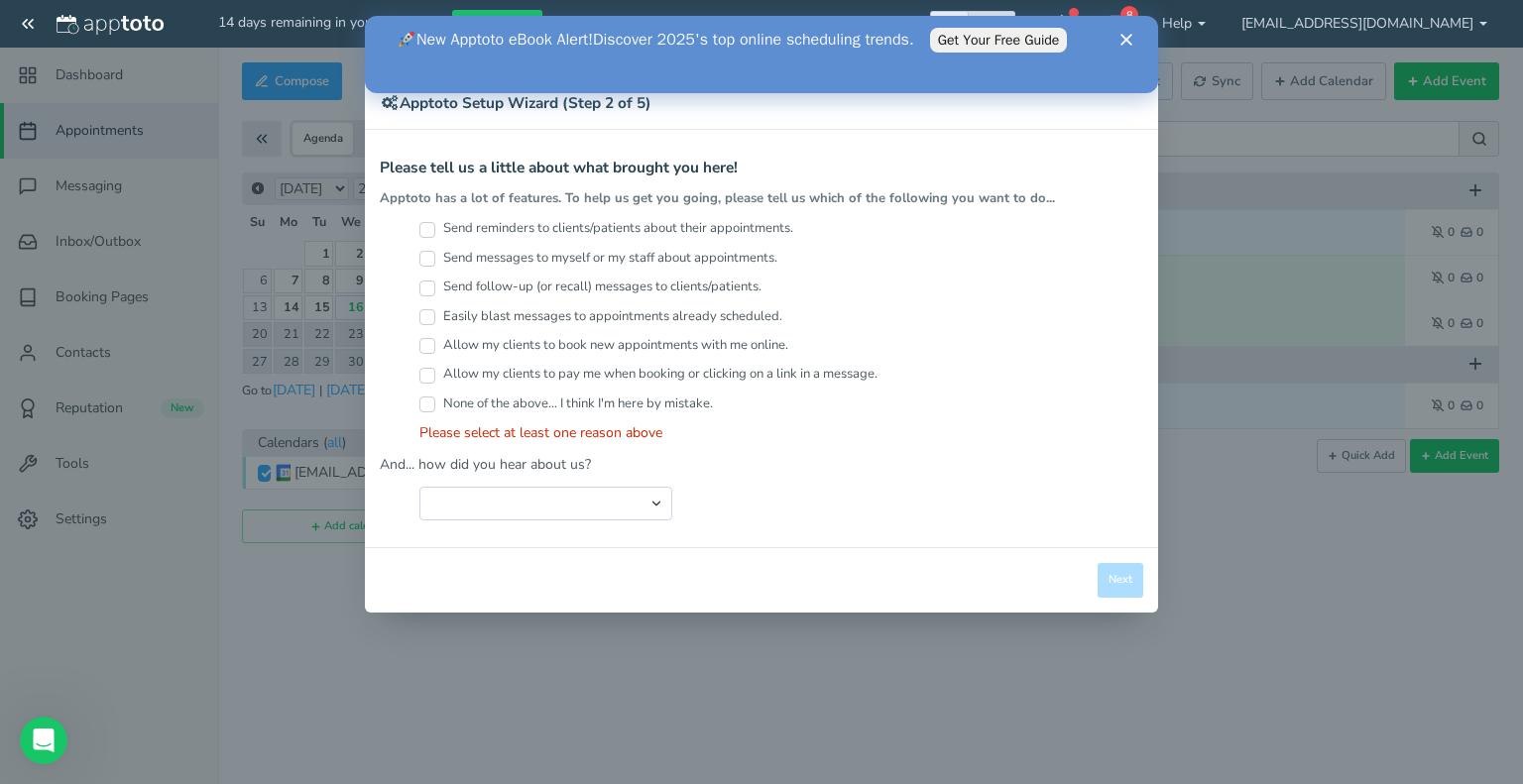 click on "Send reminders to clients/patients about their appointments." at bounding box center (606, 228) 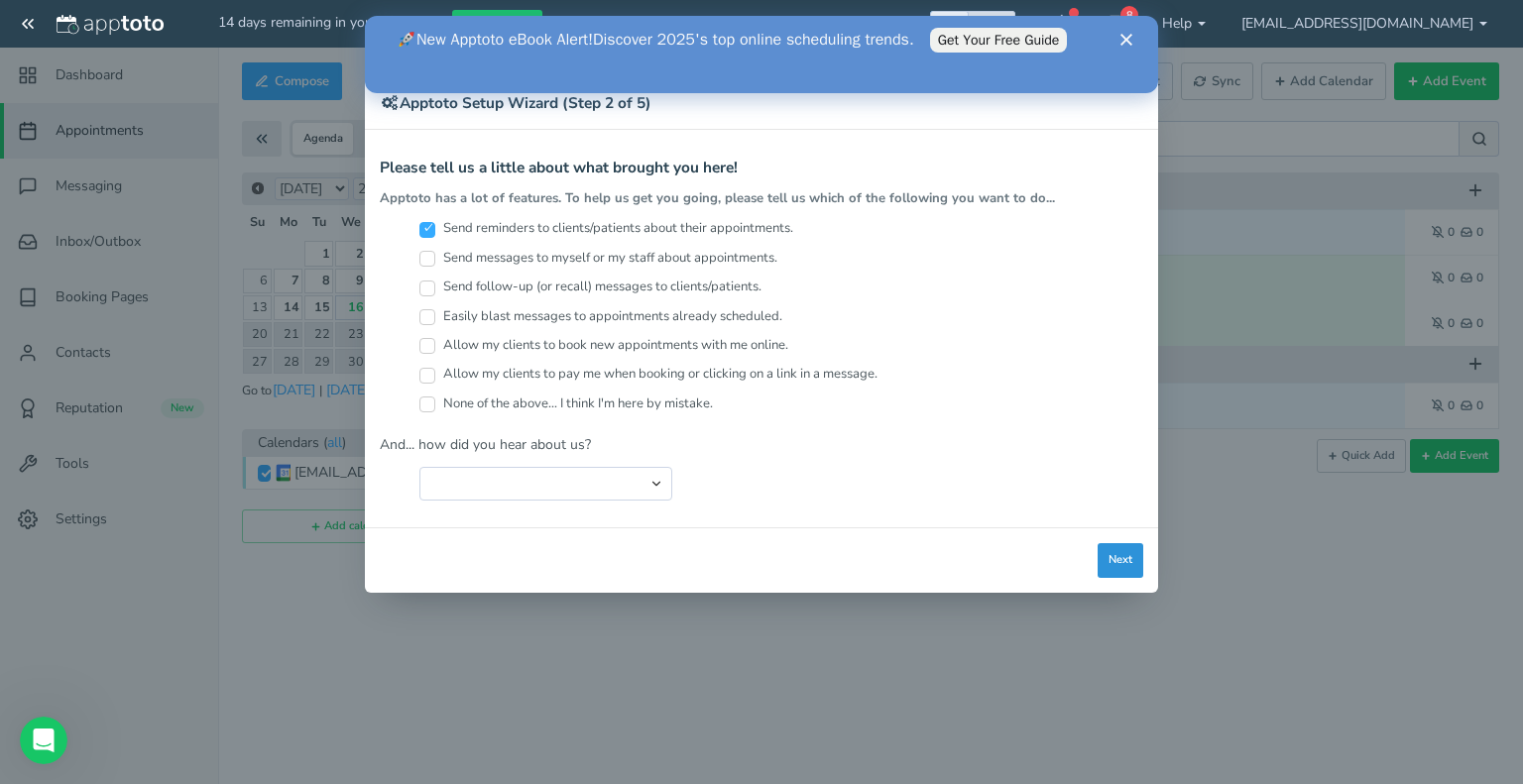click on "Next" at bounding box center (1120, 560) 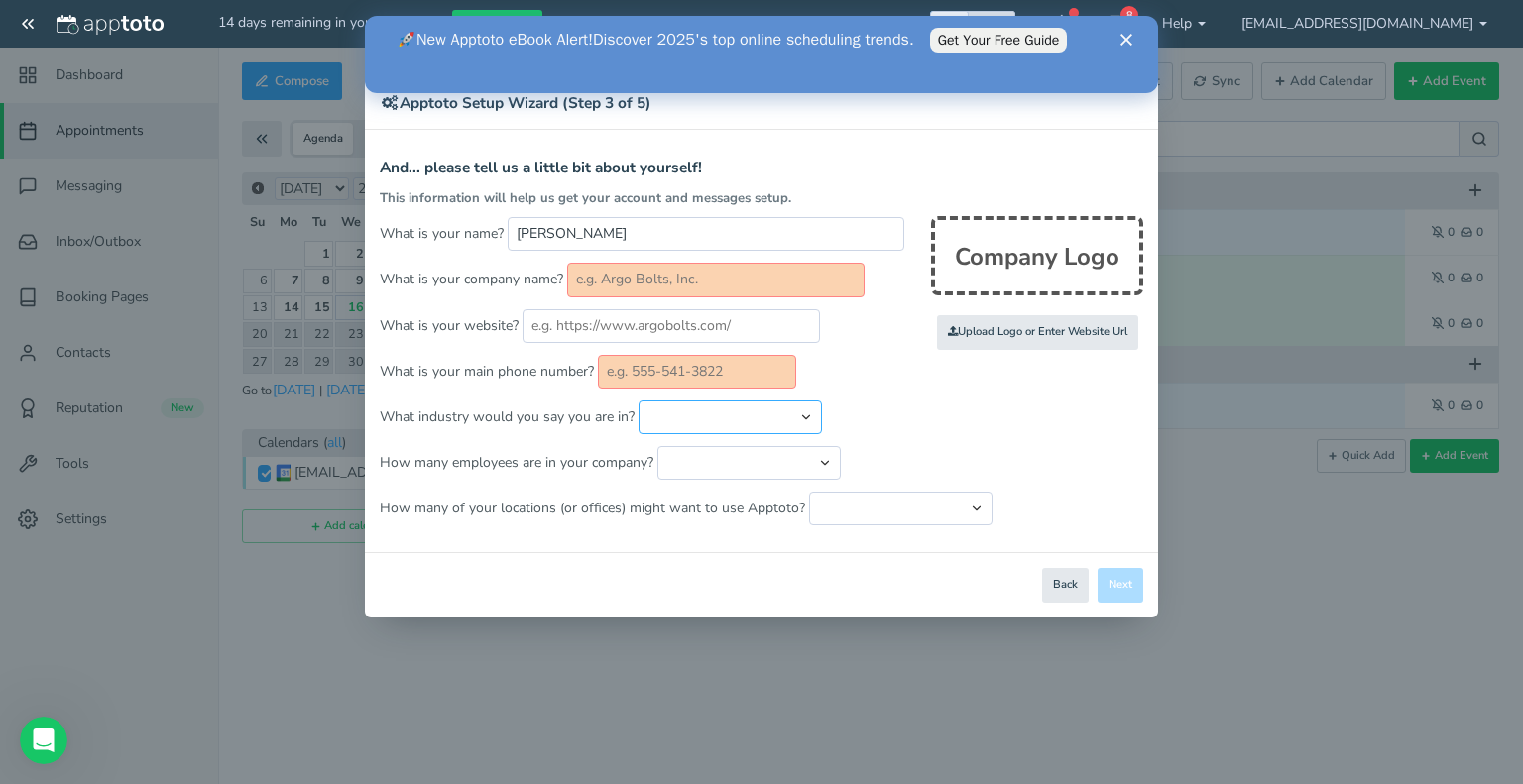 click on "Automotive Cleaning Services Consulting Education - Classroom Education - Admissions Electrical Financial Services - Advising Financial Services - Tax Prep Financial Services - Other Health & Fitness Healthcare - Primary & Family Care Healthcare - Counseling & Therapy Healthcare - Research Healthcare - Other Home Repair & Remodeling Services Hospitality HVAC Landscape Services Legal Services - Consumer (Bankruptcy, Divorce, etc.) Legal Services - Business (Patent, Contract, etc.) Legal Services - Other Marketing & Design Nonprofit Pet / Vet Pest Control Plumbing Real Estate Religious Sales Salon / Spa Software & IT Staffing Tattoo Tourism Windows/Flooring Other" at bounding box center (730, 417) 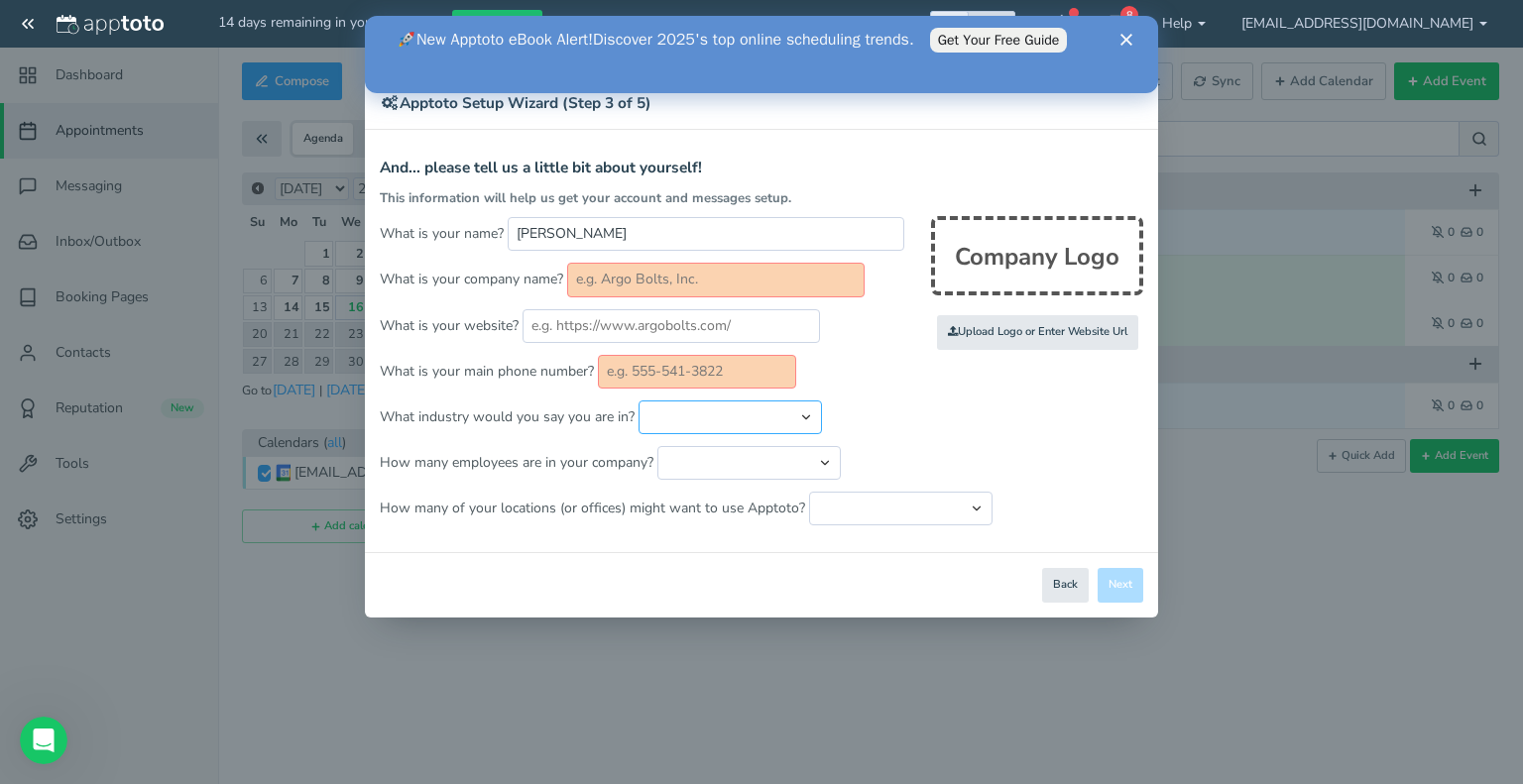 select on "string:Education - Classroom" 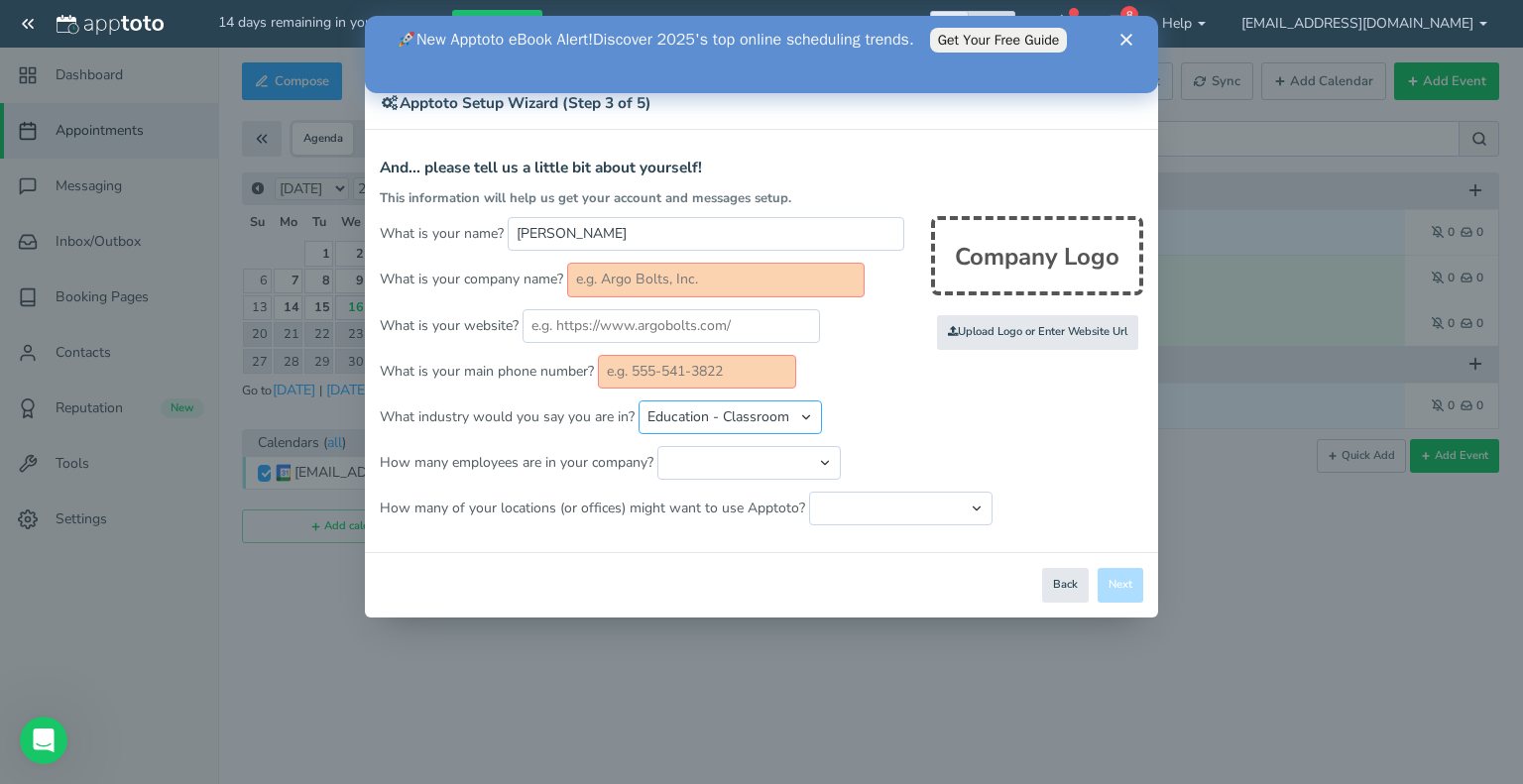click on "Automotive Cleaning Services Consulting Education - Classroom Education - Admissions Electrical Financial Services - Advising Financial Services - Tax Prep Financial Services - Other Health & Fitness Healthcare - Primary & Family Care Healthcare - Counseling & Therapy Healthcare - Research Healthcare - Other Home Repair & Remodeling Services Hospitality HVAC Landscape Services Legal Services - Consumer (Bankruptcy, Divorce, etc.) Legal Services - Business (Patent, Contract, etc.) Legal Services - Other Marketing & Design Nonprofit Pet / Vet Pest Control Plumbing Real Estate Religious Sales Salon / Spa Software & IT Staffing Tattoo Tourism Windows/Flooring Other" at bounding box center [730, 417] 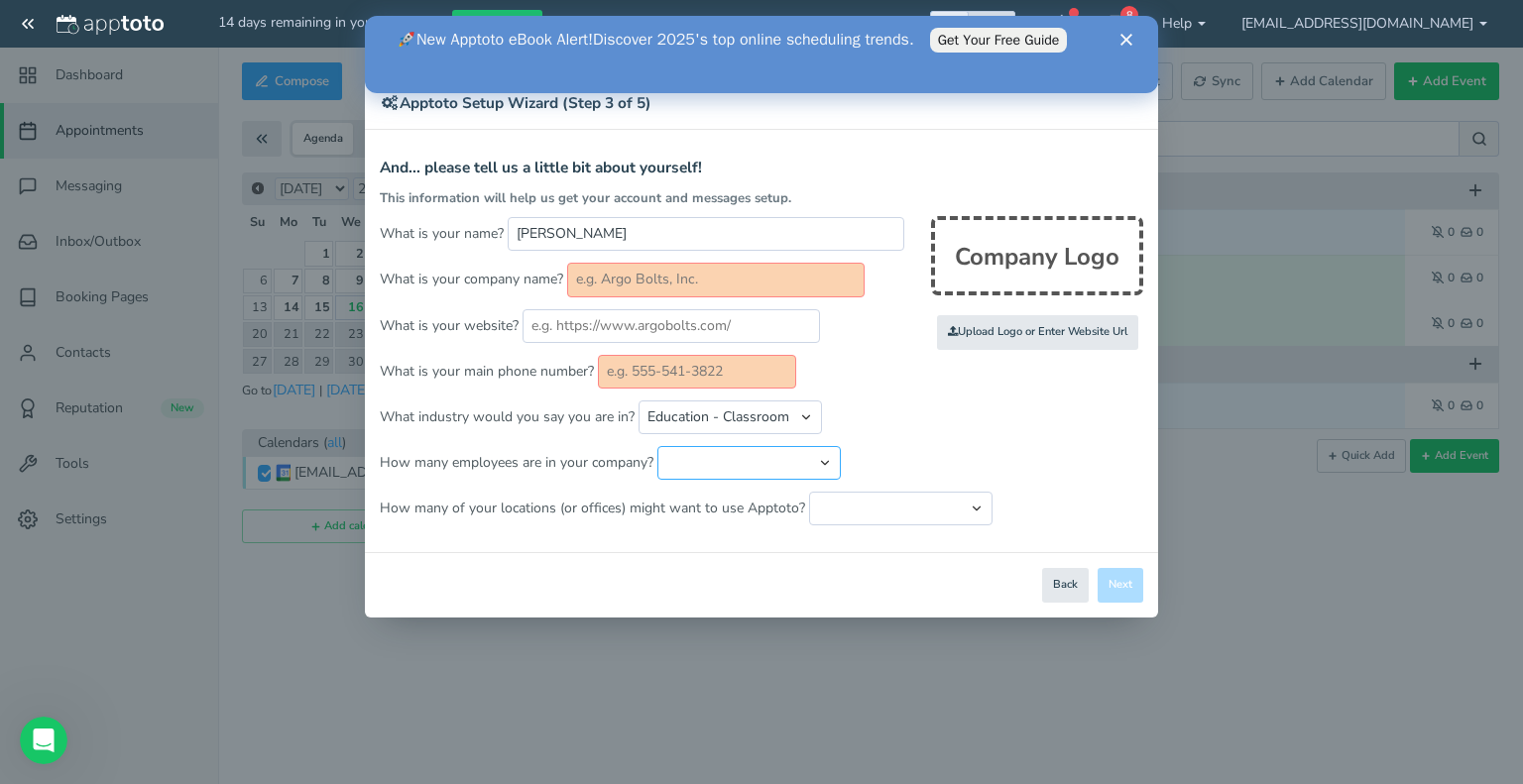 click on "Just me 1 to 5 6 to 10 11 to 25 26 to 50 51 to 100 101 to 500 501 to 1000 More than 1000" at bounding box center (749, 463) 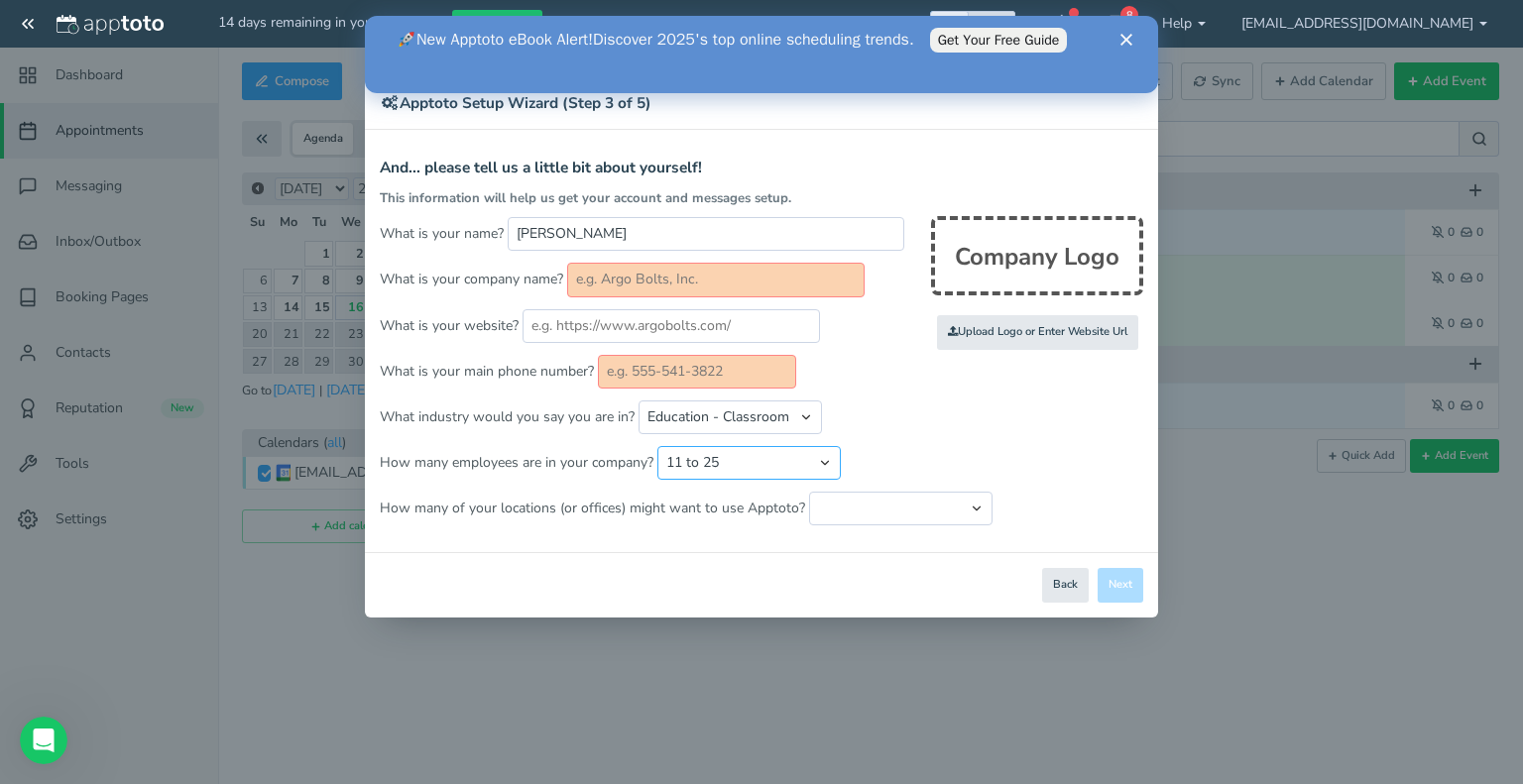 click on "Just me 1 to 5 6 to 10 11 to 25 26 to 50 51 to 100 101 to 500 501 to 1000 More than 1000" at bounding box center [749, 463] 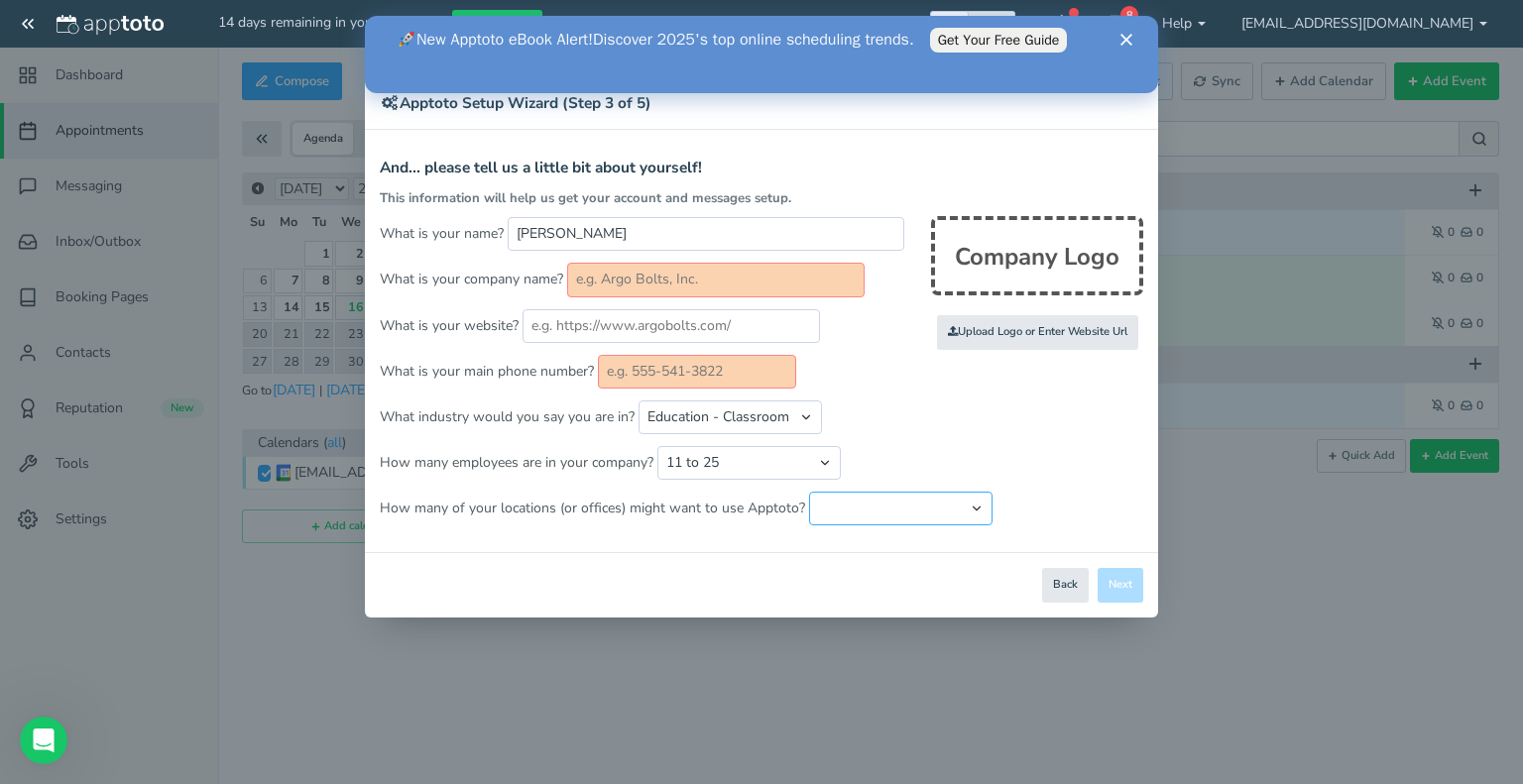 click on "Just one location 2 3 4 5 6 to 10 11 to 25 26 to 50 More than 50" at bounding box center [900, 508] 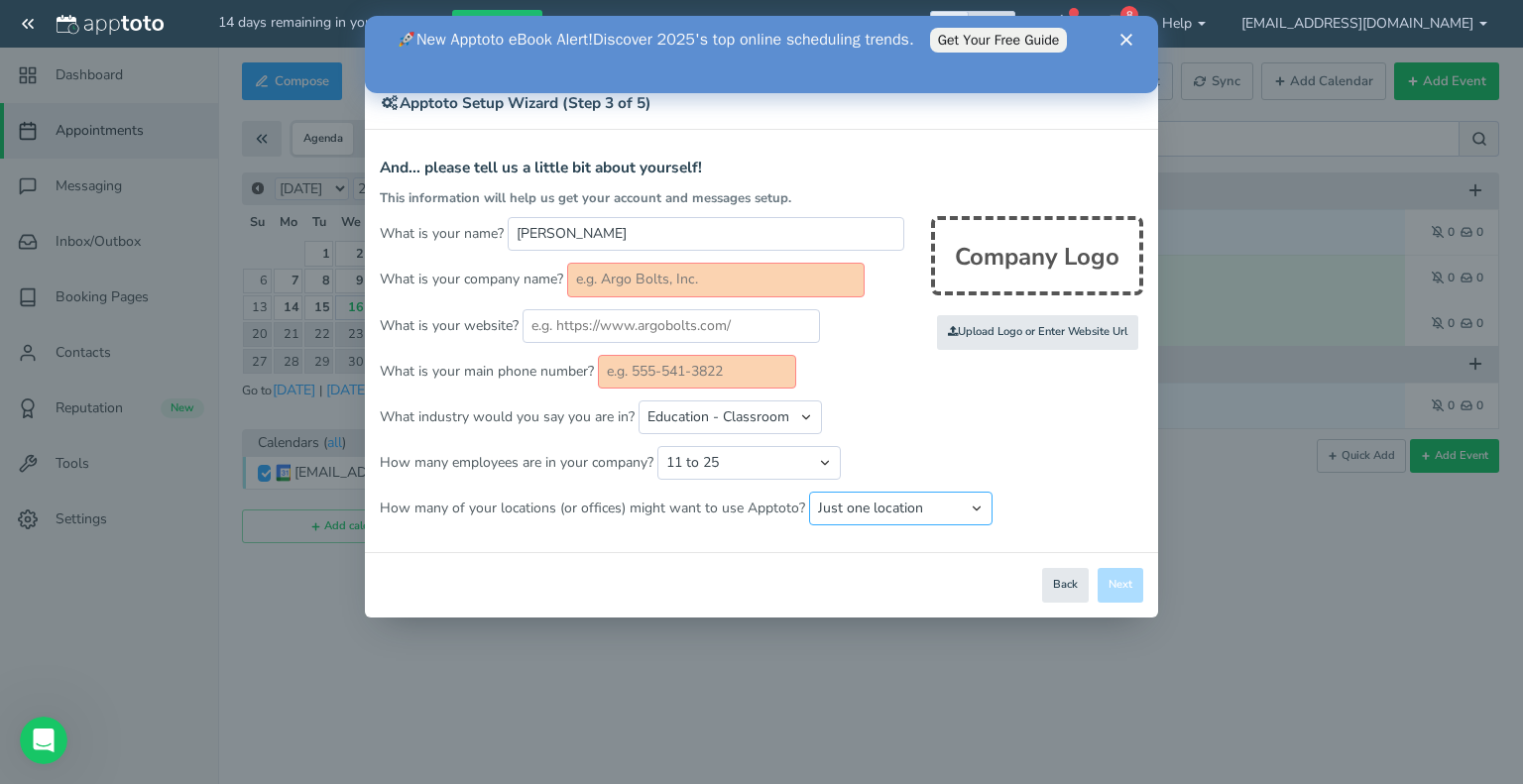 click on "Just one location 2 3 4 5 6 to 10 11 to 25 26 to 50 More than 50" at bounding box center [900, 508] 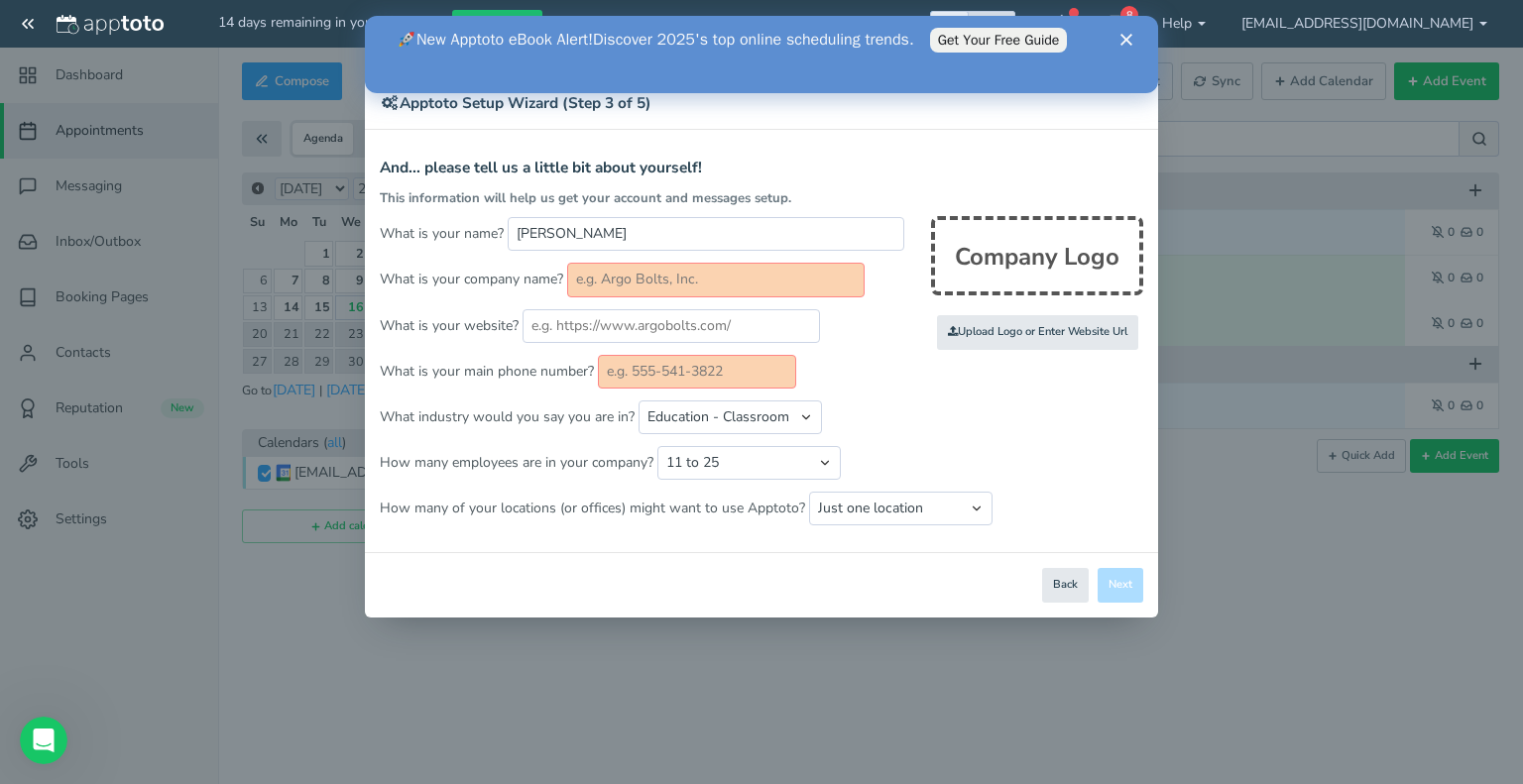click at bounding box center [716, 280] 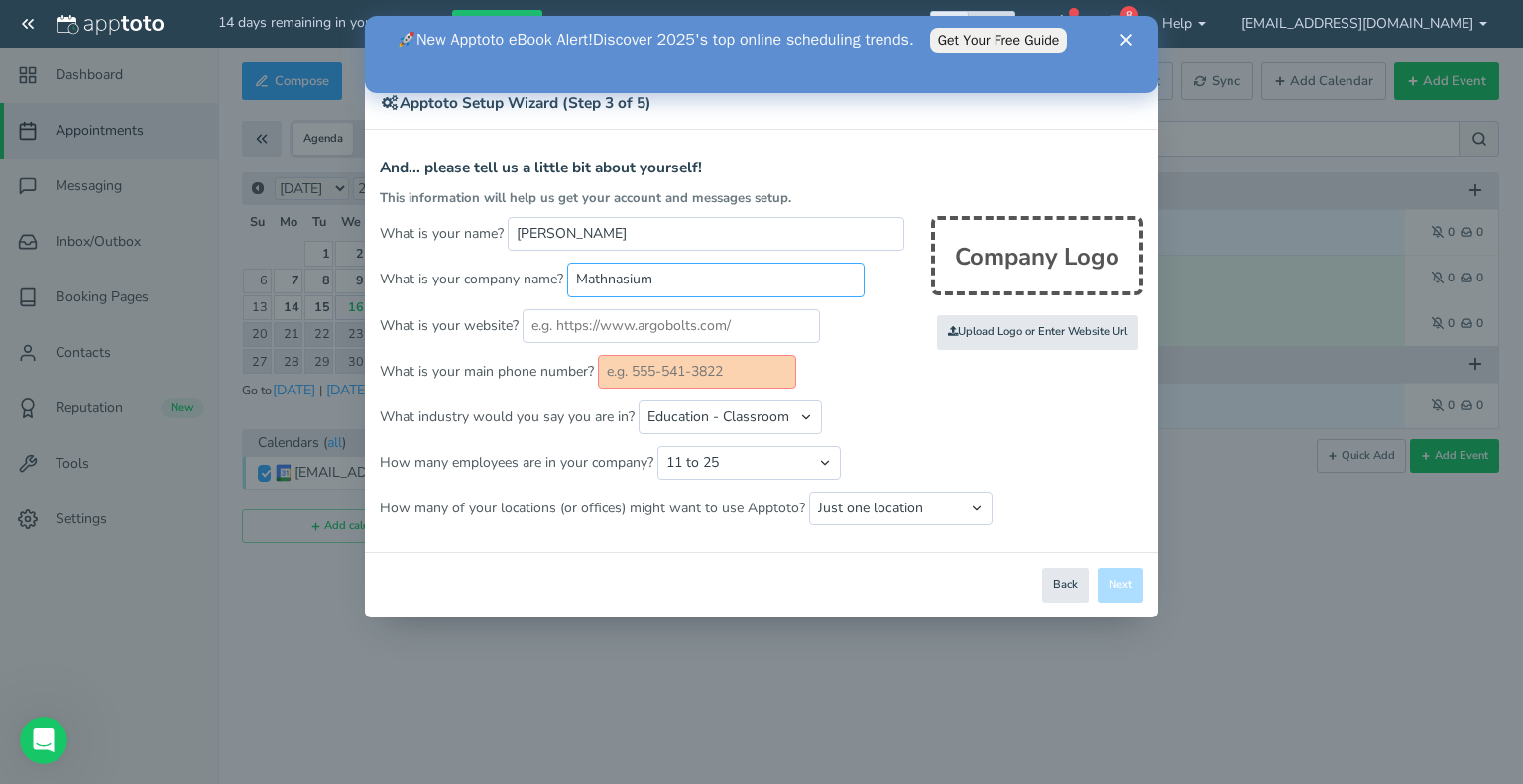 type on "Mathnasium" 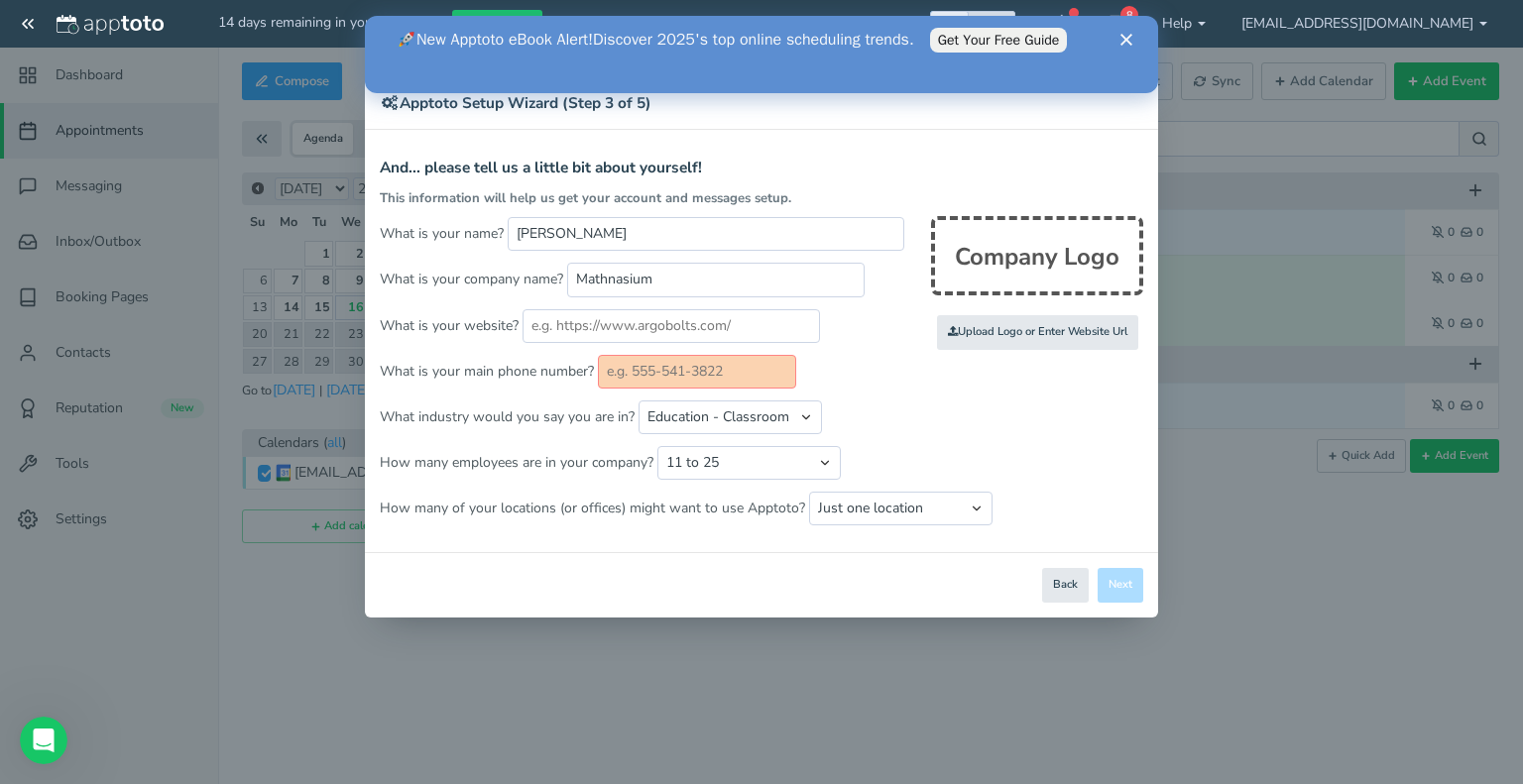 click at bounding box center (697, 372) 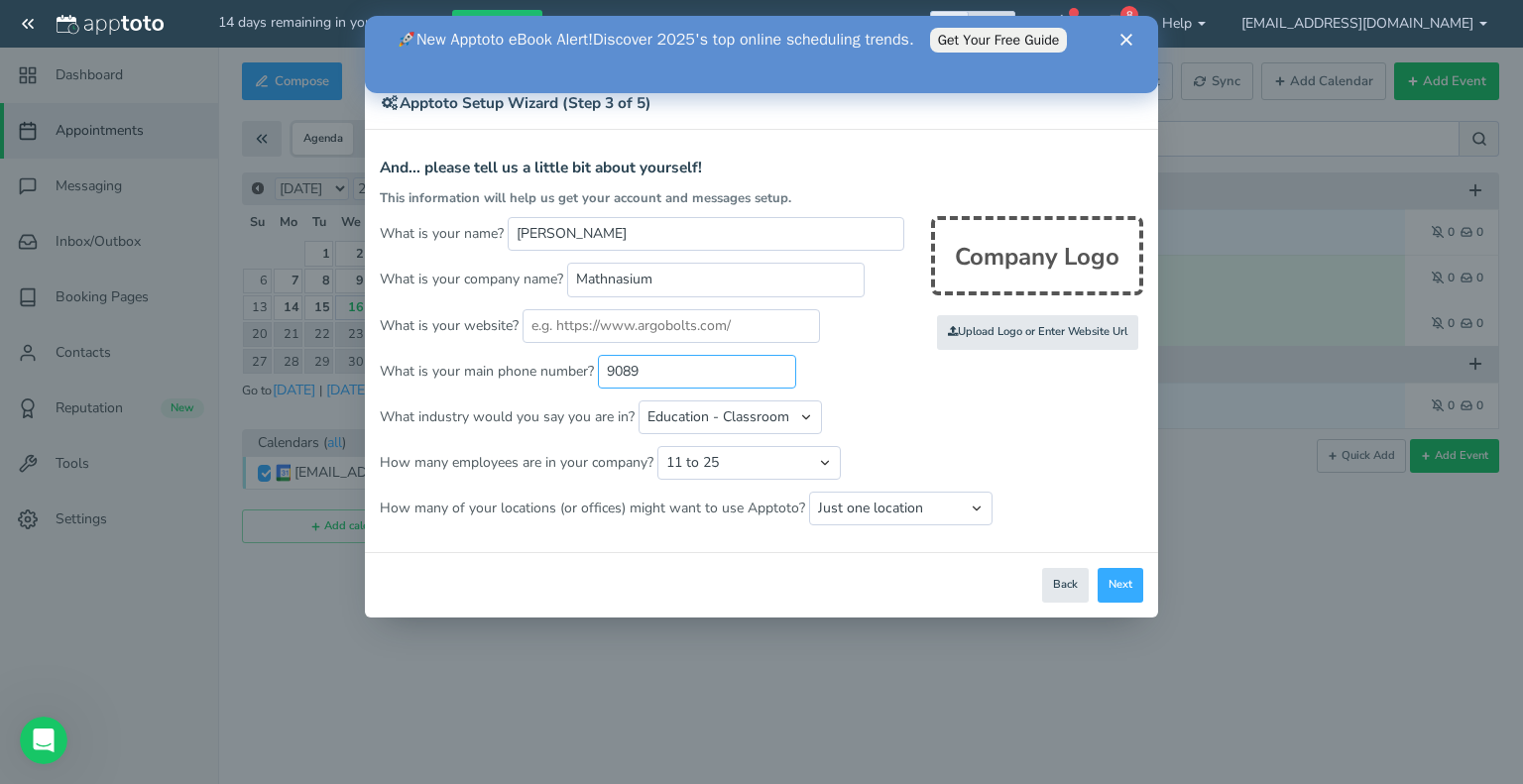 type on "9089388697" 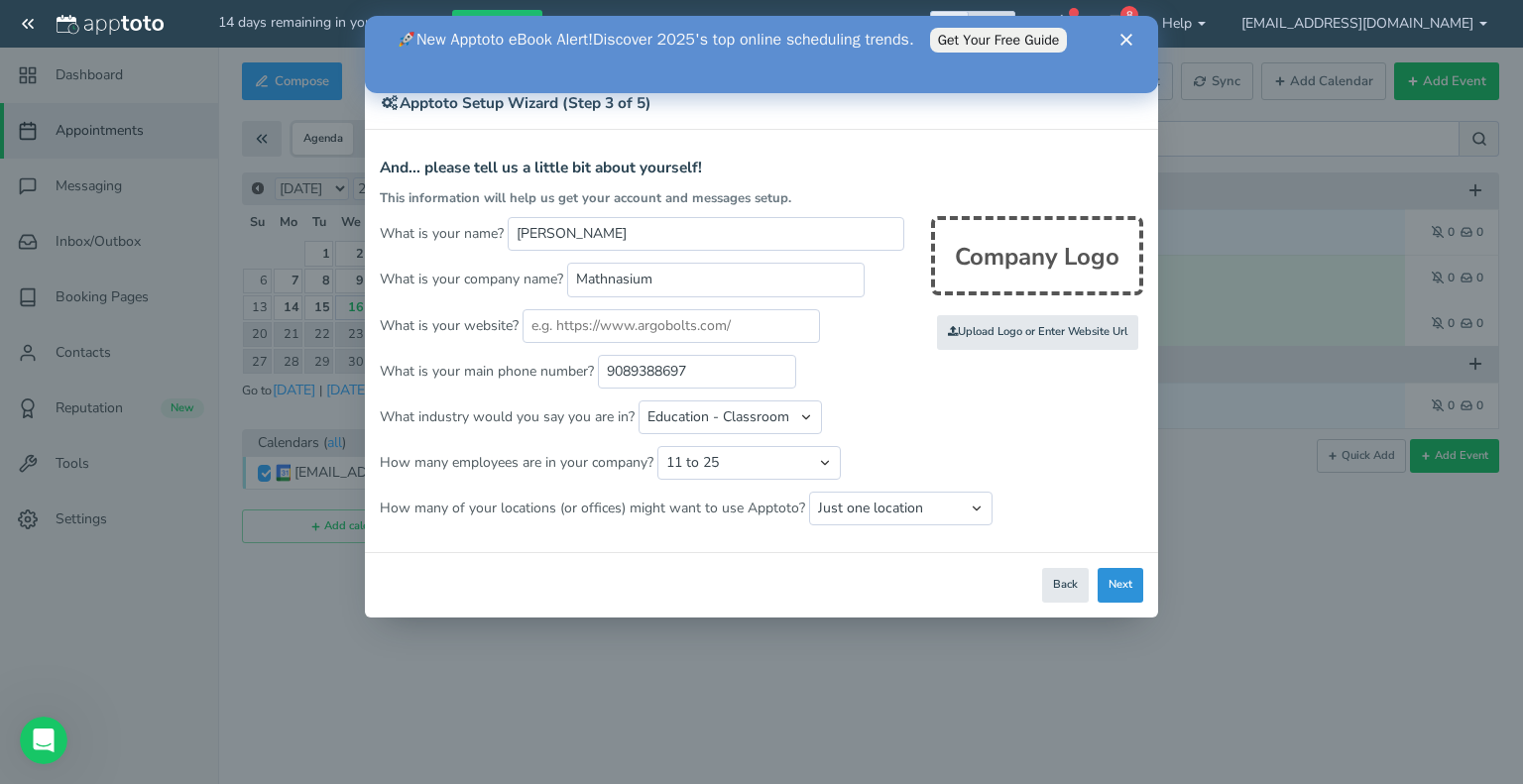 click on "Next" at bounding box center [1120, 585] 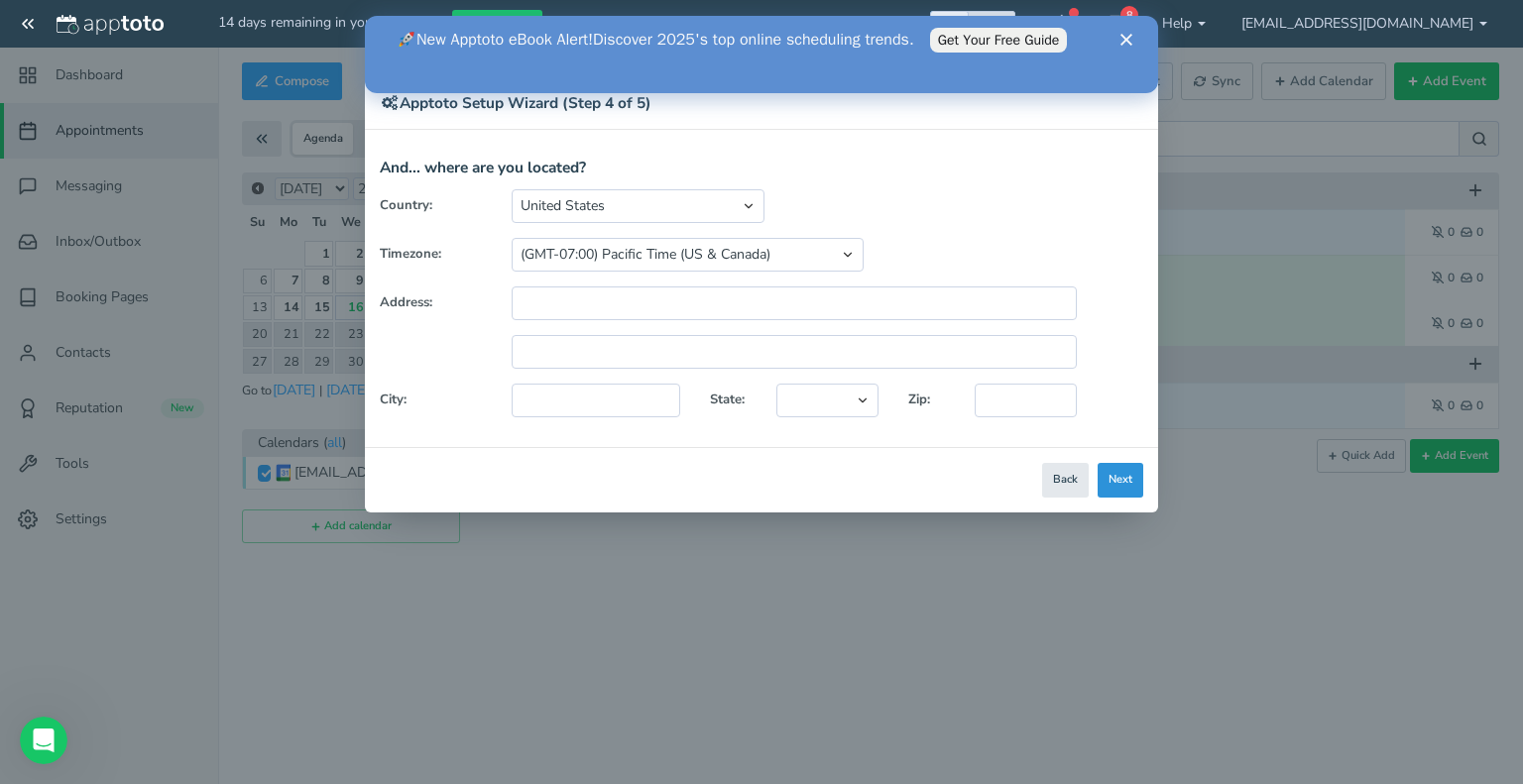 click on "Close
Logout
Cancel
Back
Saving!
Save
Done
Next
Agree & Continue" at bounding box center [762, 480] 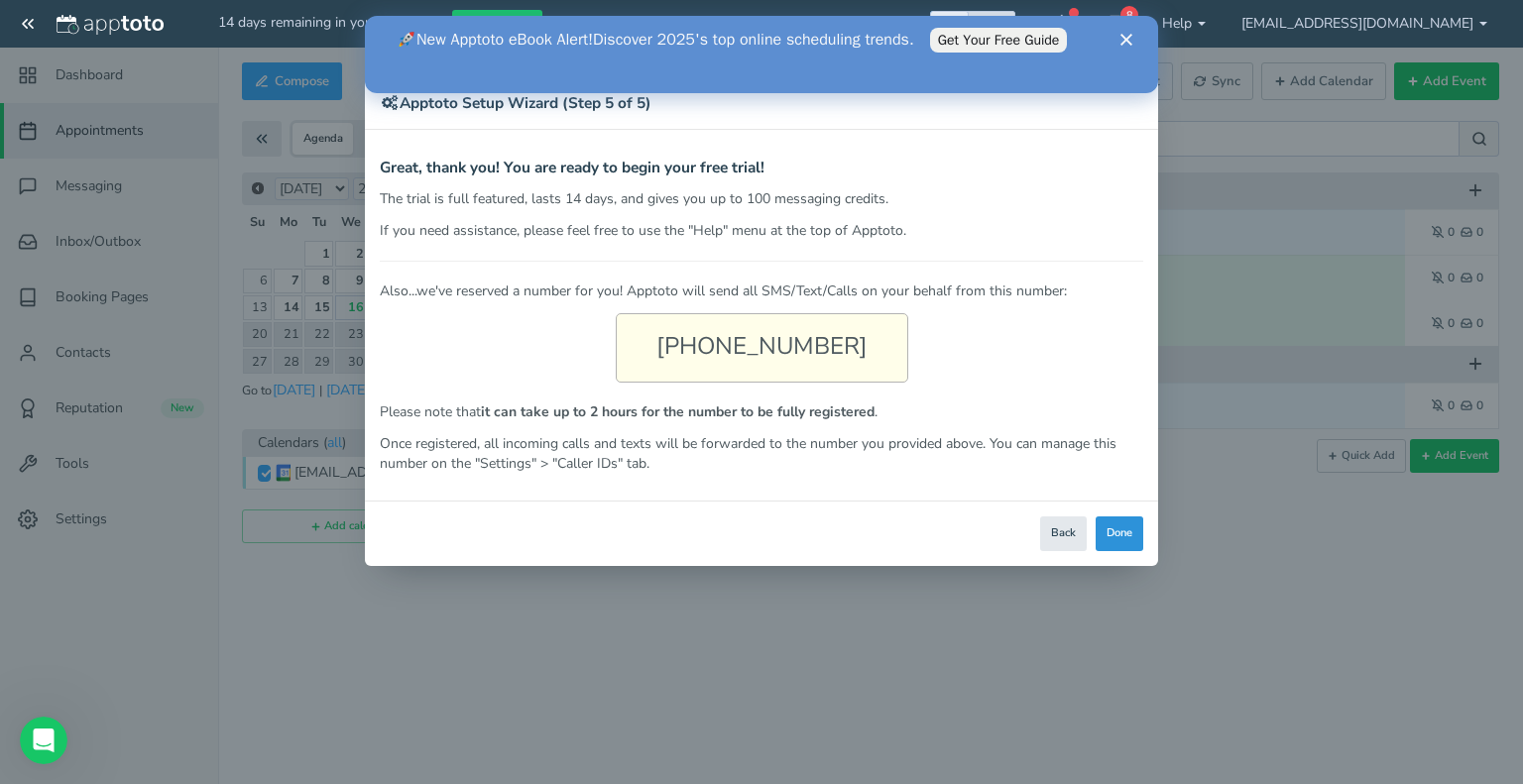 click on "Done" at bounding box center [1119, 533] 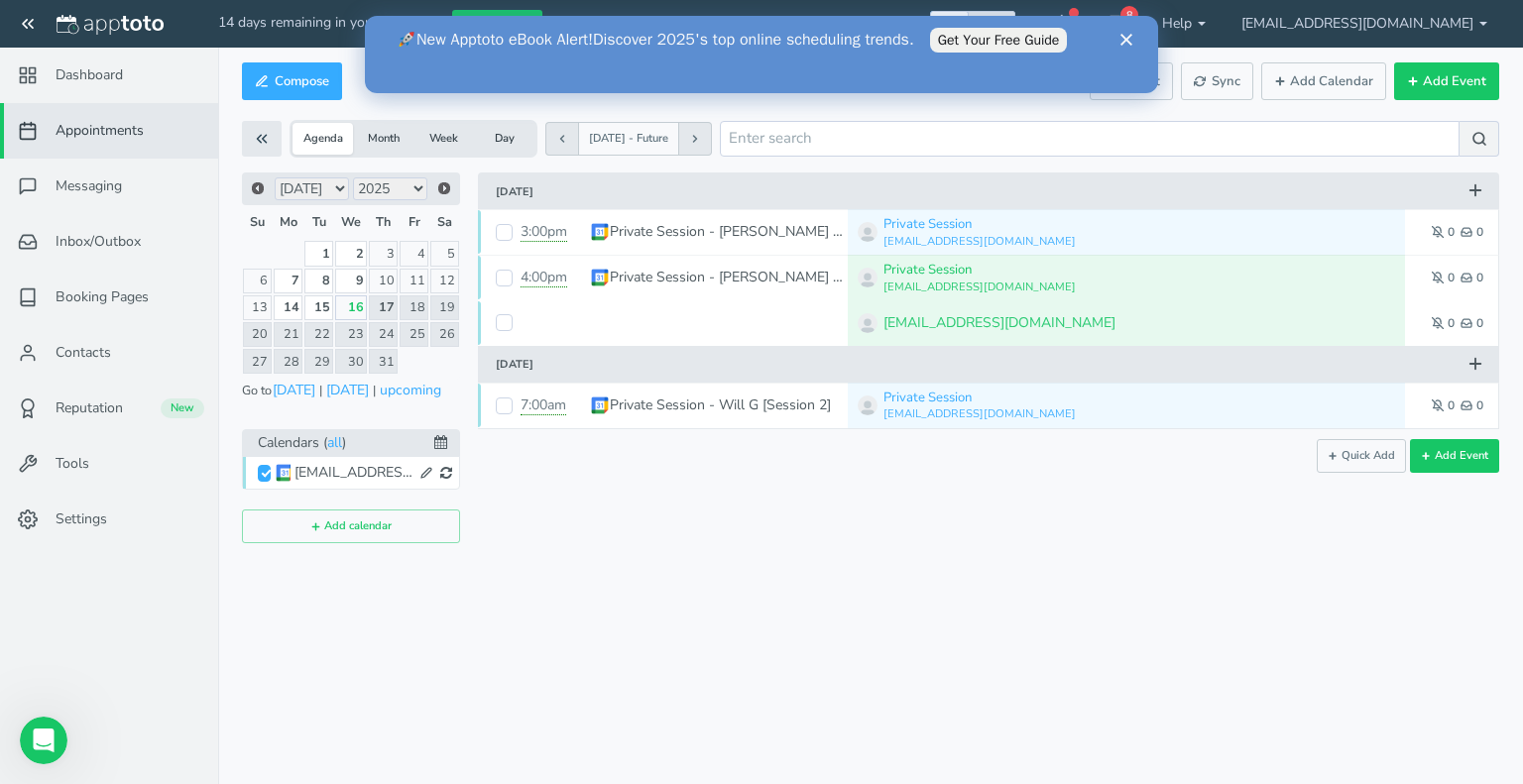 click on "🚀  New Apptoto eBook Alert !  Discover 2025's top online scheduling trends.  Get Your Free Guide" at bounding box center (762, 40) 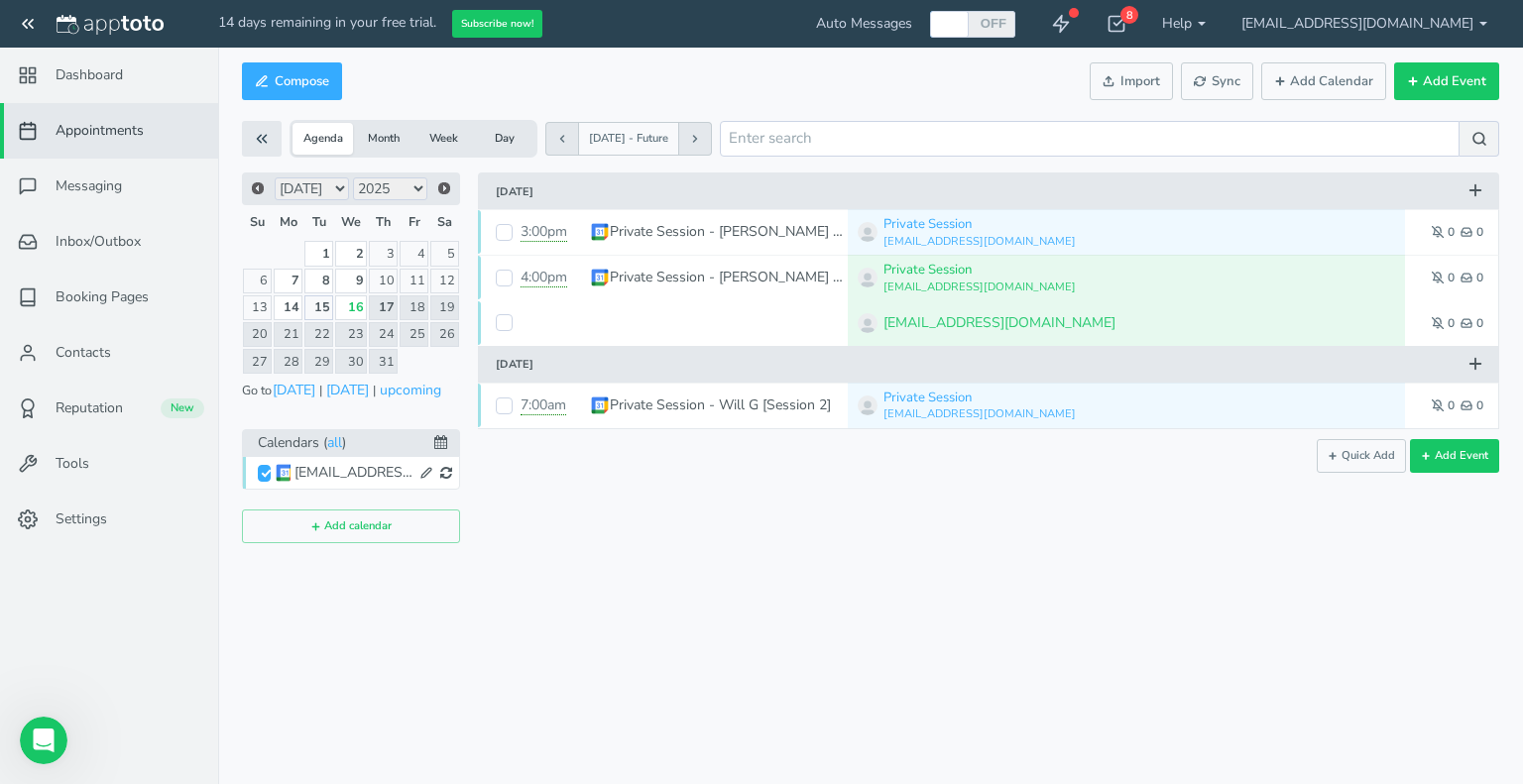 click on "15" at bounding box center (318, 307) 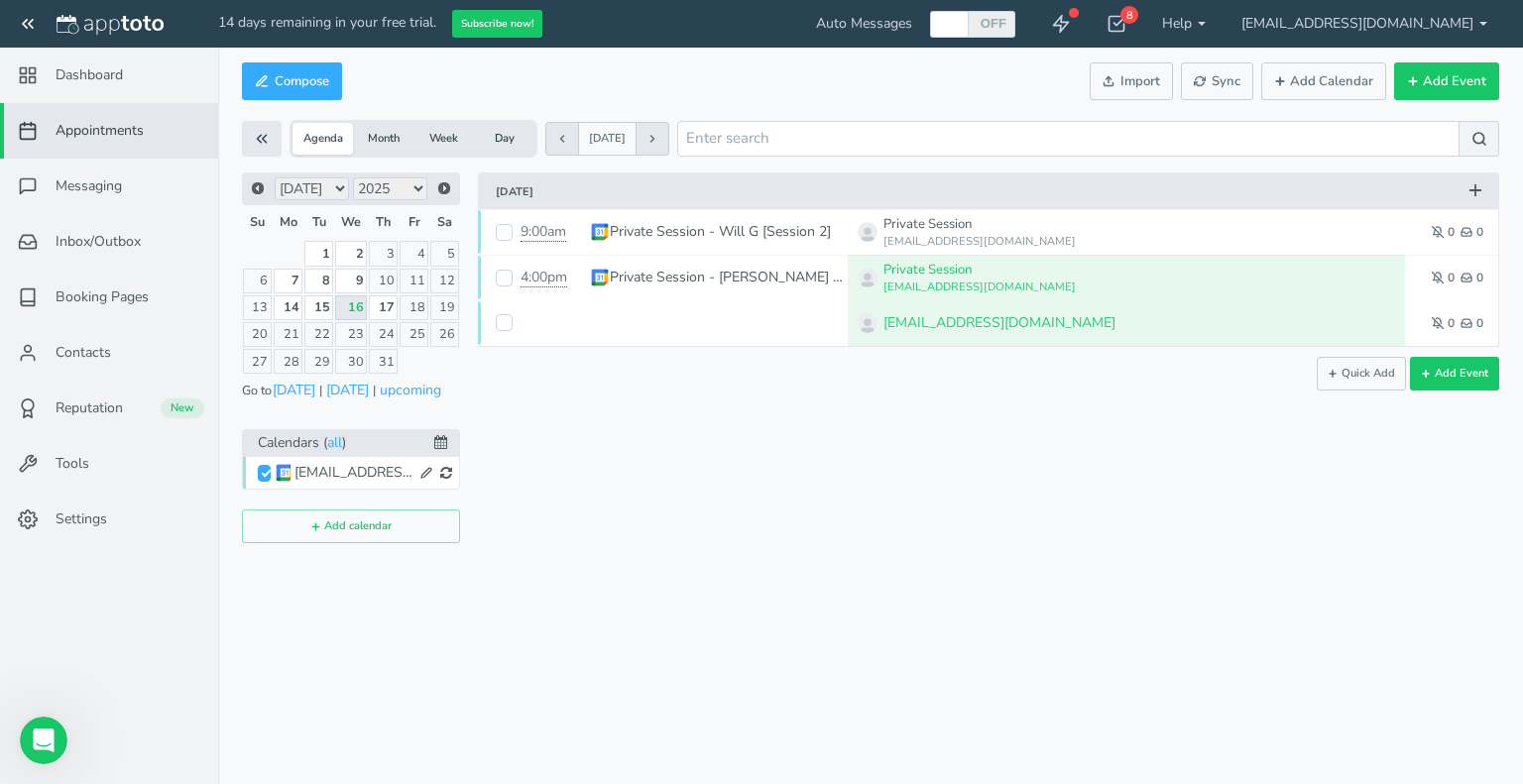 click on "16" at bounding box center (351, 307) 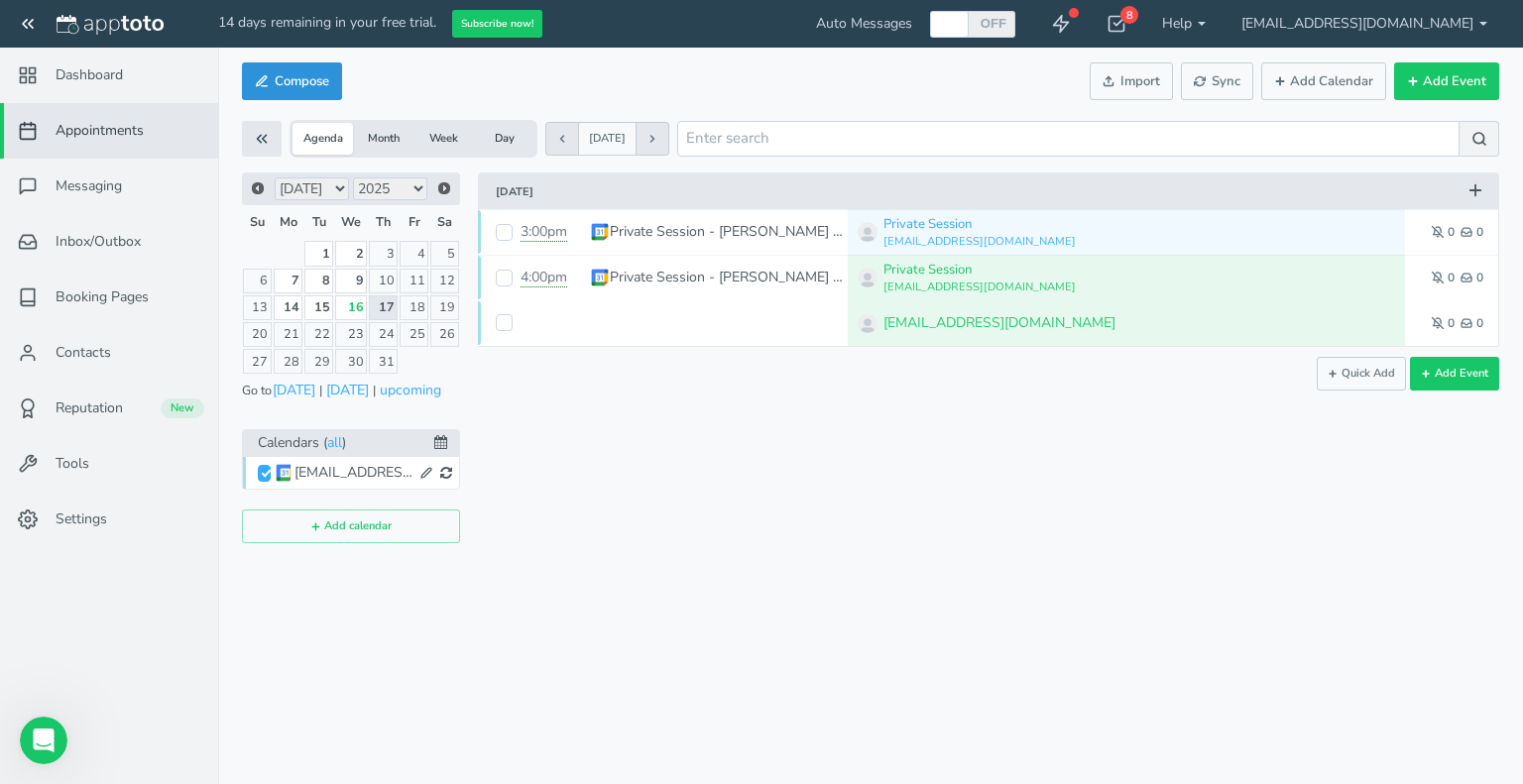 click on "Compose" at bounding box center (292, 81) 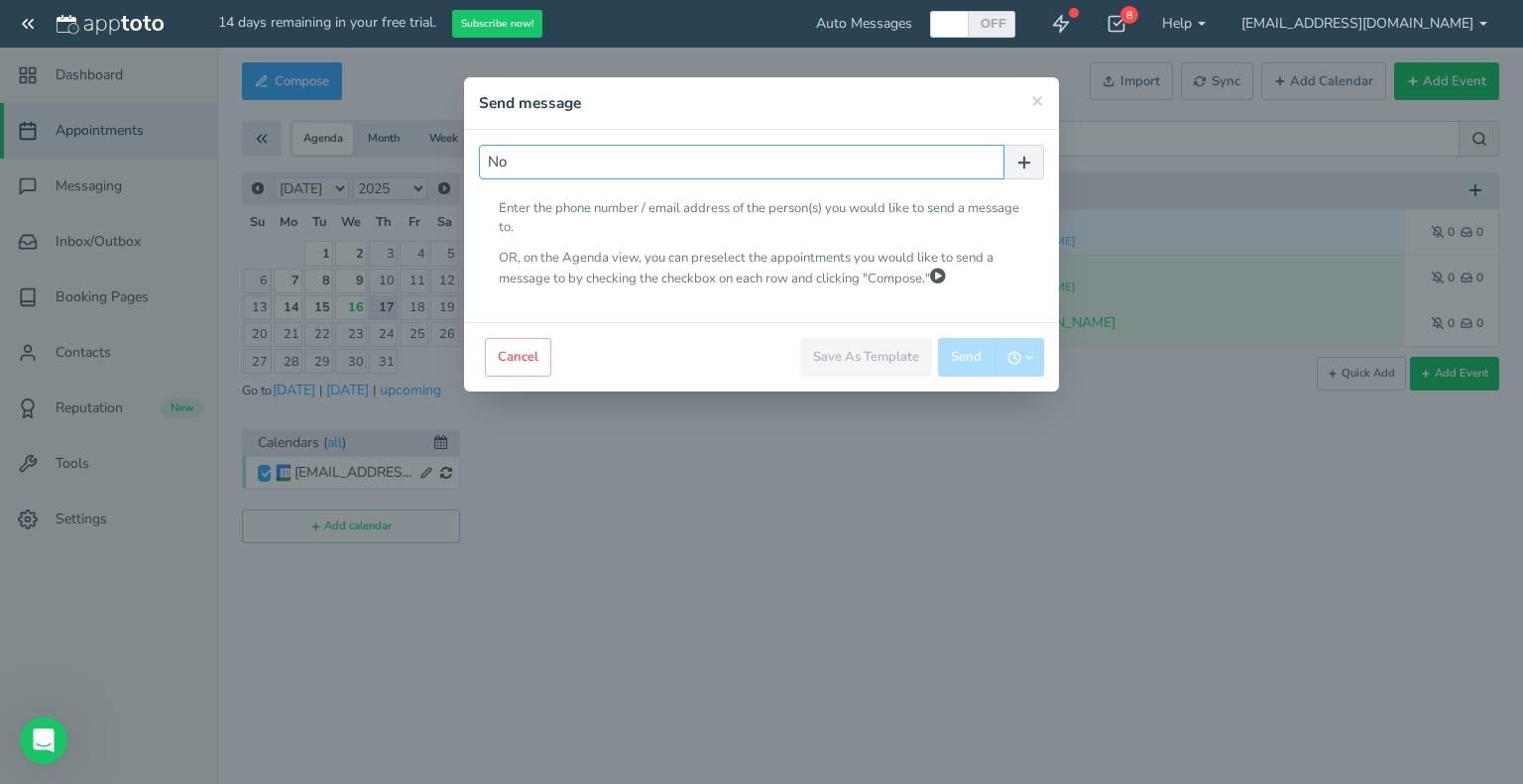 type on "N" 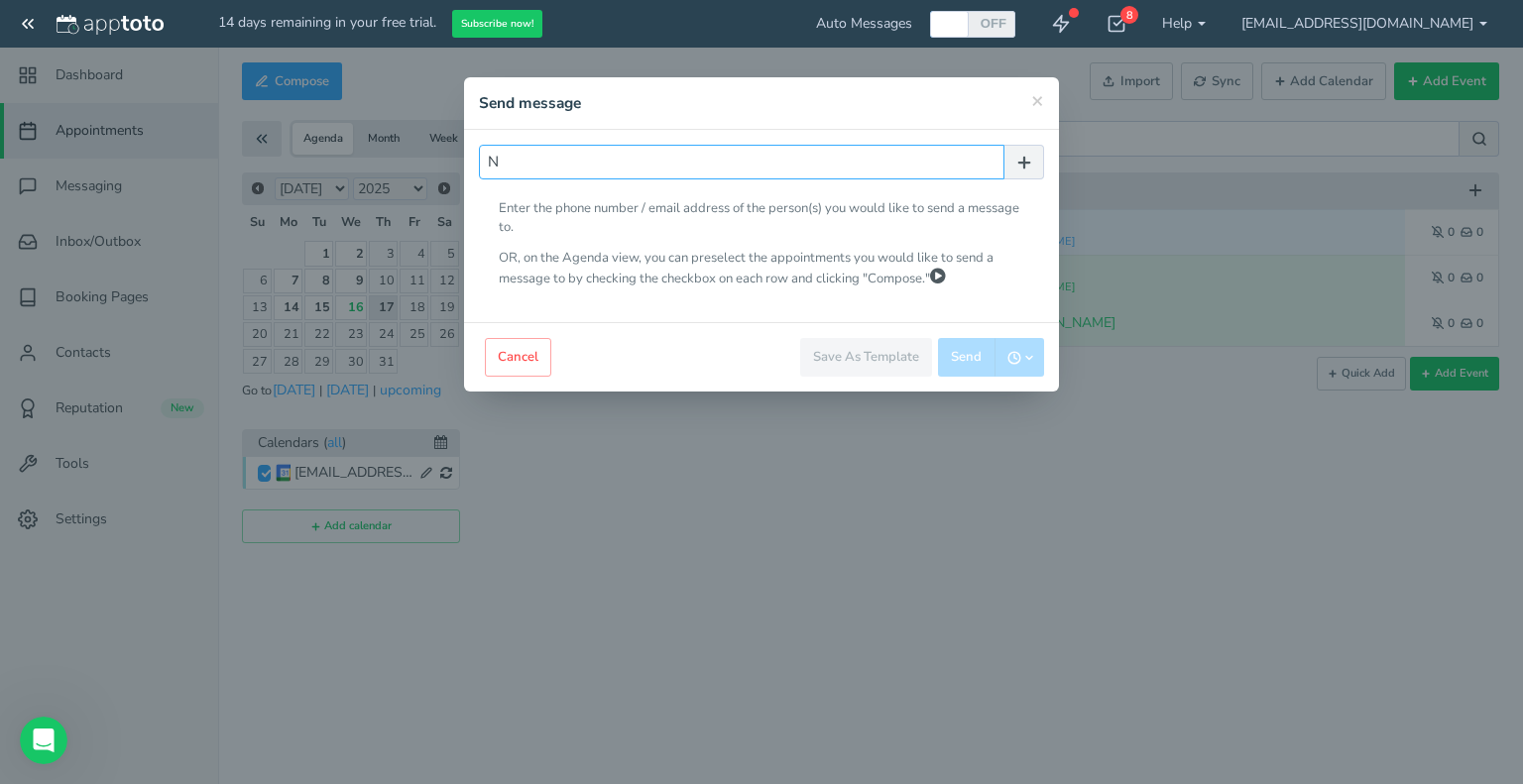 type 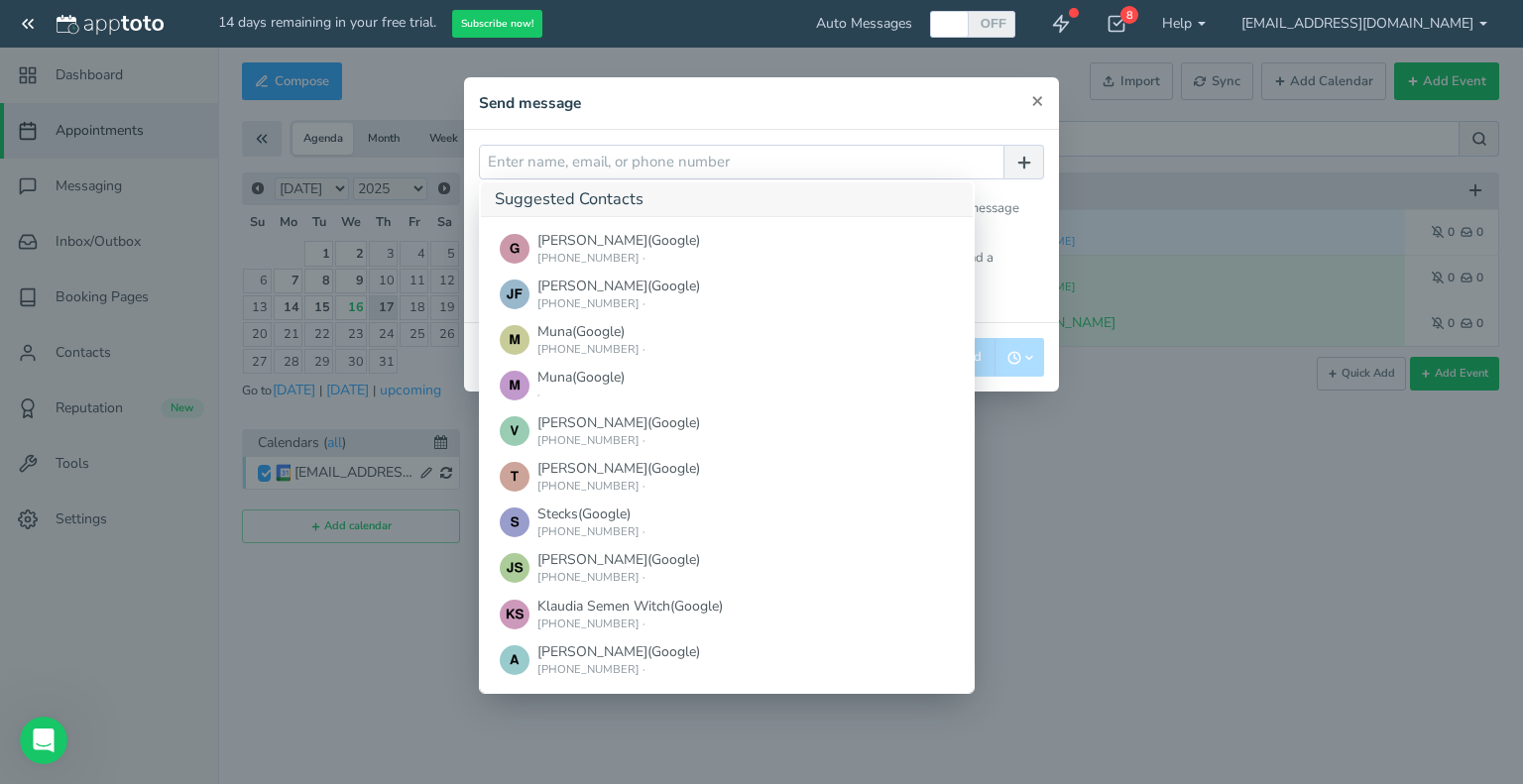 click on "×" at bounding box center (1037, 100) 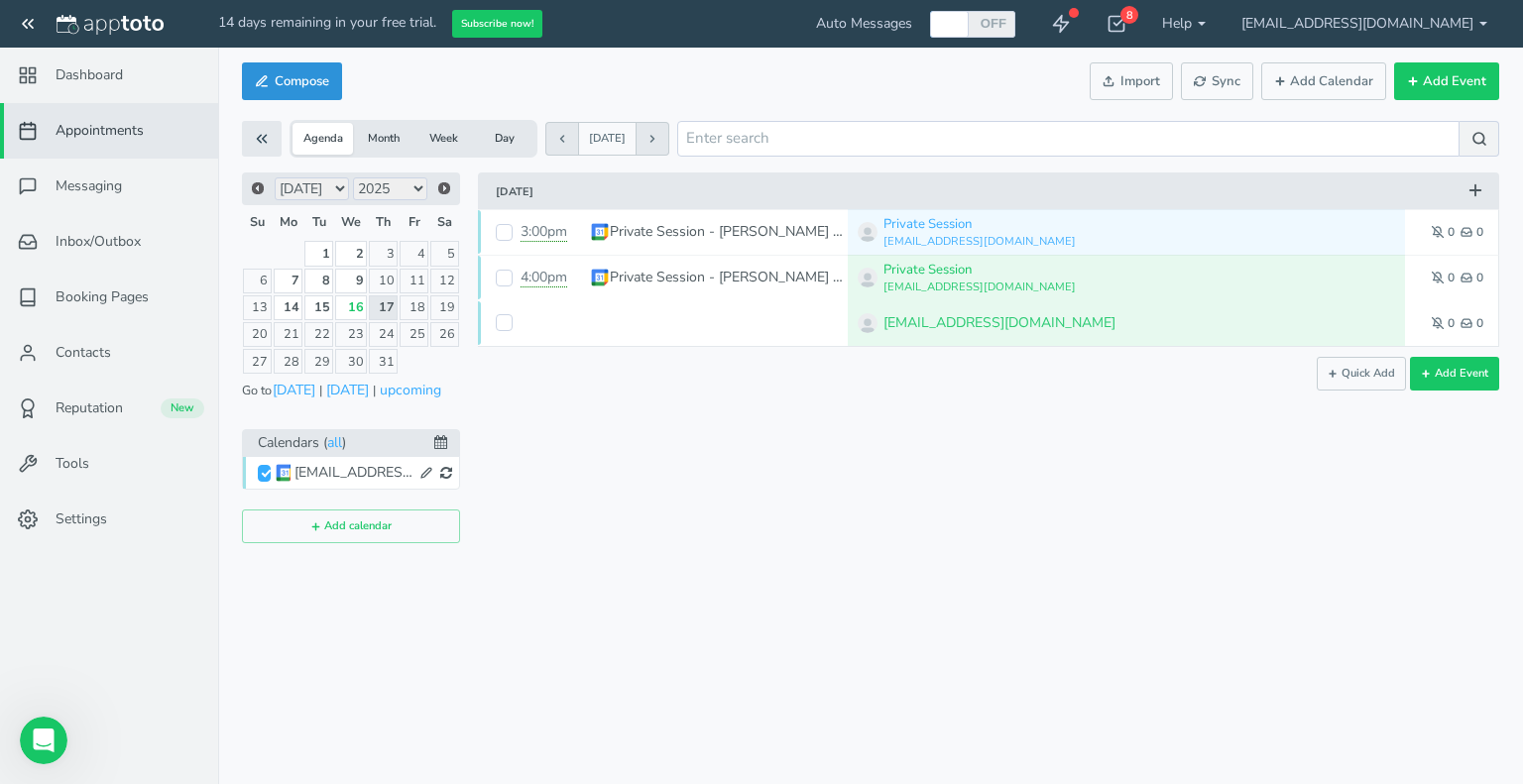 click on "Compose" at bounding box center (292, 81) 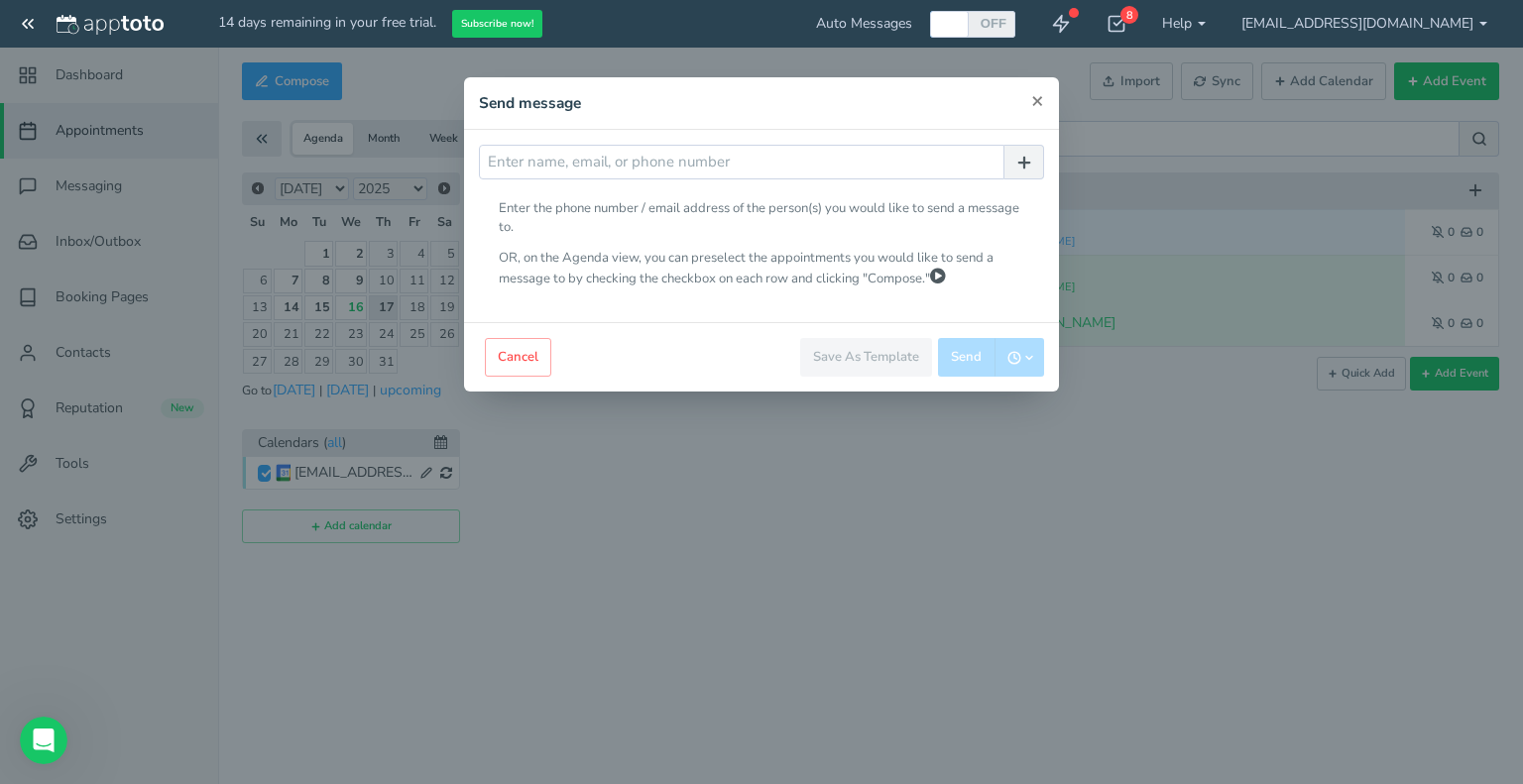 click on "×" at bounding box center [1037, 100] 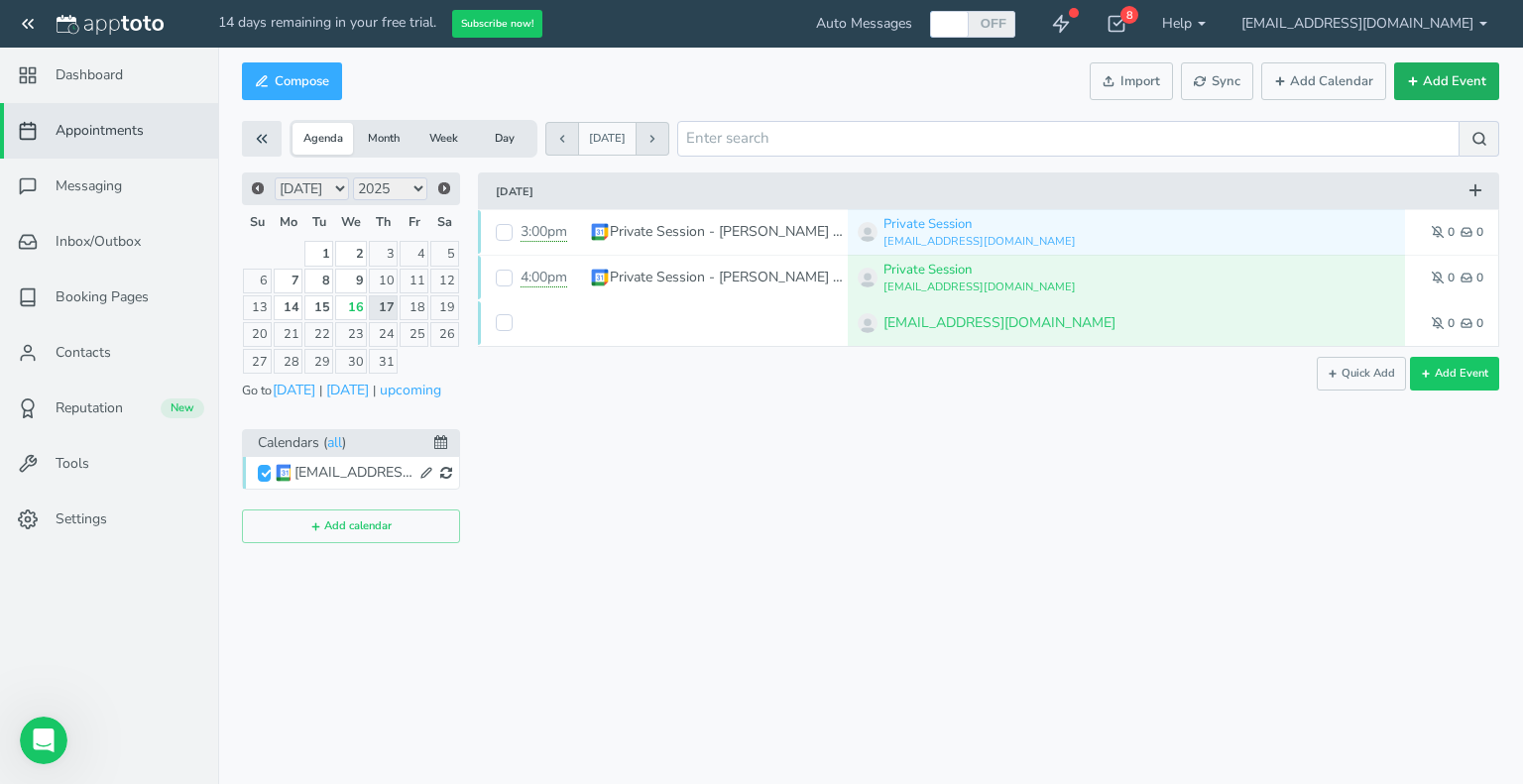 click on "Add Event" at bounding box center [1447, 81] 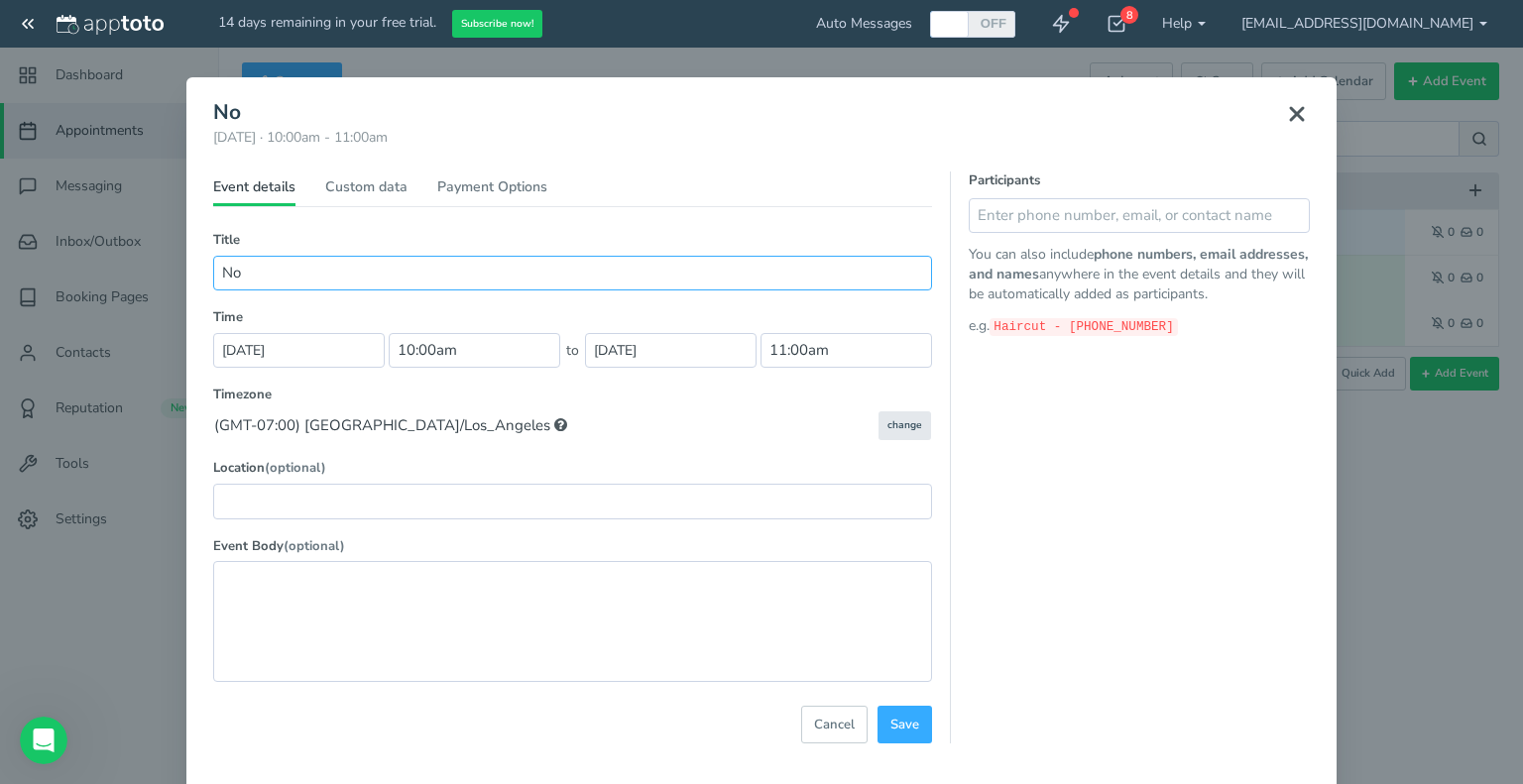 type on "N" 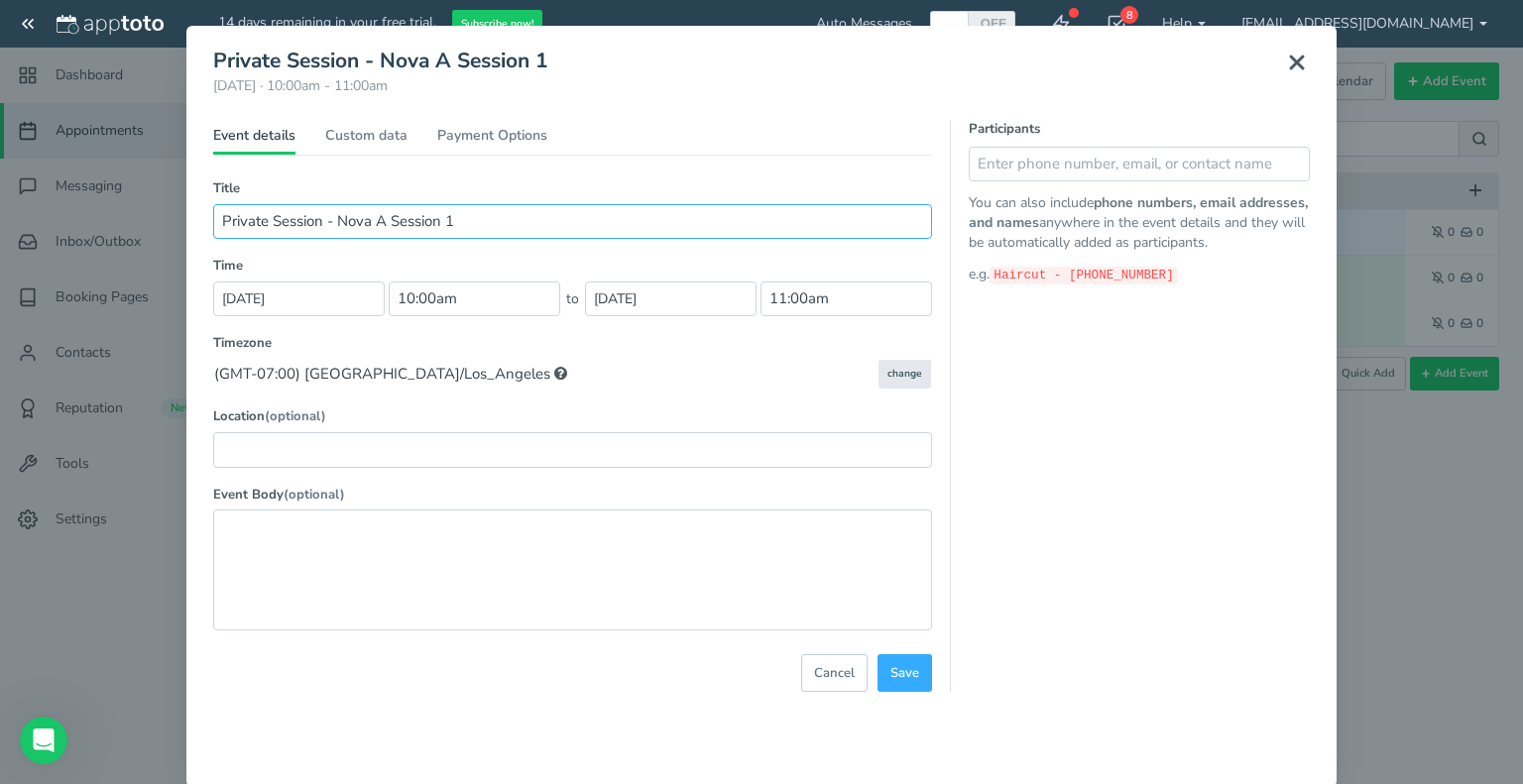 scroll, scrollTop: 59, scrollLeft: 0, axis: vertical 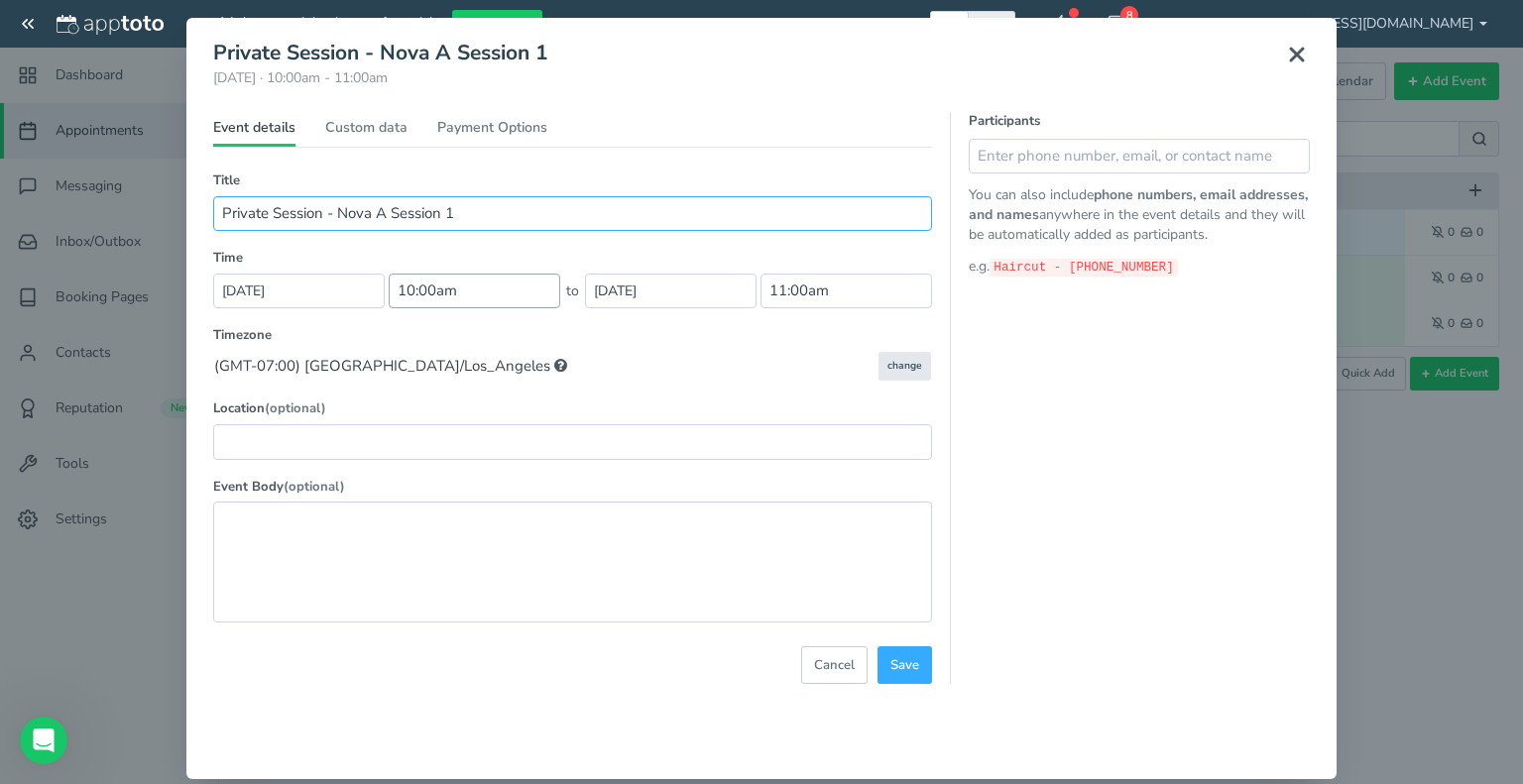 type on "Private Session - Nova A Session 1" 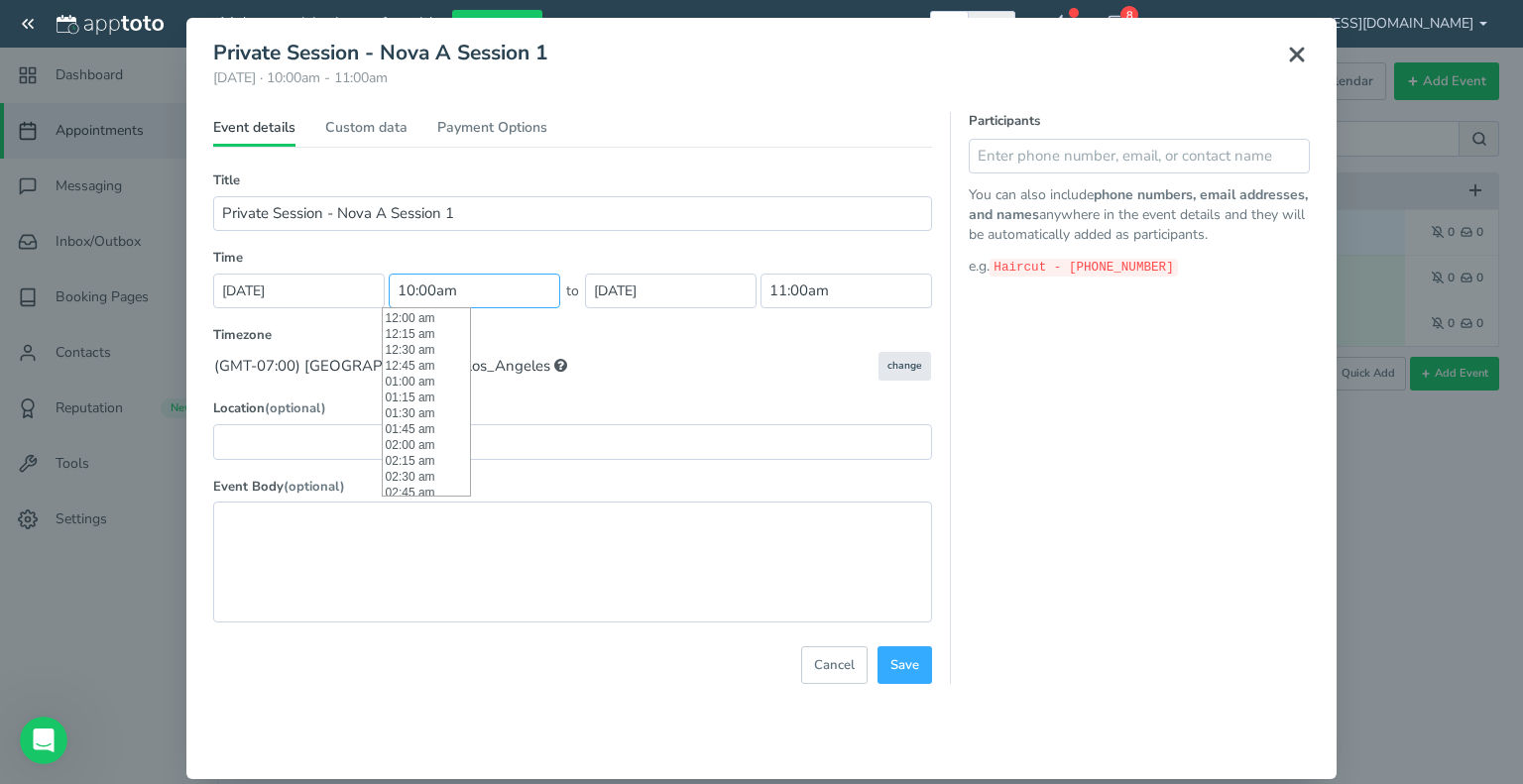 click on "10:00am" at bounding box center [474, 290] 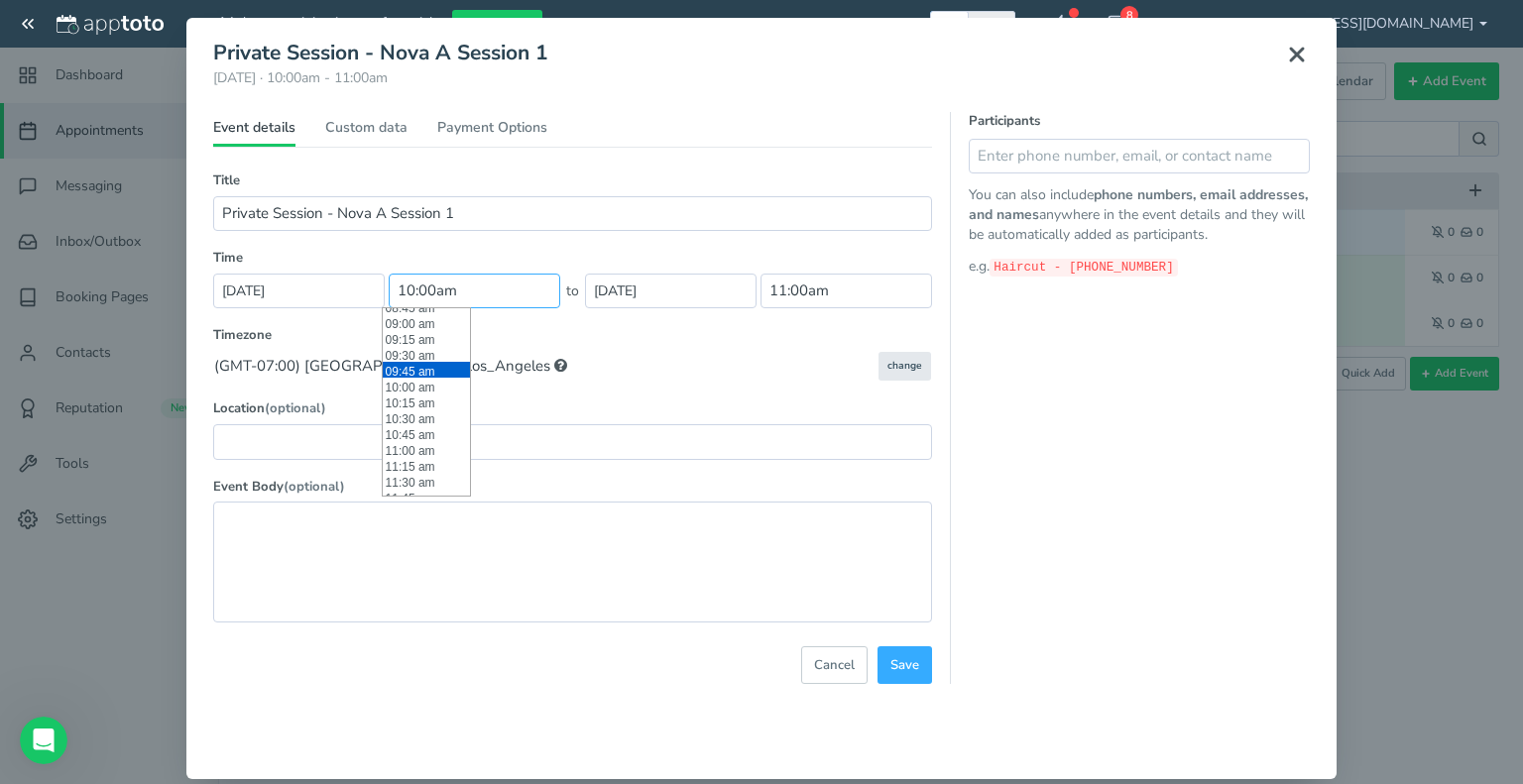 scroll, scrollTop: 562, scrollLeft: 0, axis: vertical 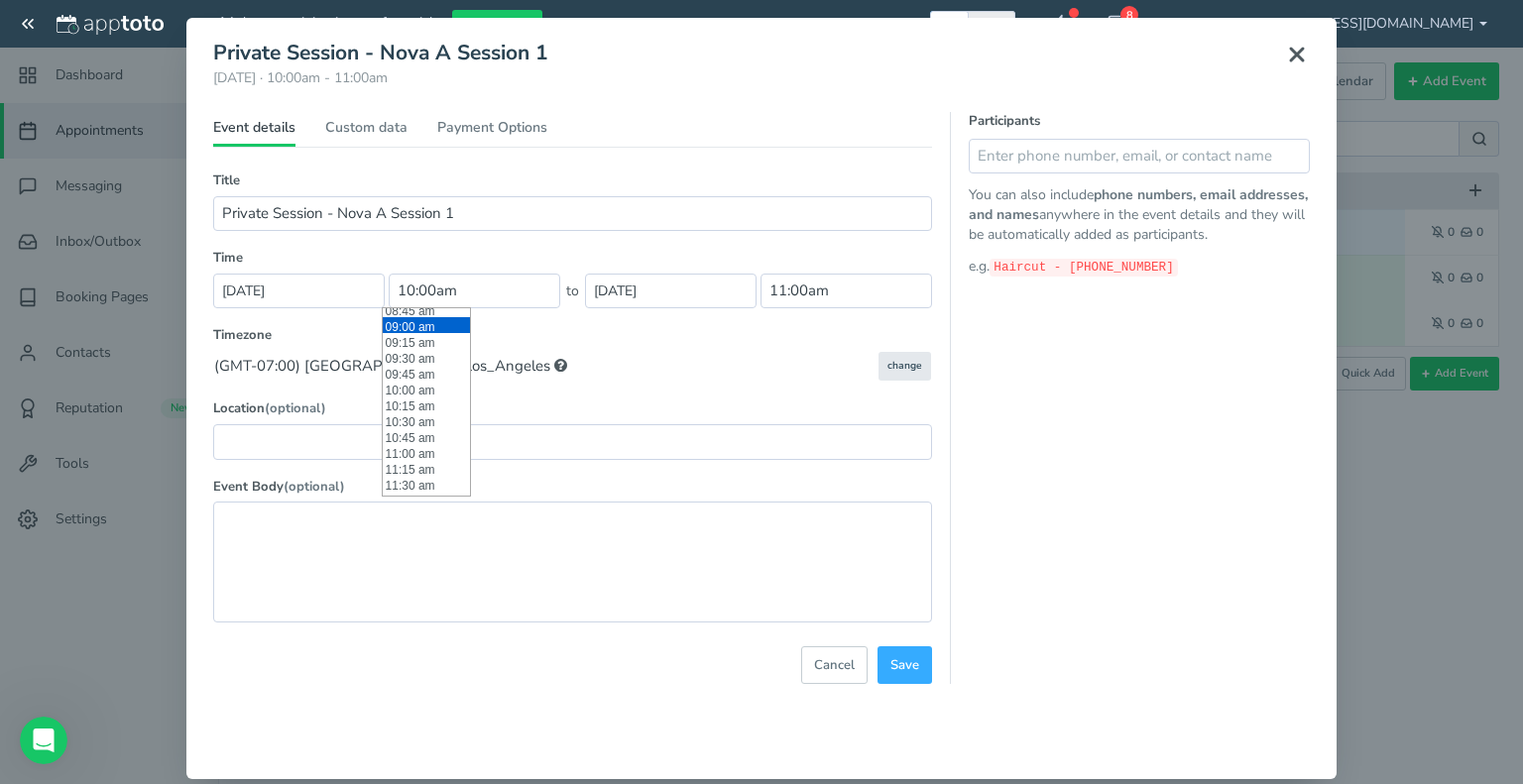 click on "09:00 am" at bounding box center (426, 325) 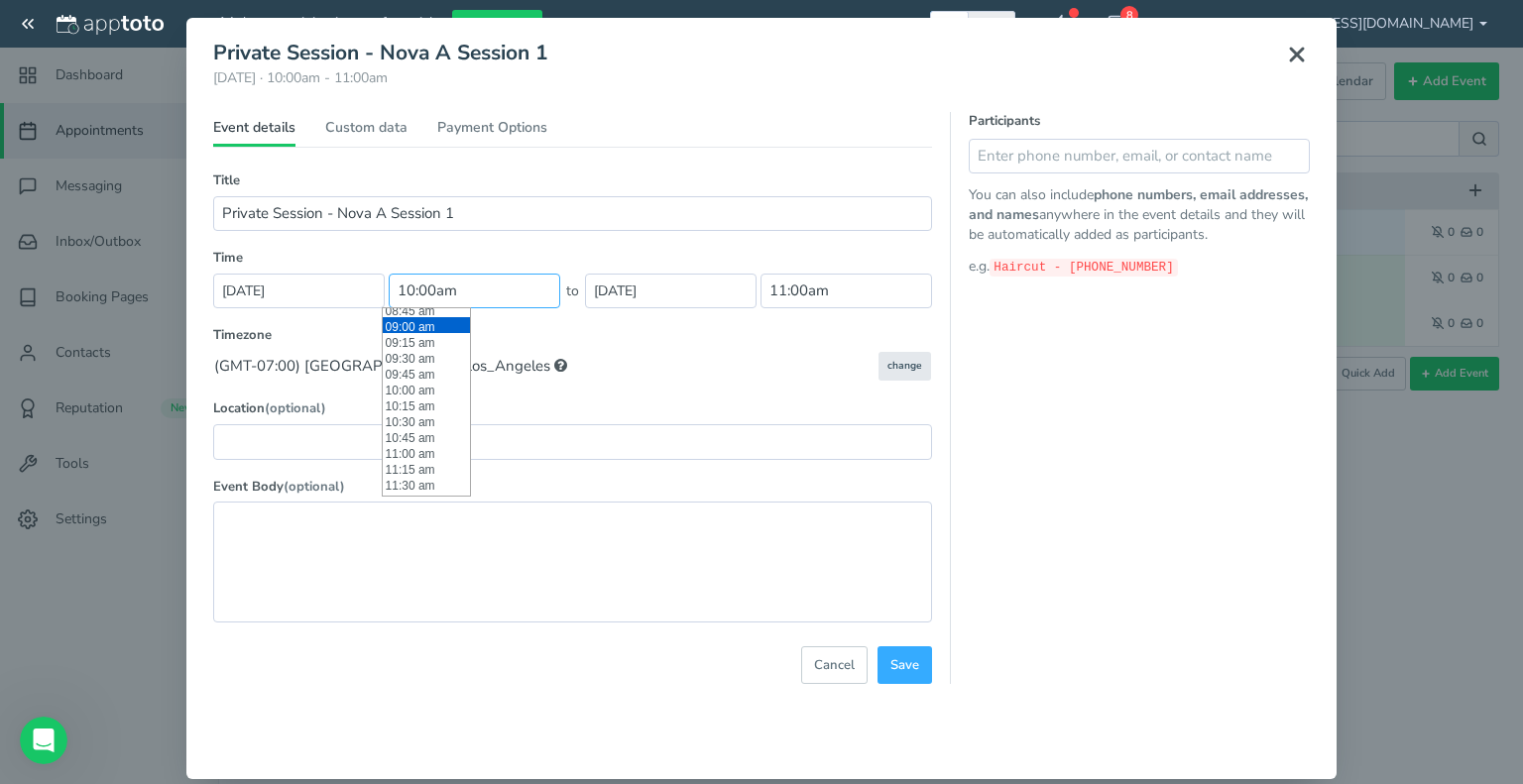 type on "09:00 am" 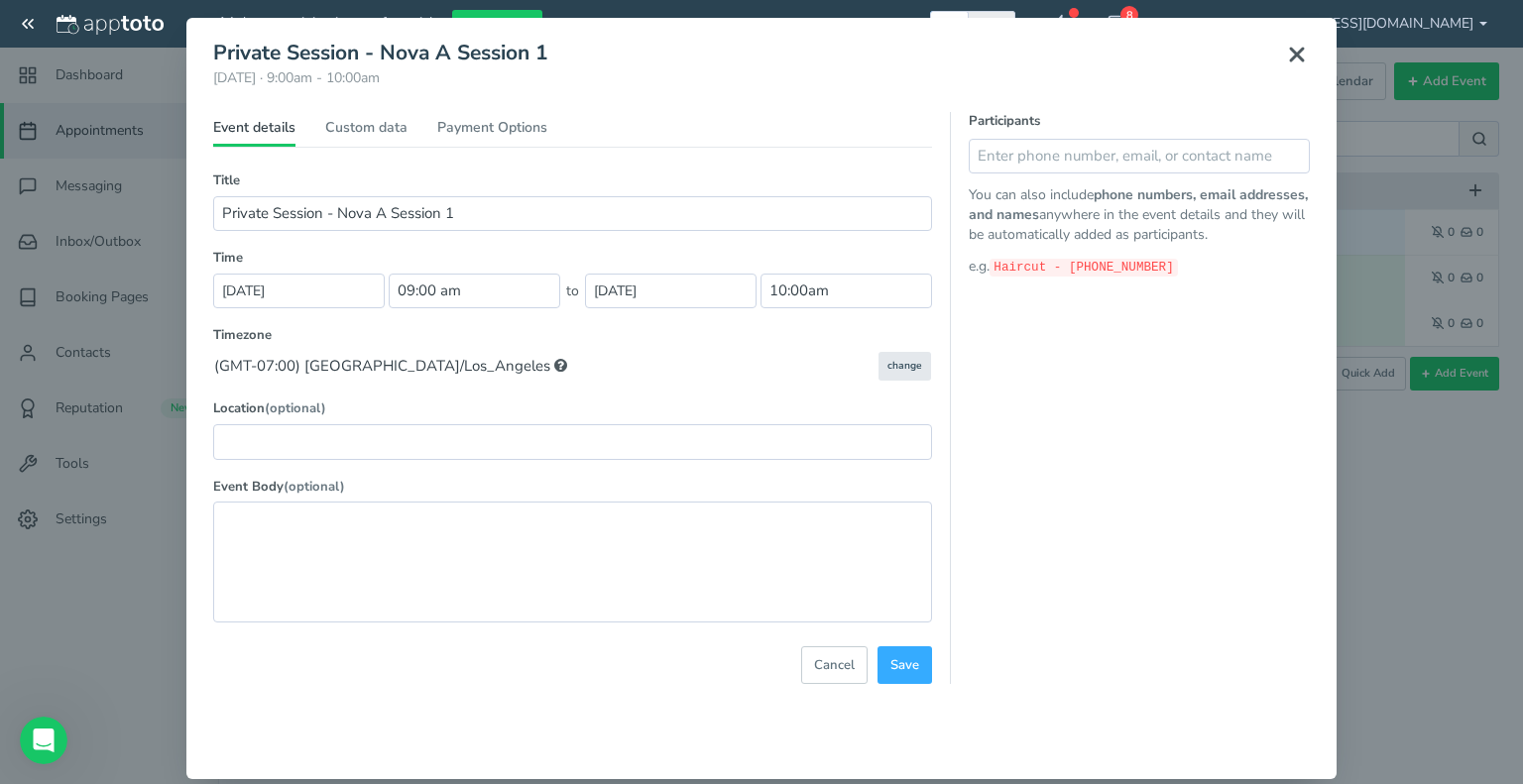 click on "(GMT-07:00) [GEOGRAPHIC_DATA]/Los_Angeles" at bounding box center [546, 366] 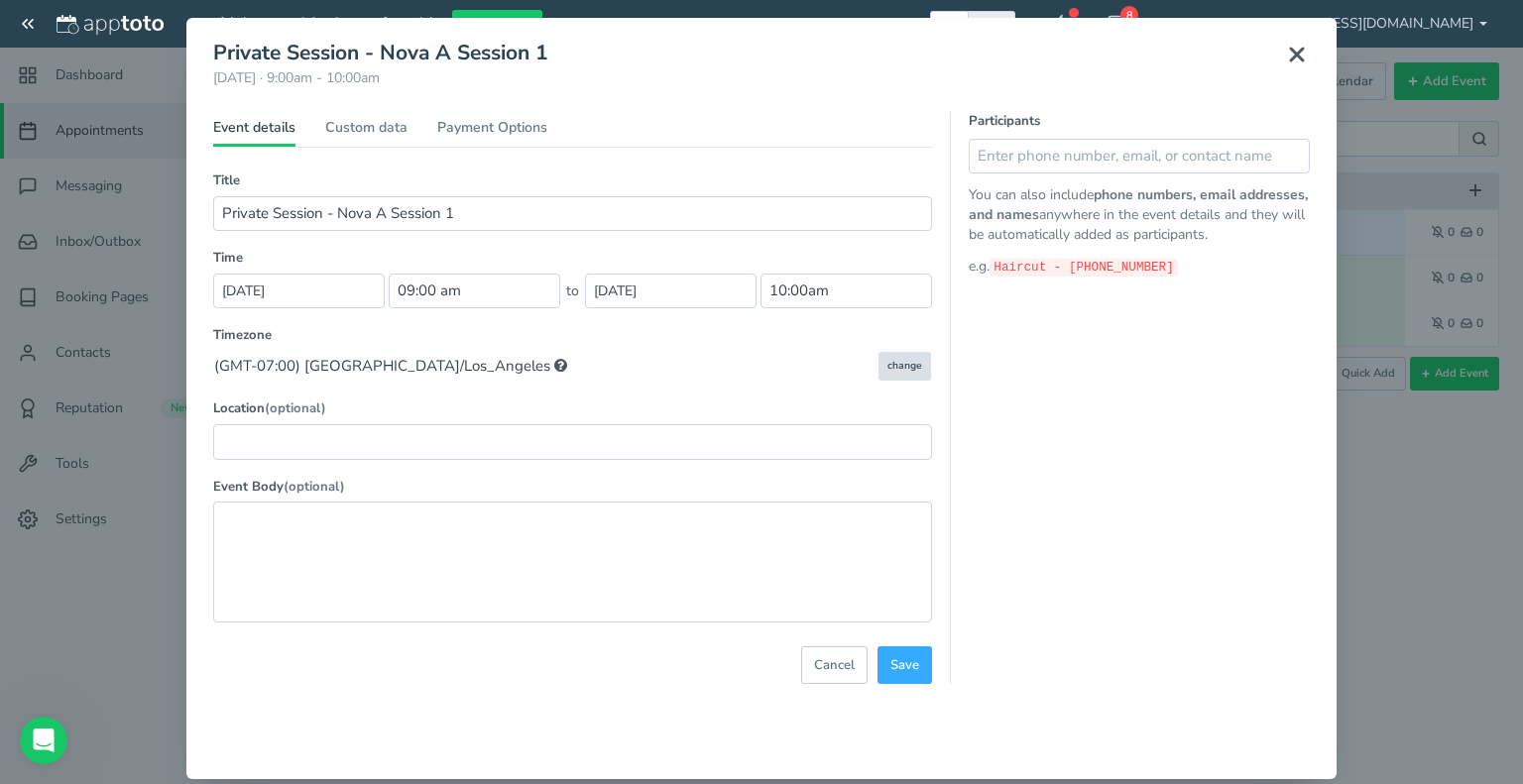 click on "change" at bounding box center [904, 366] 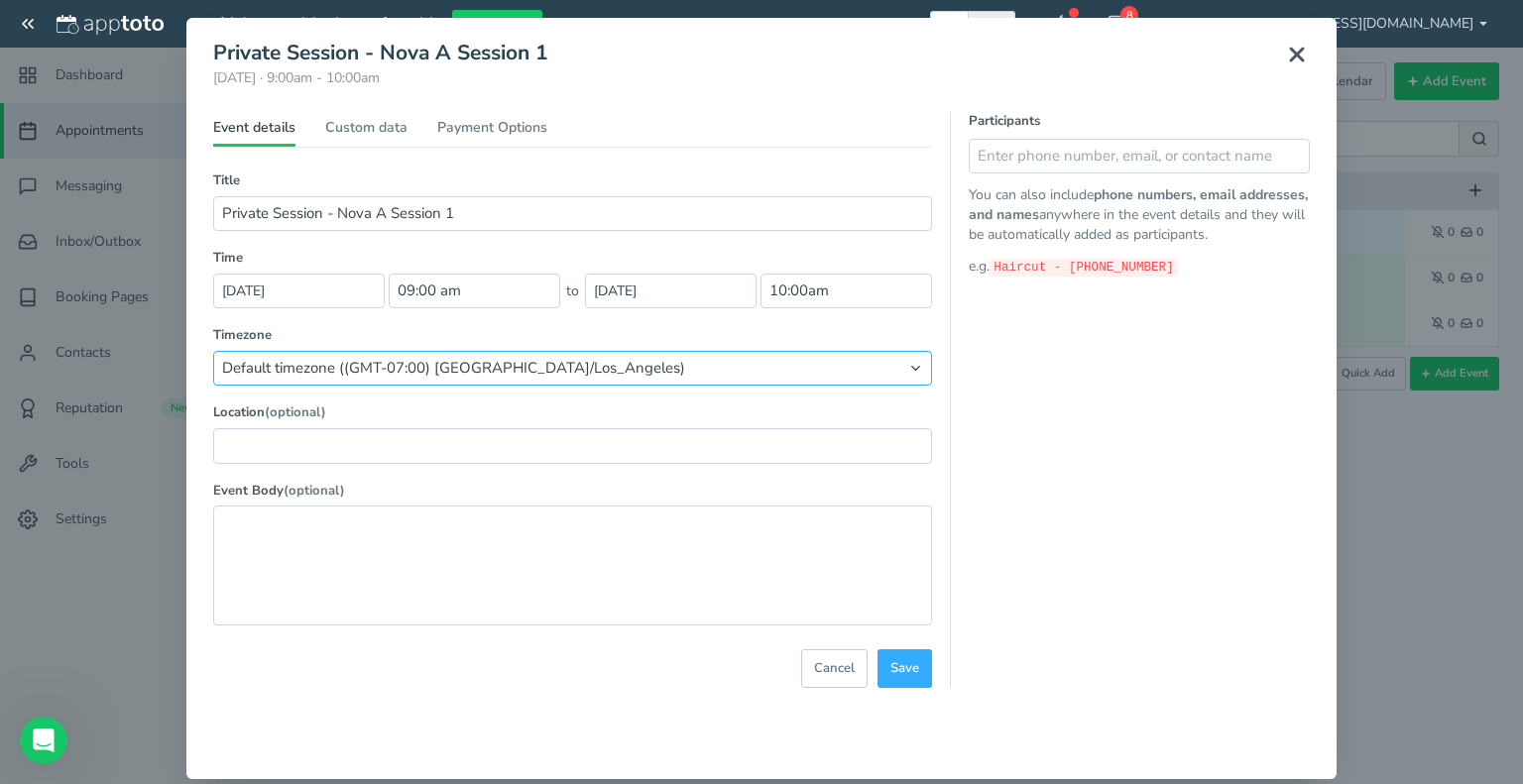 click on "Default timezone ((GMT-07:00) [GEOGRAPHIC_DATA]/Los_Angeles) (GMT-10:00) [GEOGRAPHIC_DATA]/[GEOGRAPHIC_DATA] (GMT-07:00) [GEOGRAPHIC_DATA]/[GEOGRAPHIC_DATA] (GMT-08:00) [GEOGRAPHIC_DATA]/[GEOGRAPHIC_DATA] (GMT-06:00) [GEOGRAPHIC_DATA]/[GEOGRAPHIC_DATA] (GMT-07:00) [GEOGRAPHIC_DATA]/[GEOGRAPHIC_DATA] (GMT-05:00) [GEOGRAPHIC_DATA]/[GEOGRAPHIC_DATA] (GMT-04:00) [GEOGRAPHIC_DATA]/New_York" at bounding box center [572, 368] 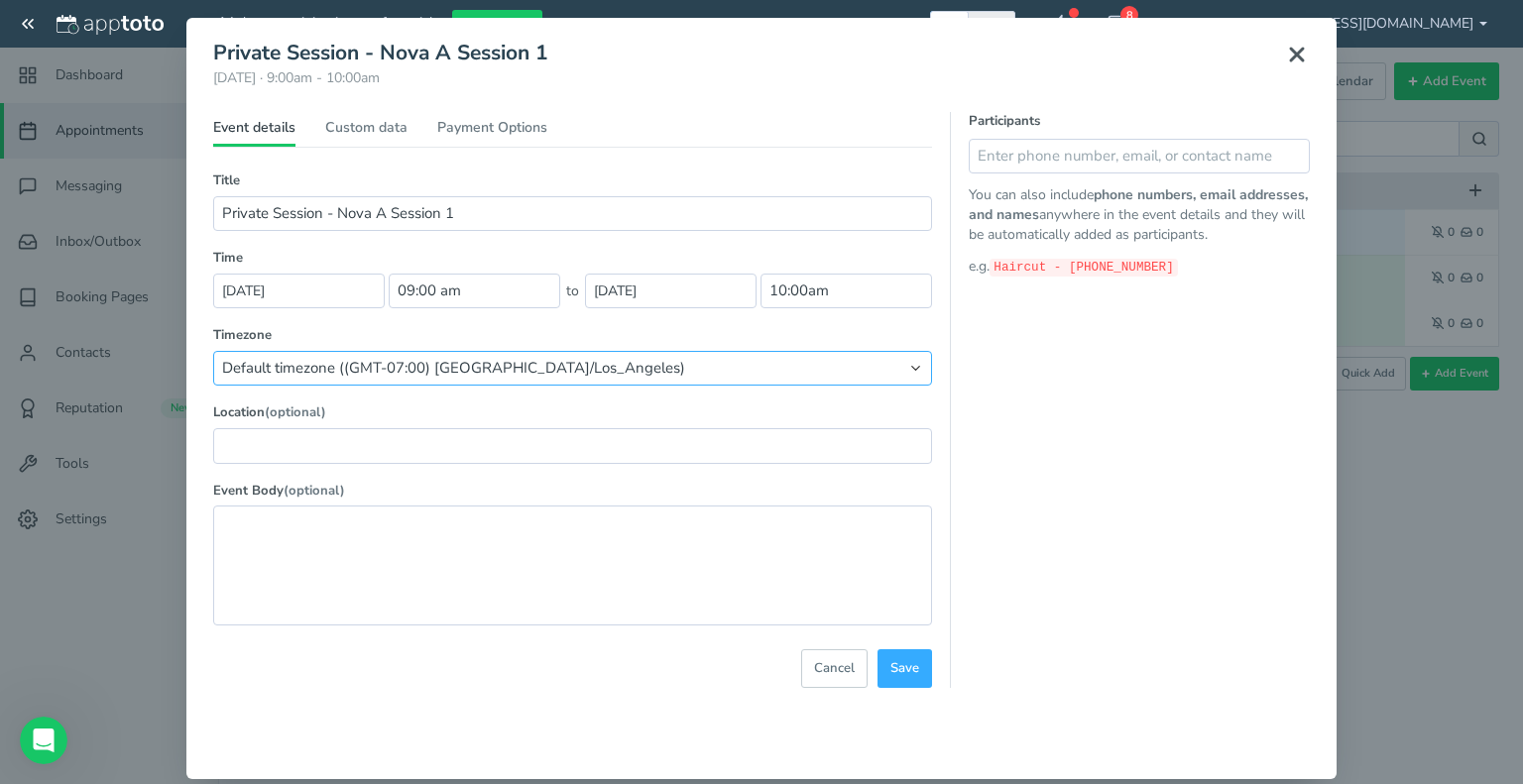 select on "string:America/New_York" 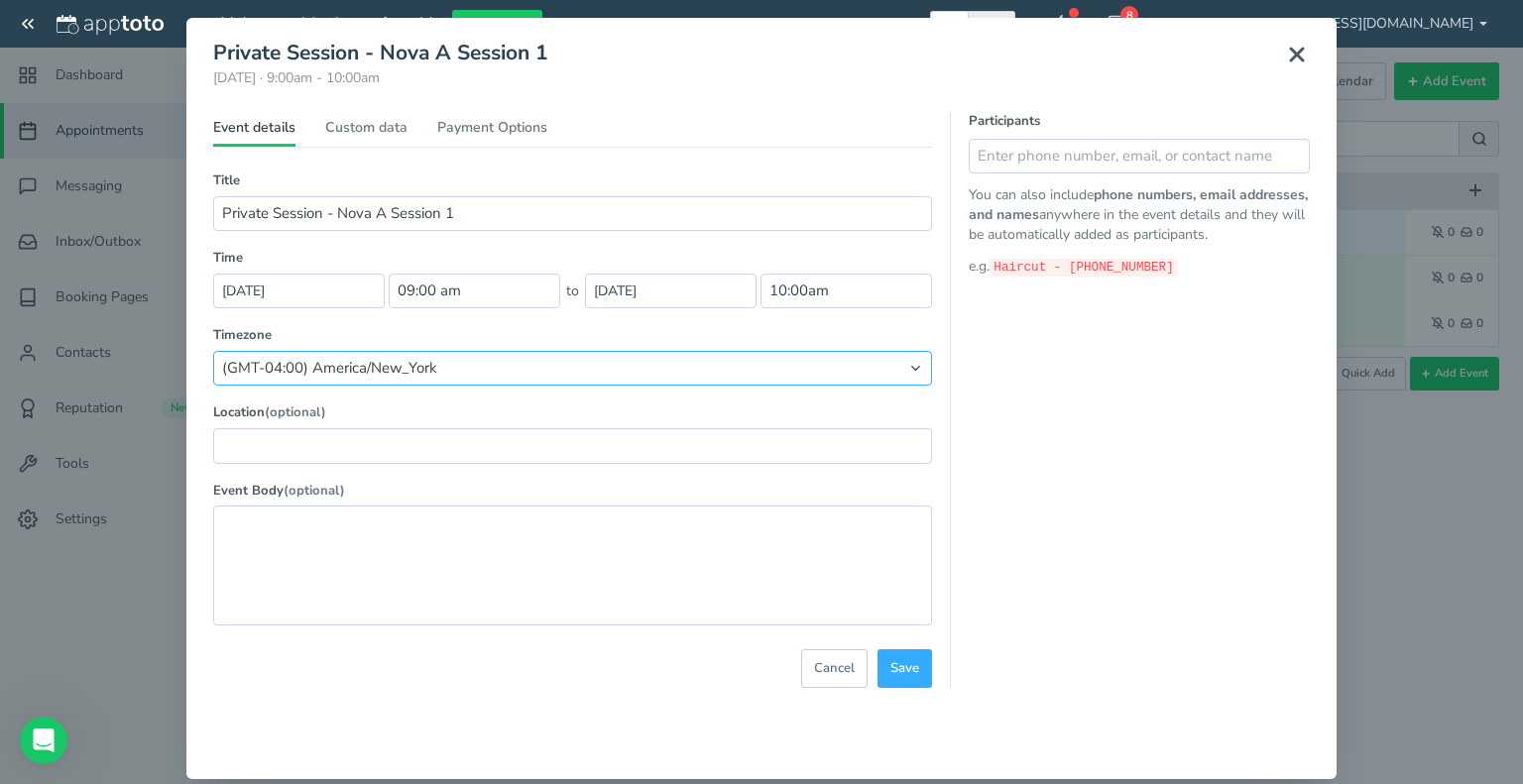 click on "Default timezone ((GMT-07:00) [GEOGRAPHIC_DATA]/Los_Angeles) (GMT-10:00) [GEOGRAPHIC_DATA]/[GEOGRAPHIC_DATA] (GMT-07:00) [GEOGRAPHIC_DATA]/[GEOGRAPHIC_DATA] (GMT-08:00) [GEOGRAPHIC_DATA]/[GEOGRAPHIC_DATA] (GMT-06:00) [GEOGRAPHIC_DATA]/[GEOGRAPHIC_DATA] (GMT-07:00) [GEOGRAPHIC_DATA]/[GEOGRAPHIC_DATA] (GMT-05:00) [GEOGRAPHIC_DATA]/[GEOGRAPHIC_DATA] (GMT-04:00) [GEOGRAPHIC_DATA]/New_York" at bounding box center (572, 368) 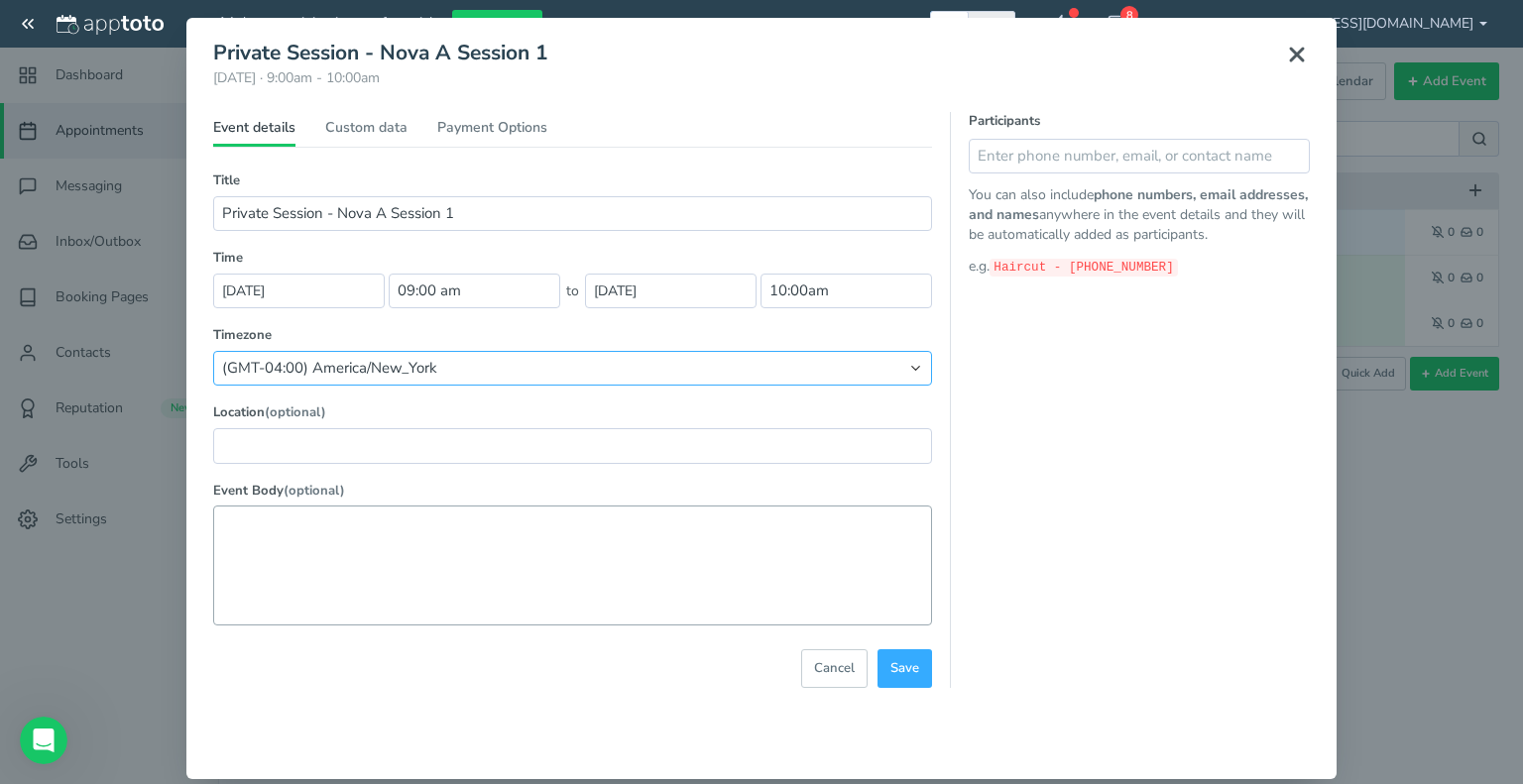 type on "12:00pm" 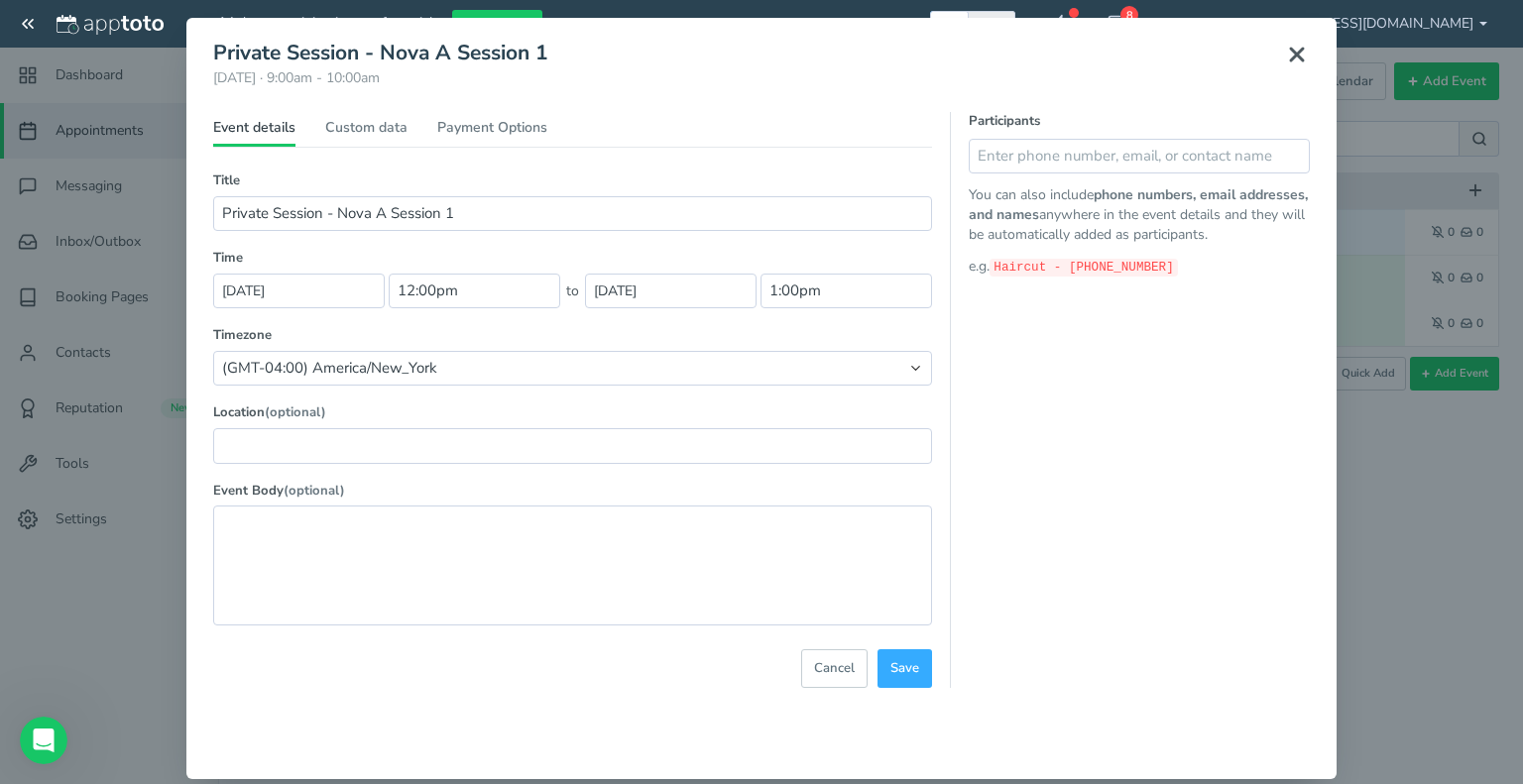 click on "Participants
You can also include  phone numbers, email addresses, and names  anywhere in the event details and they will be automatically added as participants.
e.g.  Haircut - [PHONE_NUMBER]" at bounding box center (1129, 399) 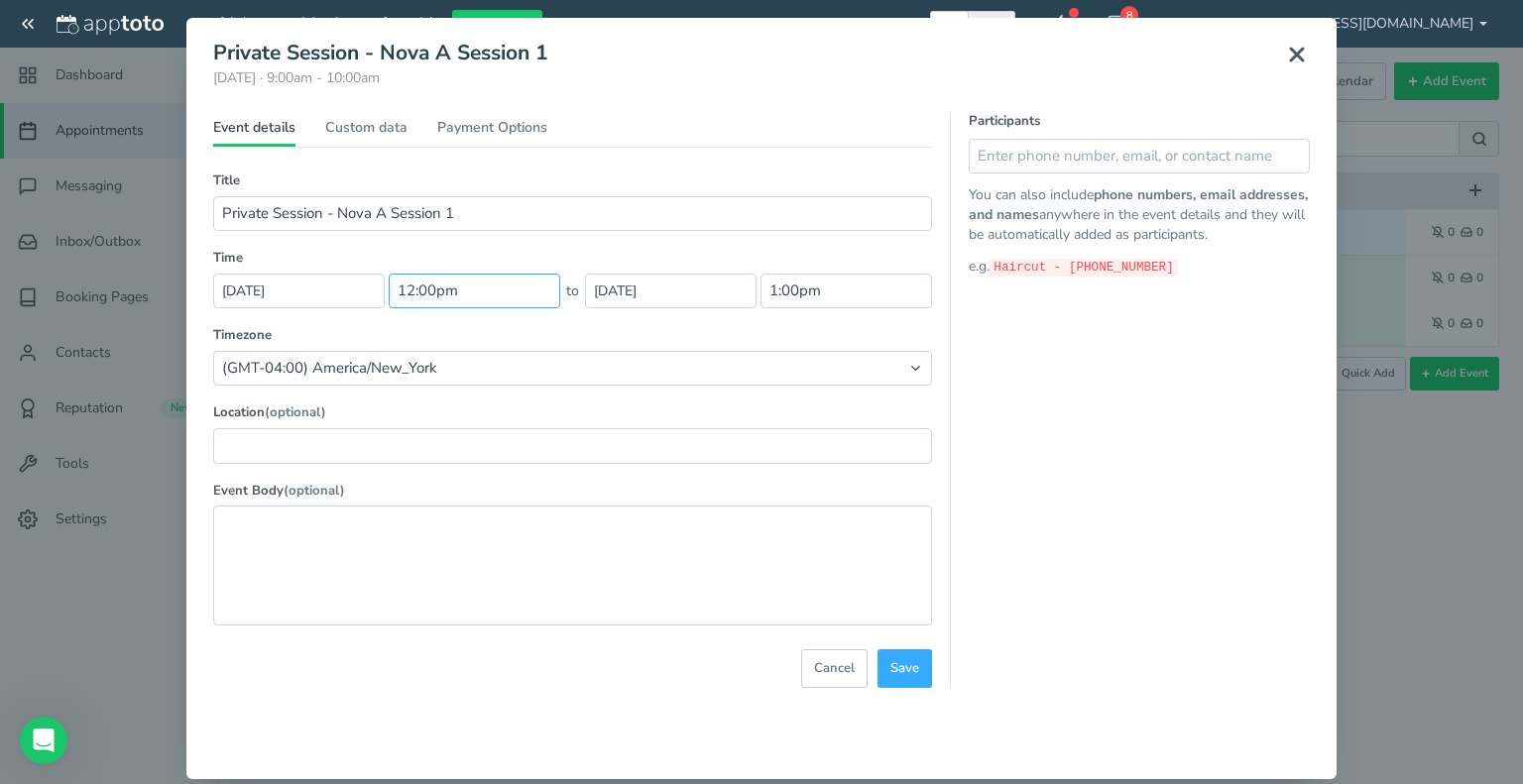 click on "12:00pm" at bounding box center (474, 290) 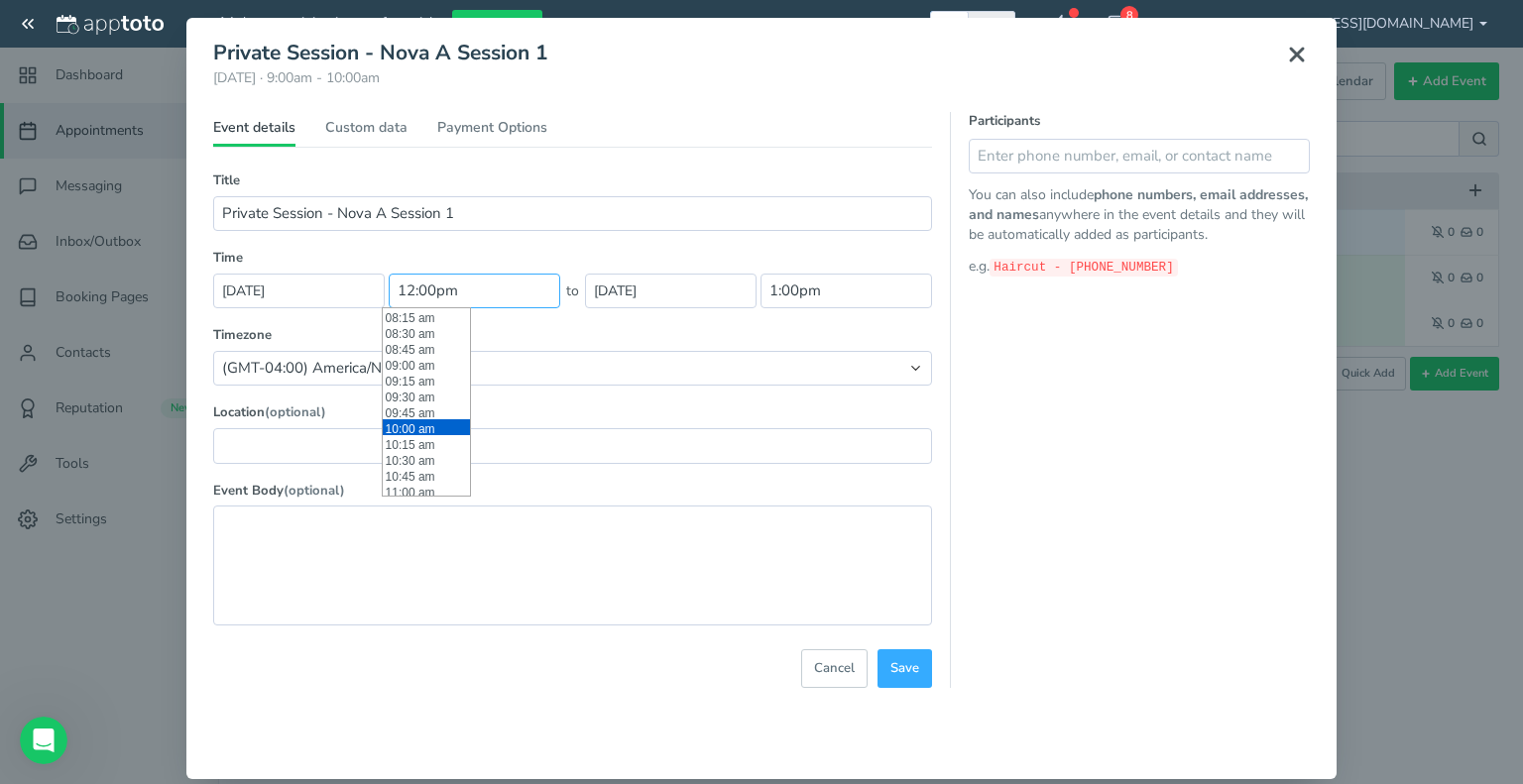 scroll, scrollTop: 523, scrollLeft: 0, axis: vertical 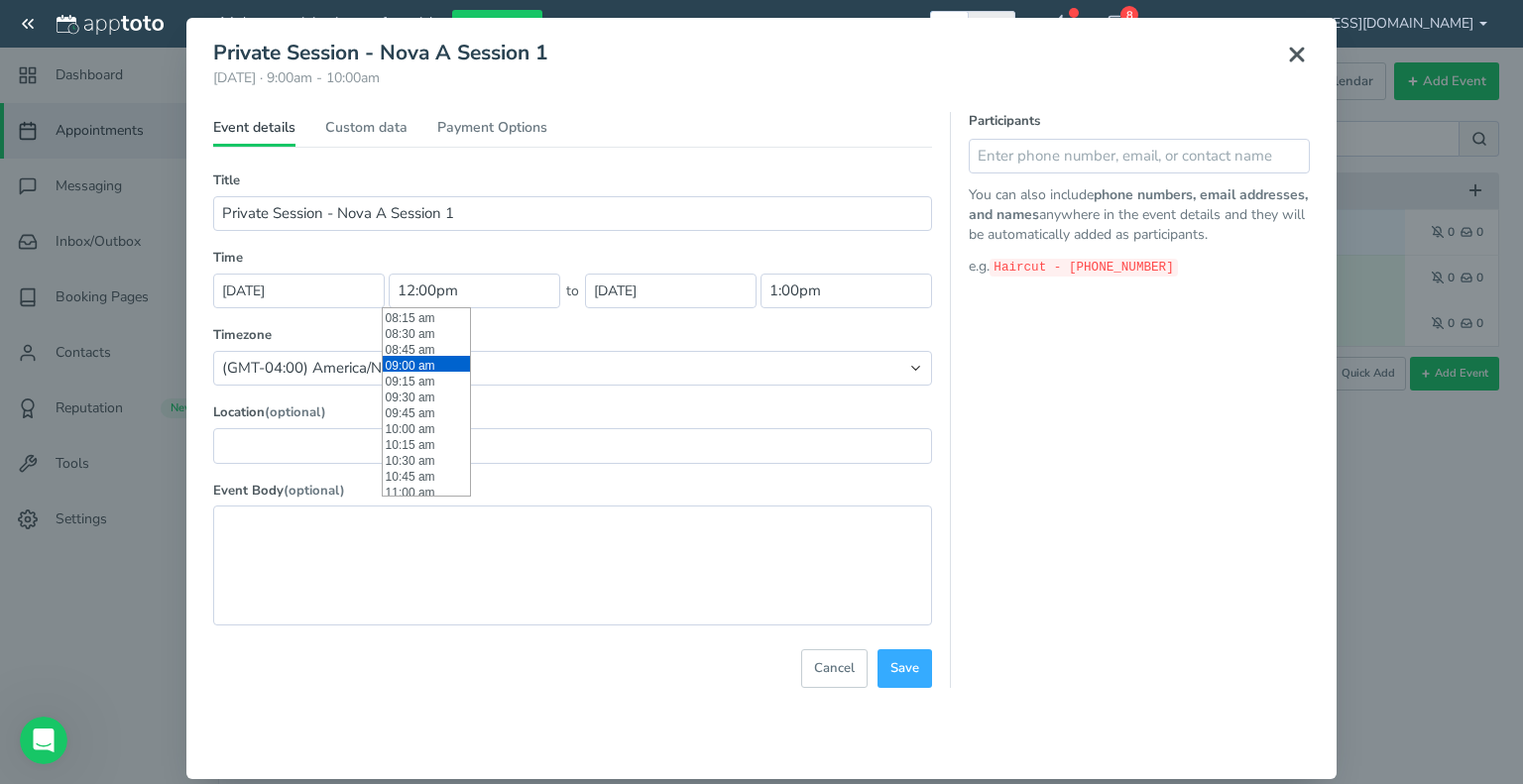 click on "09:00 am" at bounding box center [426, 364] 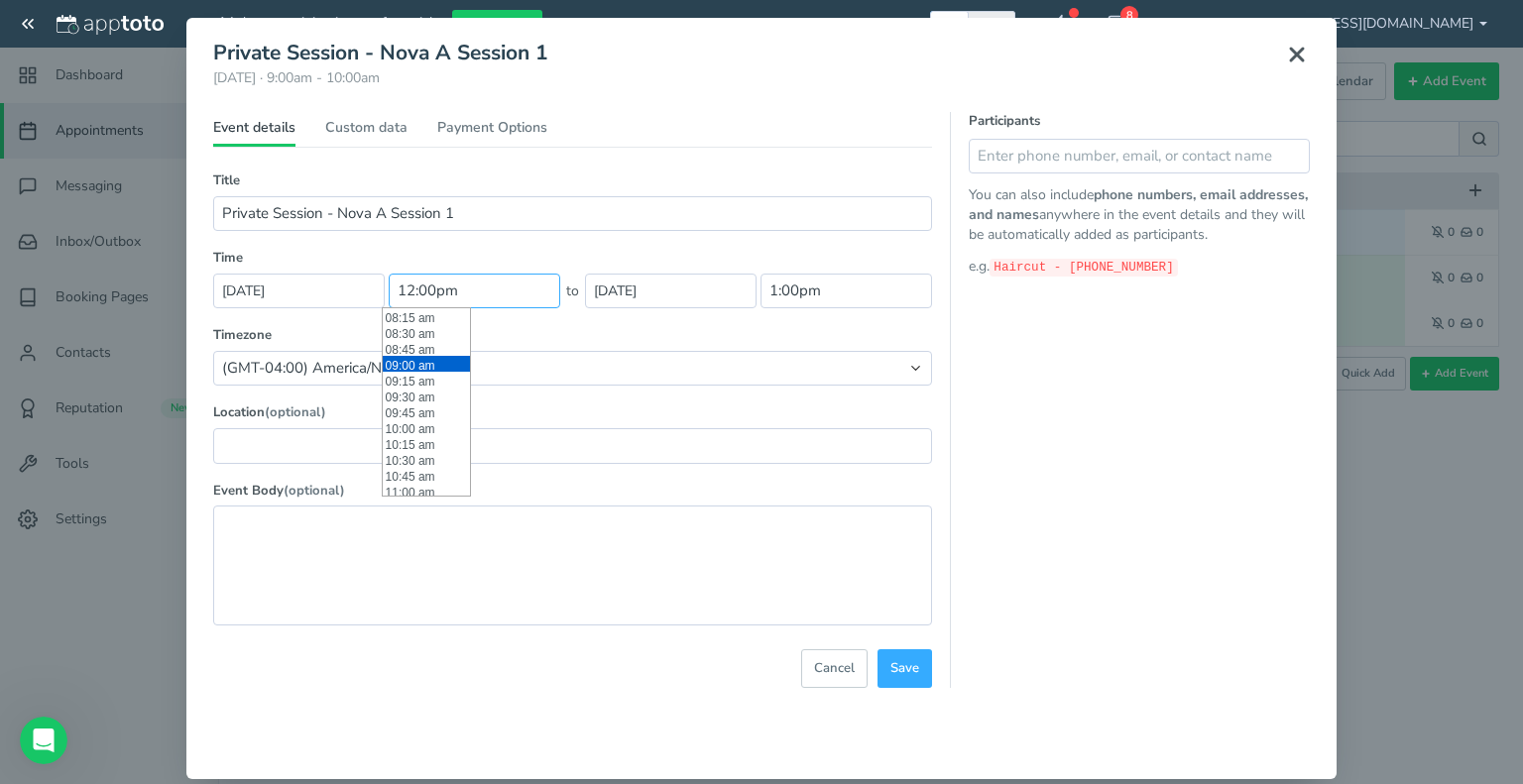 type on "09:00 am" 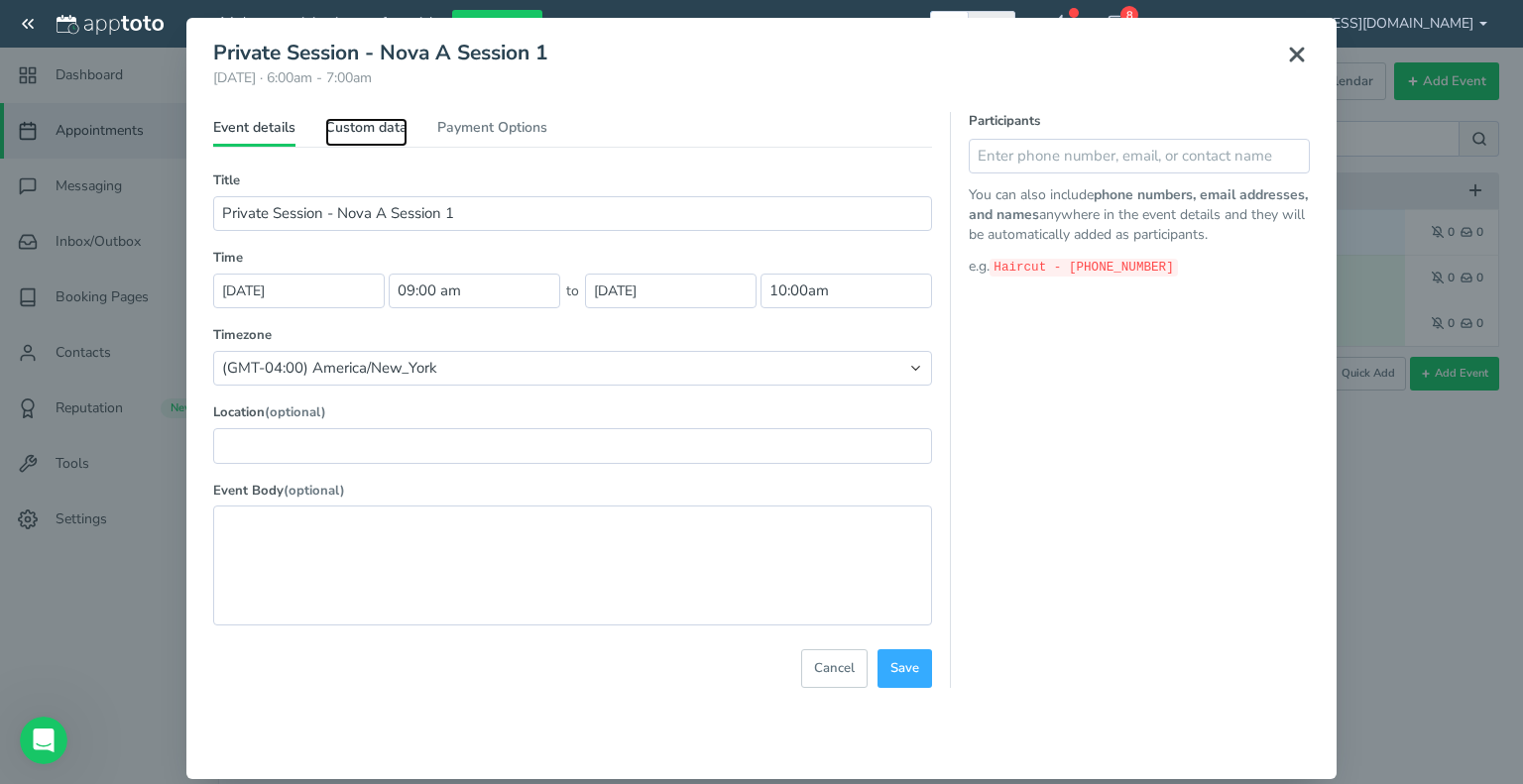click on "Custom data" at bounding box center (366, 132) 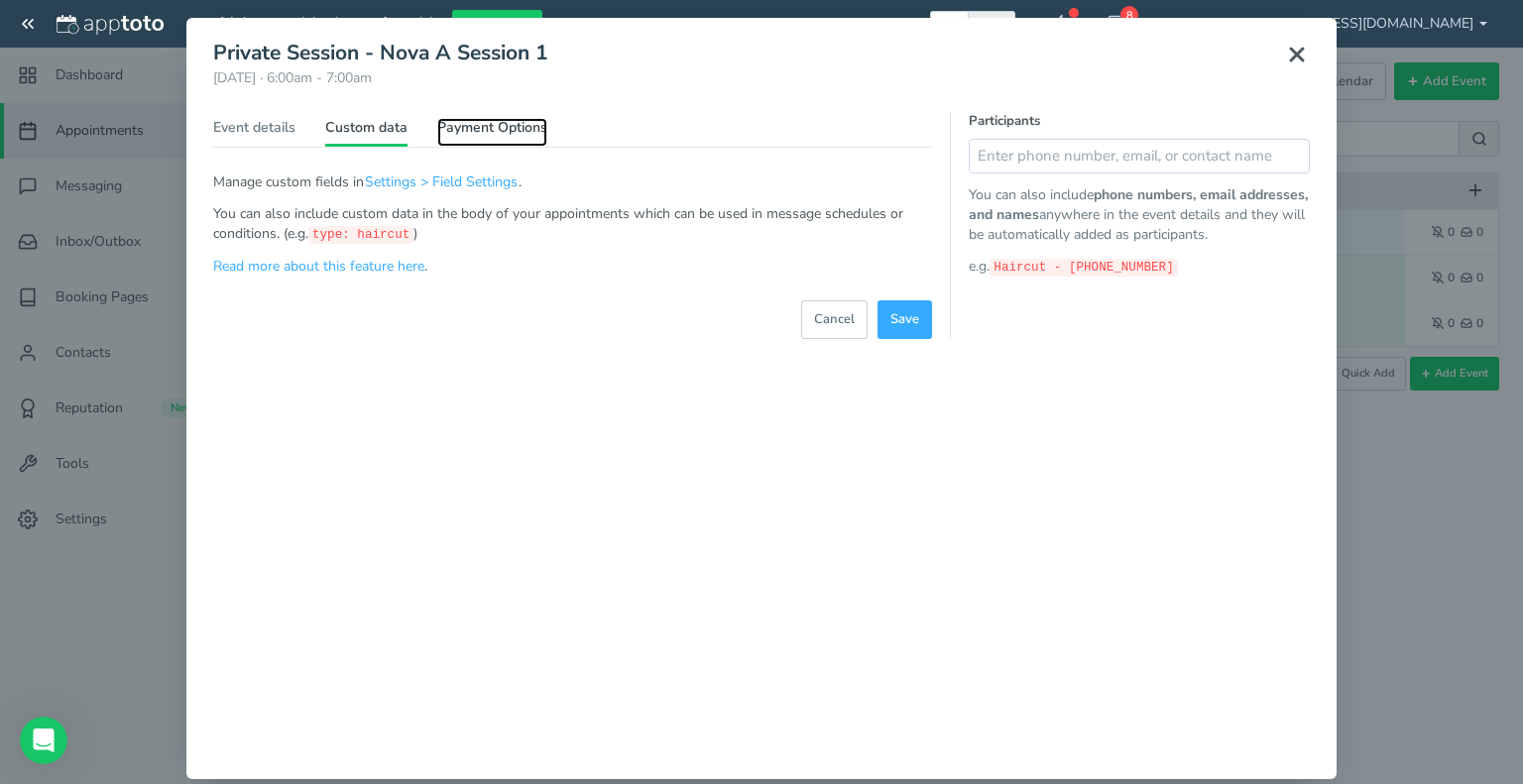 click on "Payment Options" at bounding box center (492, 132) 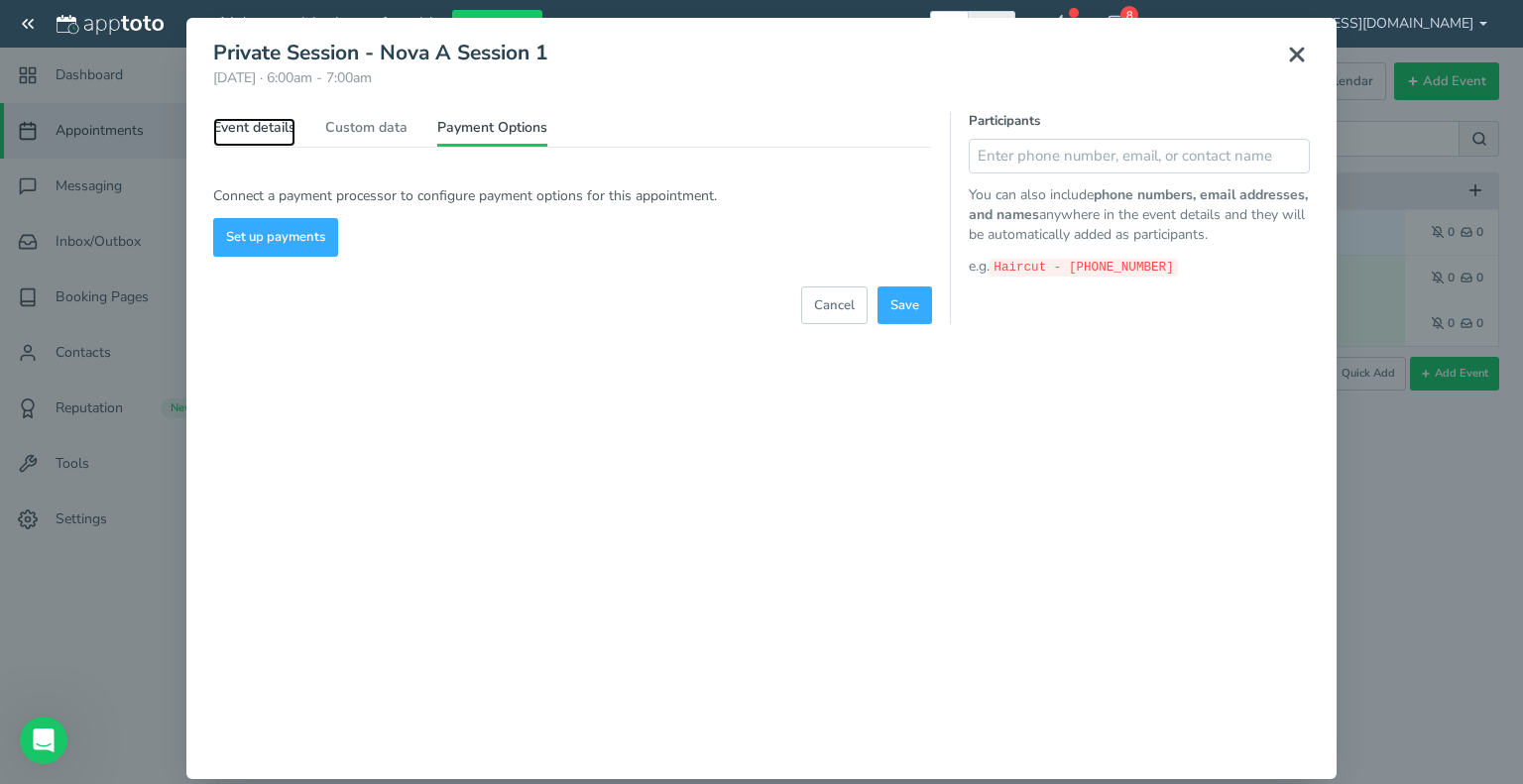 click on "Event details" at bounding box center [254, 132] 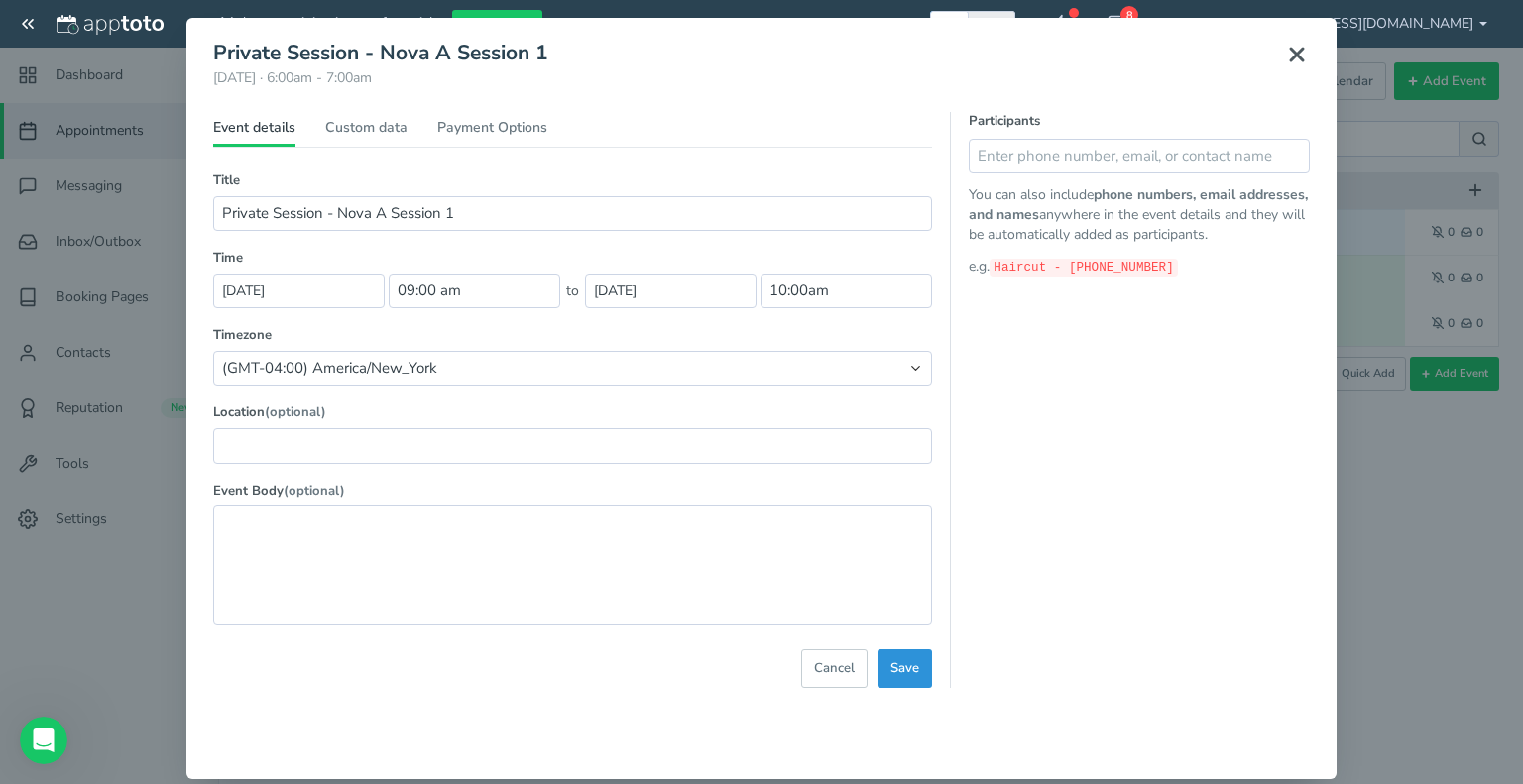 click on "Save" at bounding box center (904, 668) 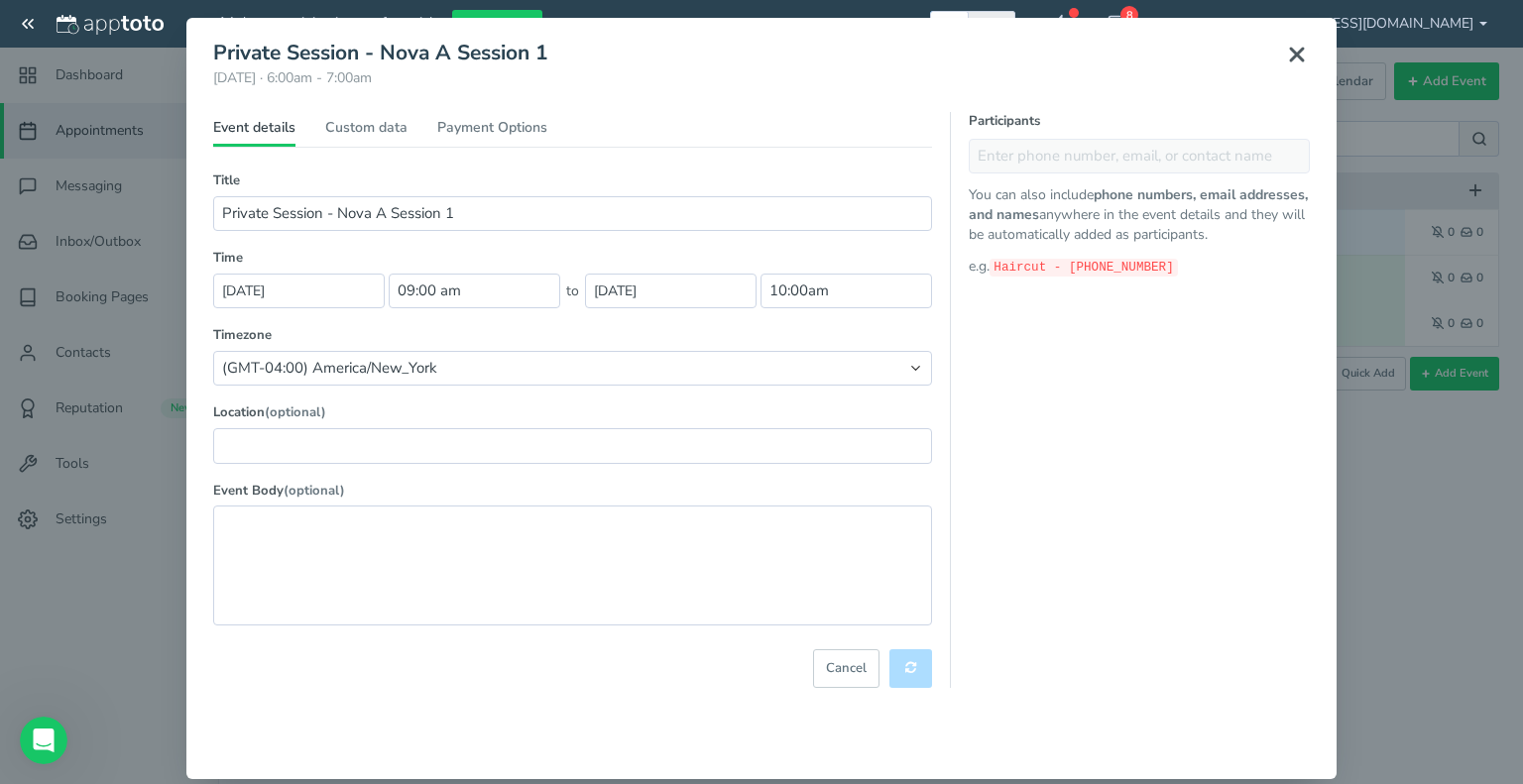 type on "9:00am" 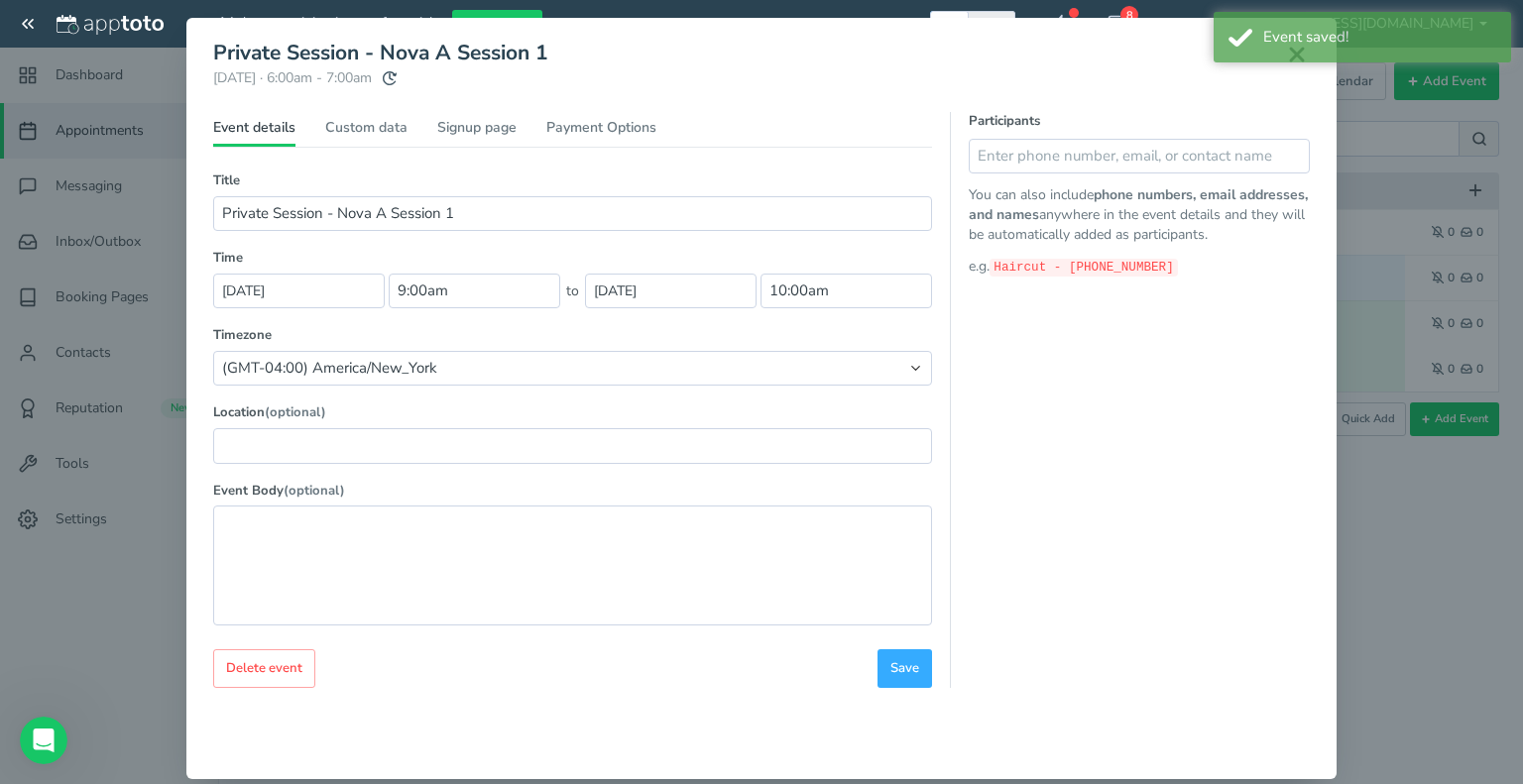 click on "Event saved!" at bounding box center (1362, 40) 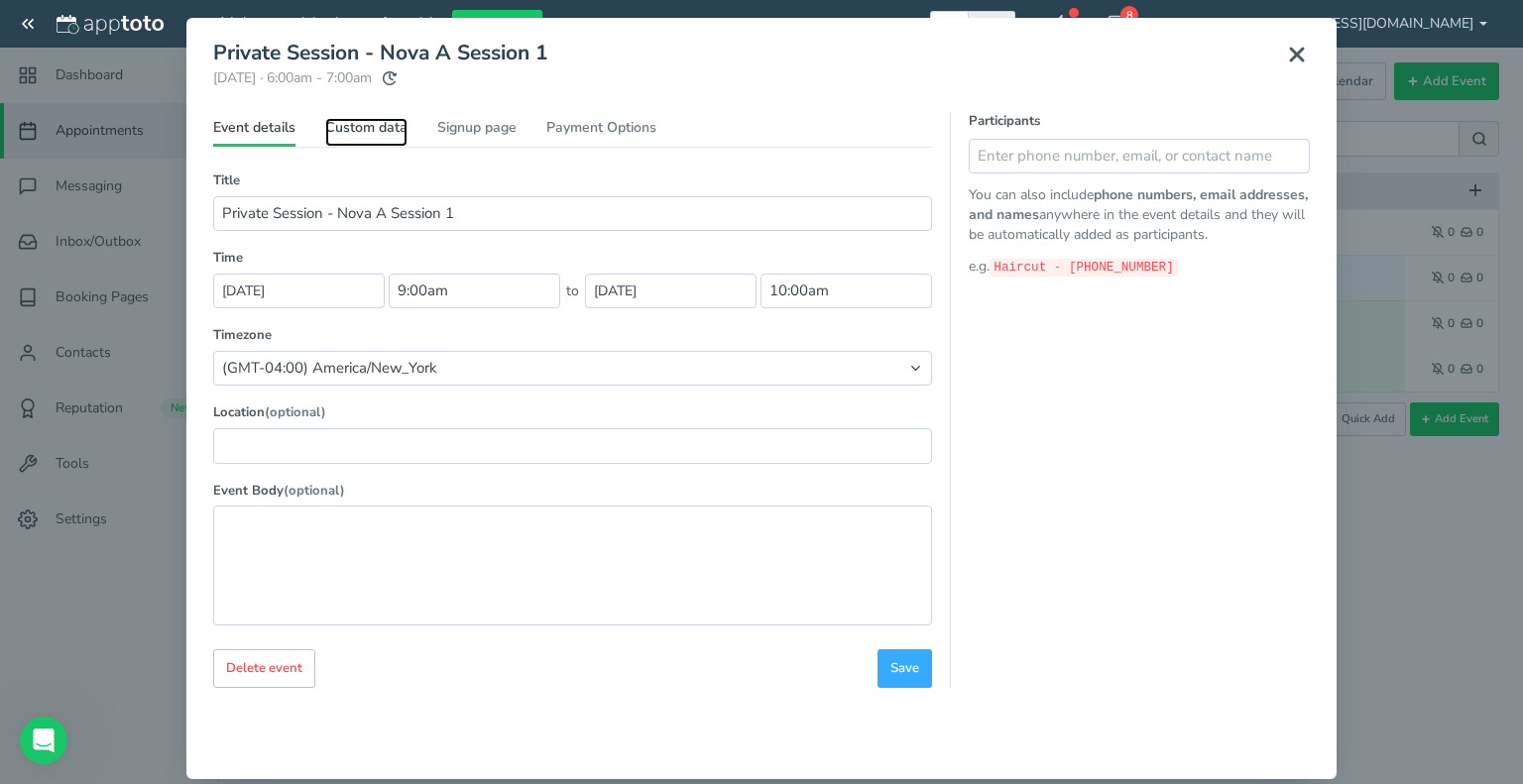 click on "Custom data" at bounding box center [366, 132] 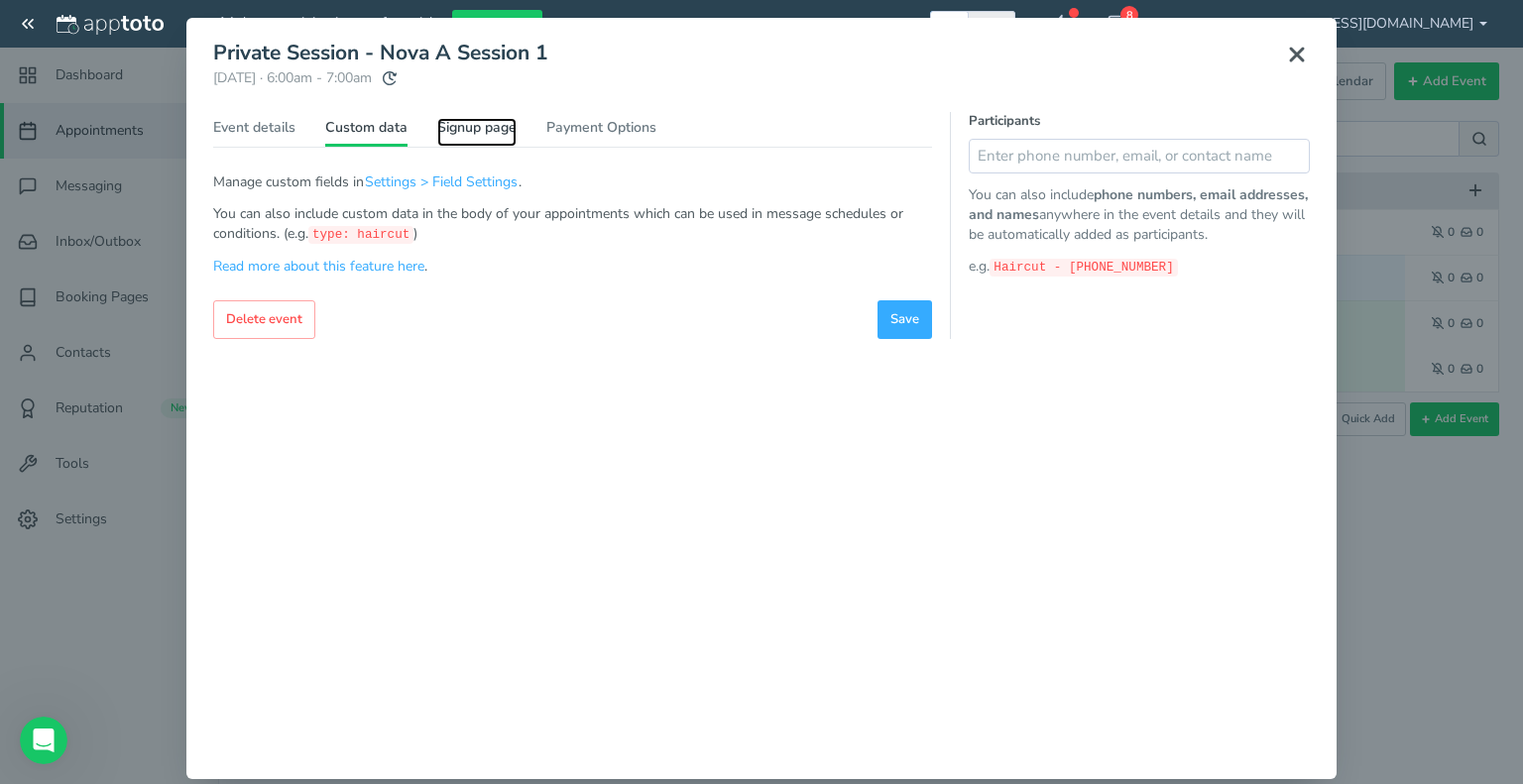 click on "Signup page" at bounding box center [477, 132] 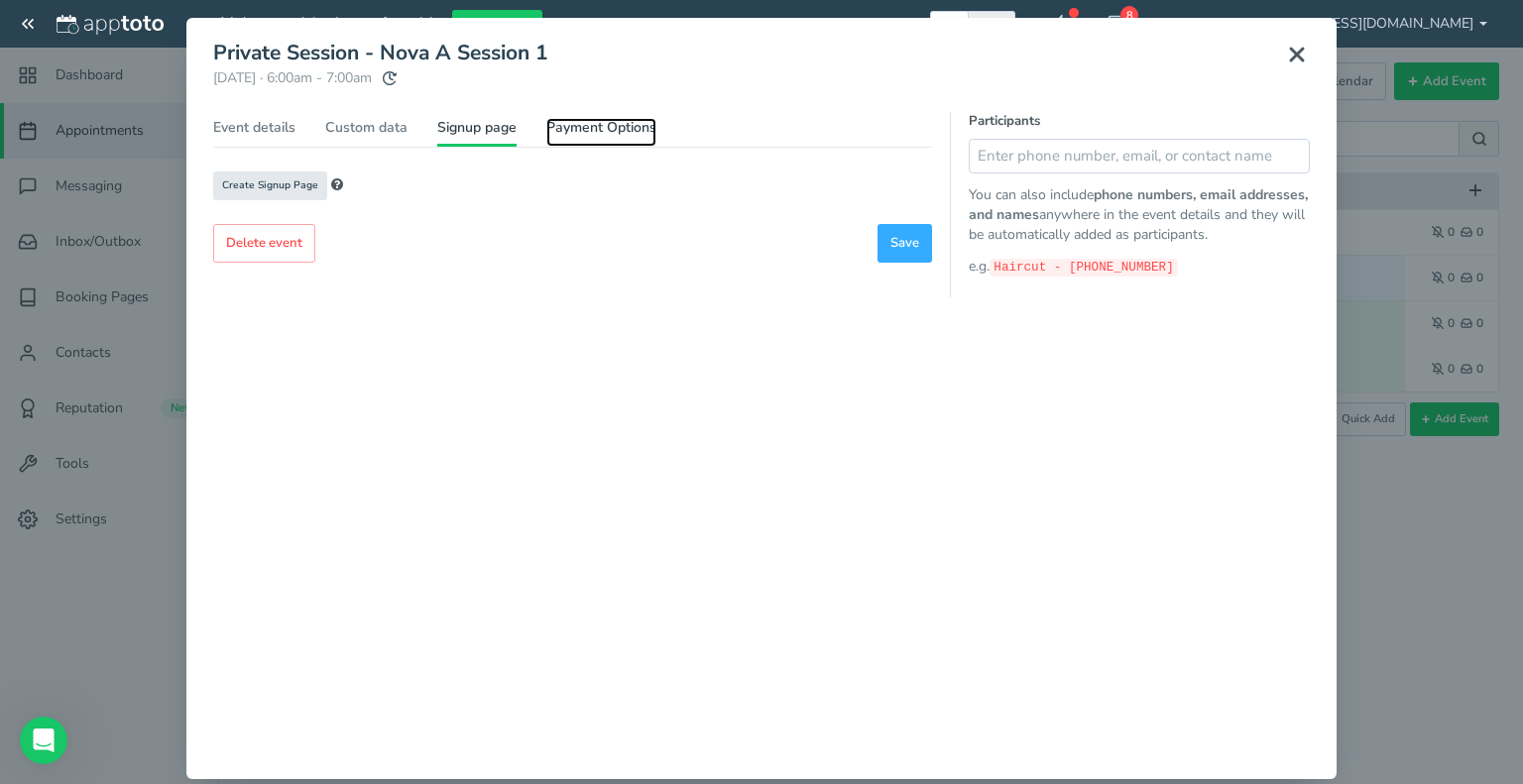 click on "Payment Options" at bounding box center (601, 132) 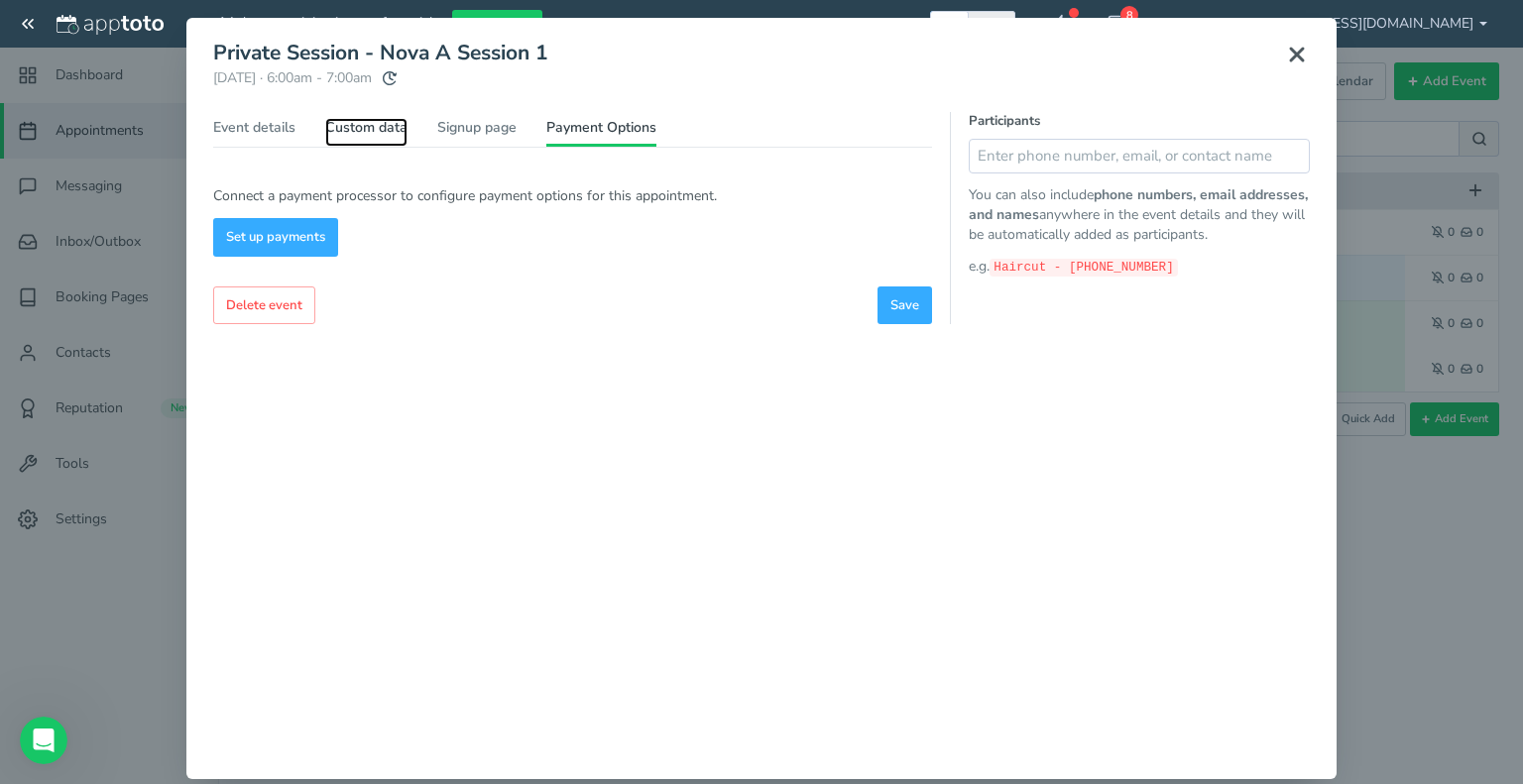 click on "Custom data" at bounding box center (366, 132) 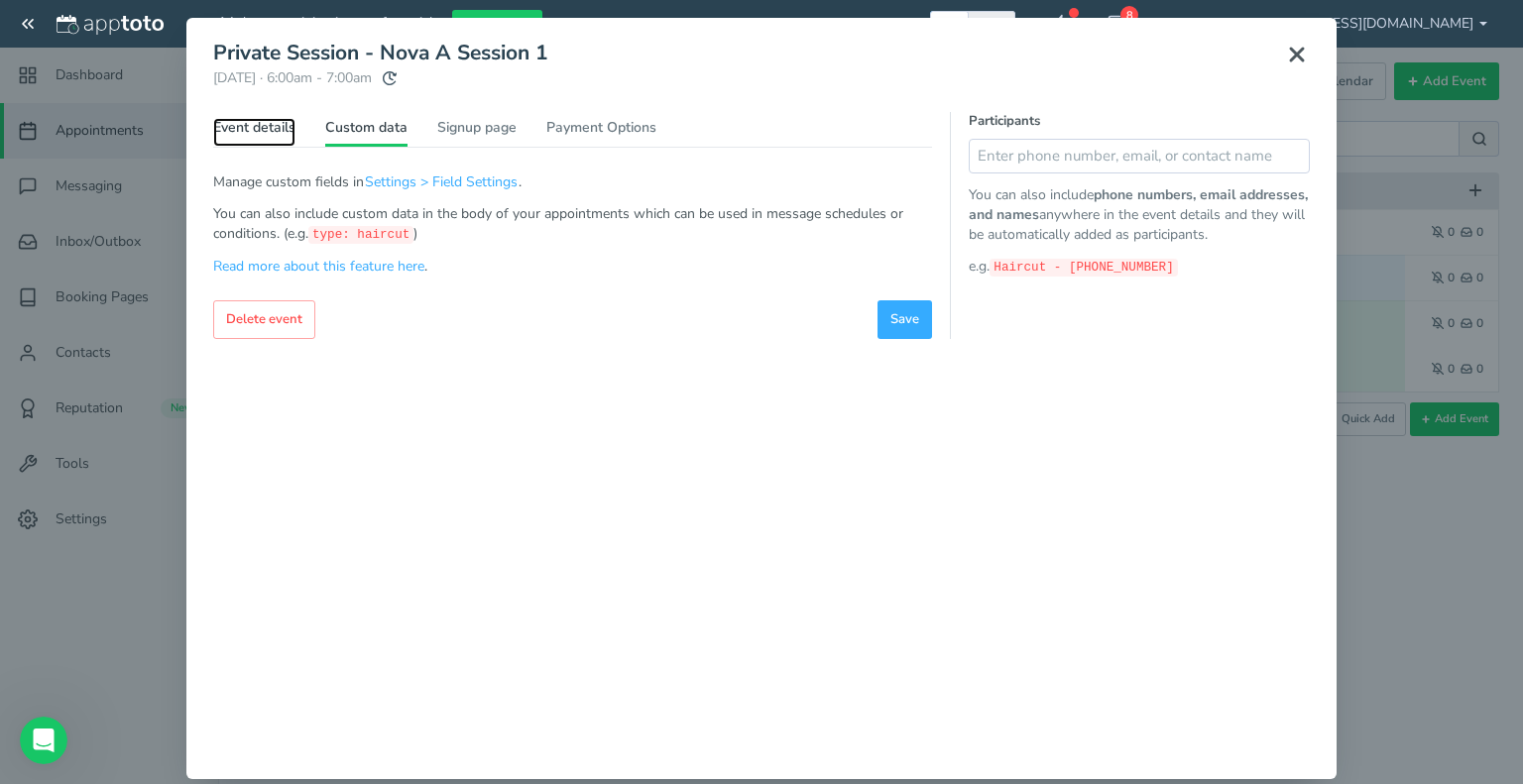 click on "Event details" at bounding box center [254, 132] 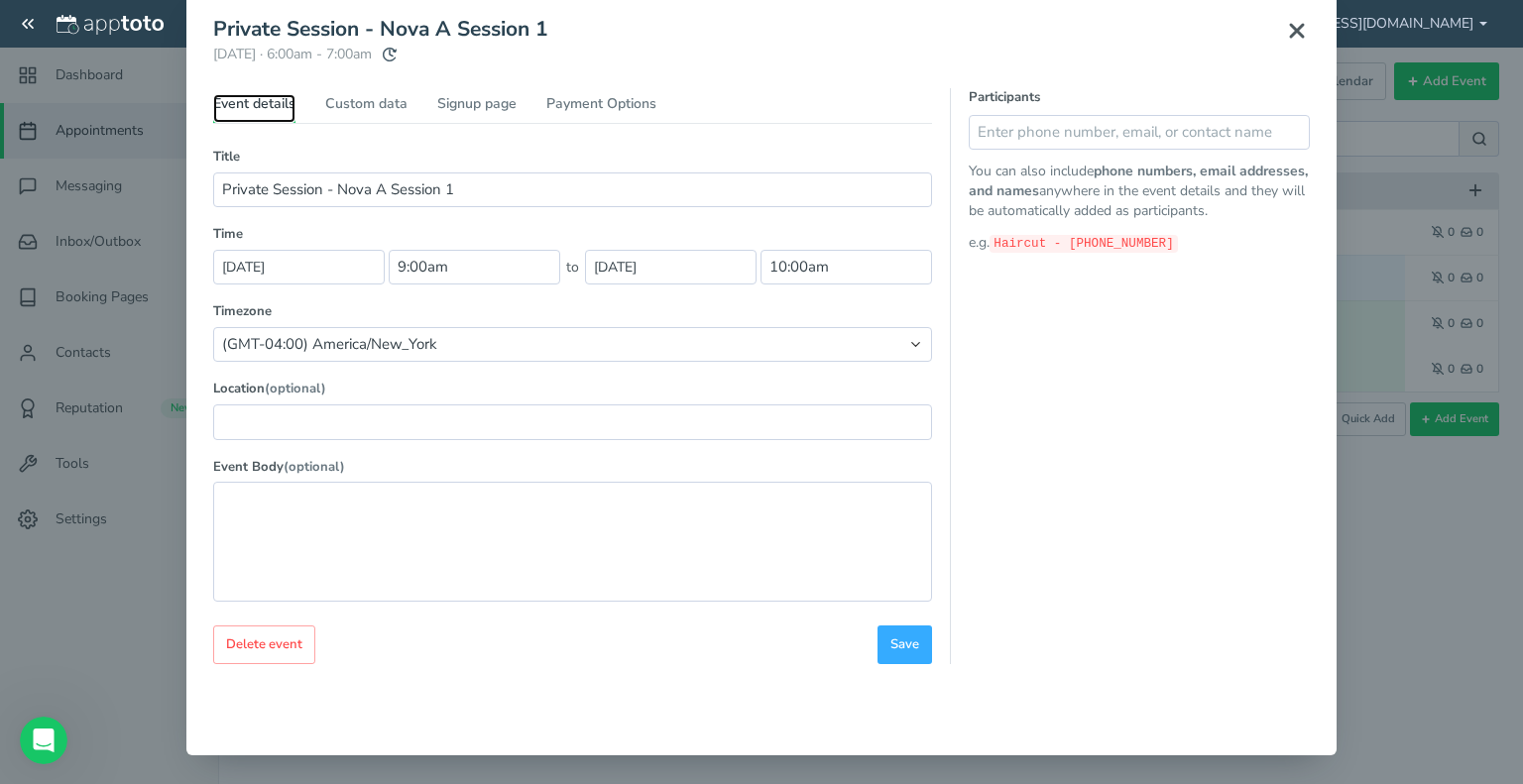 scroll, scrollTop: 0, scrollLeft: 0, axis: both 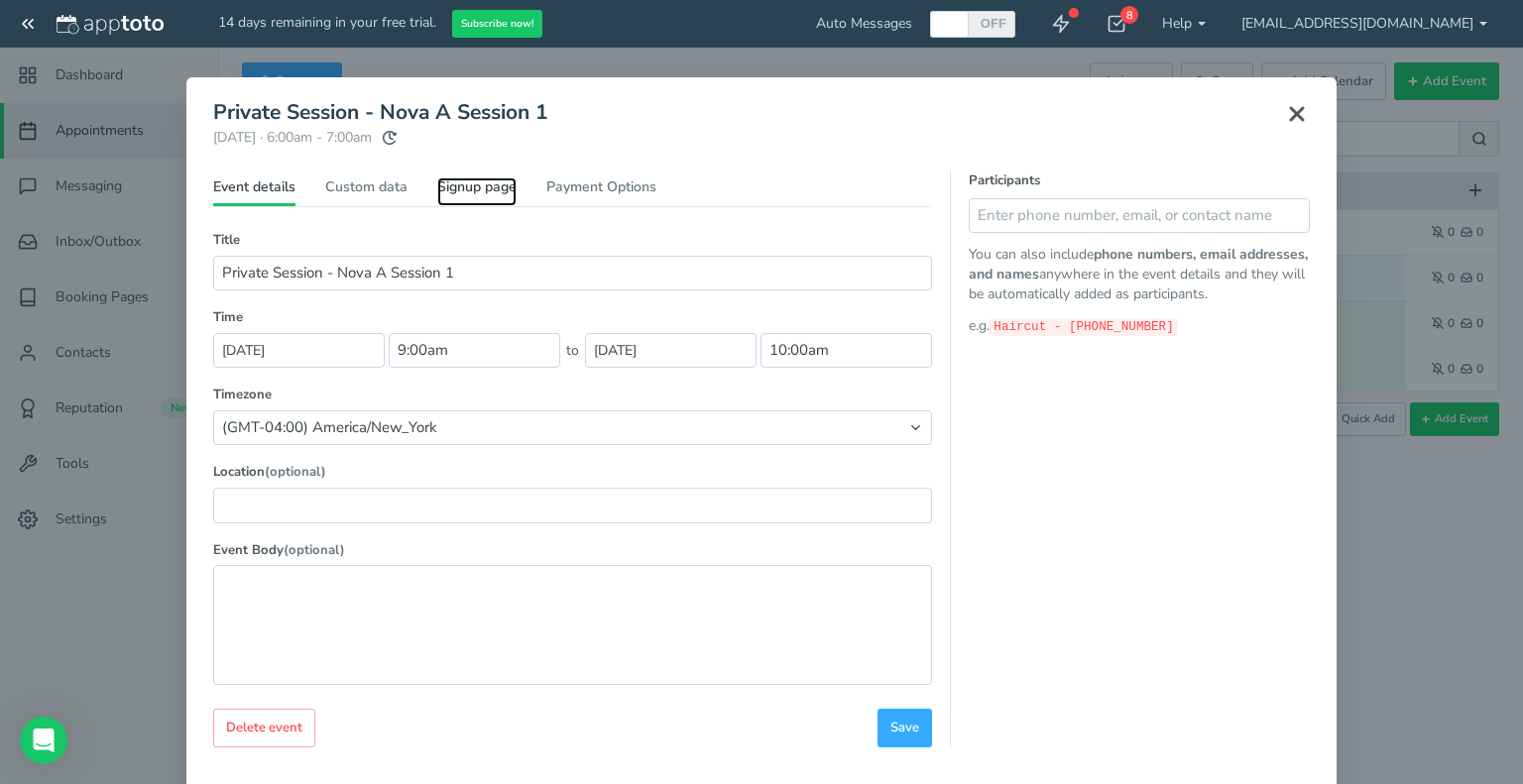 click on "Signup page" at bounding box center [477, 191] 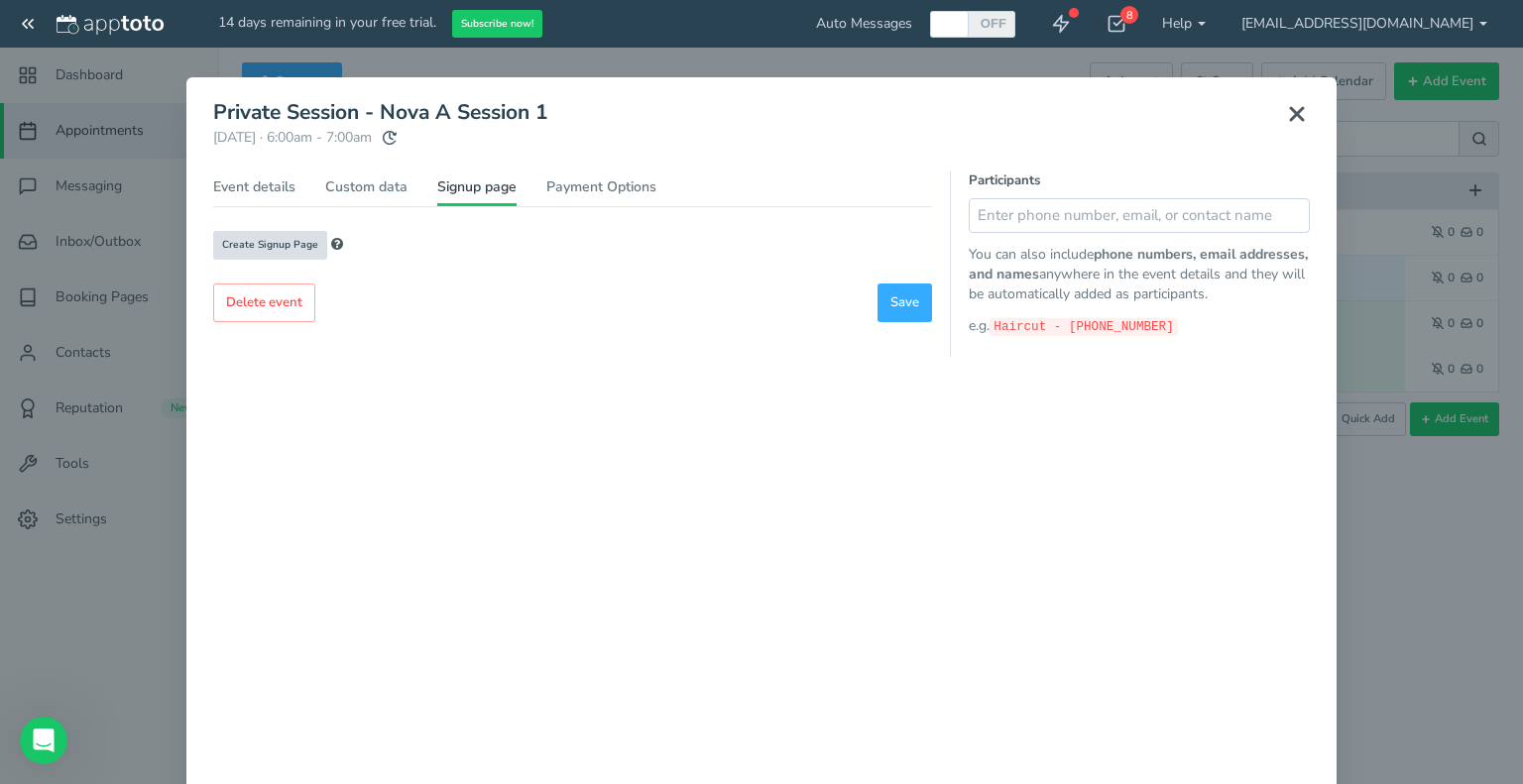 click on "Create Signup Page" at bounding box center [270, 245] 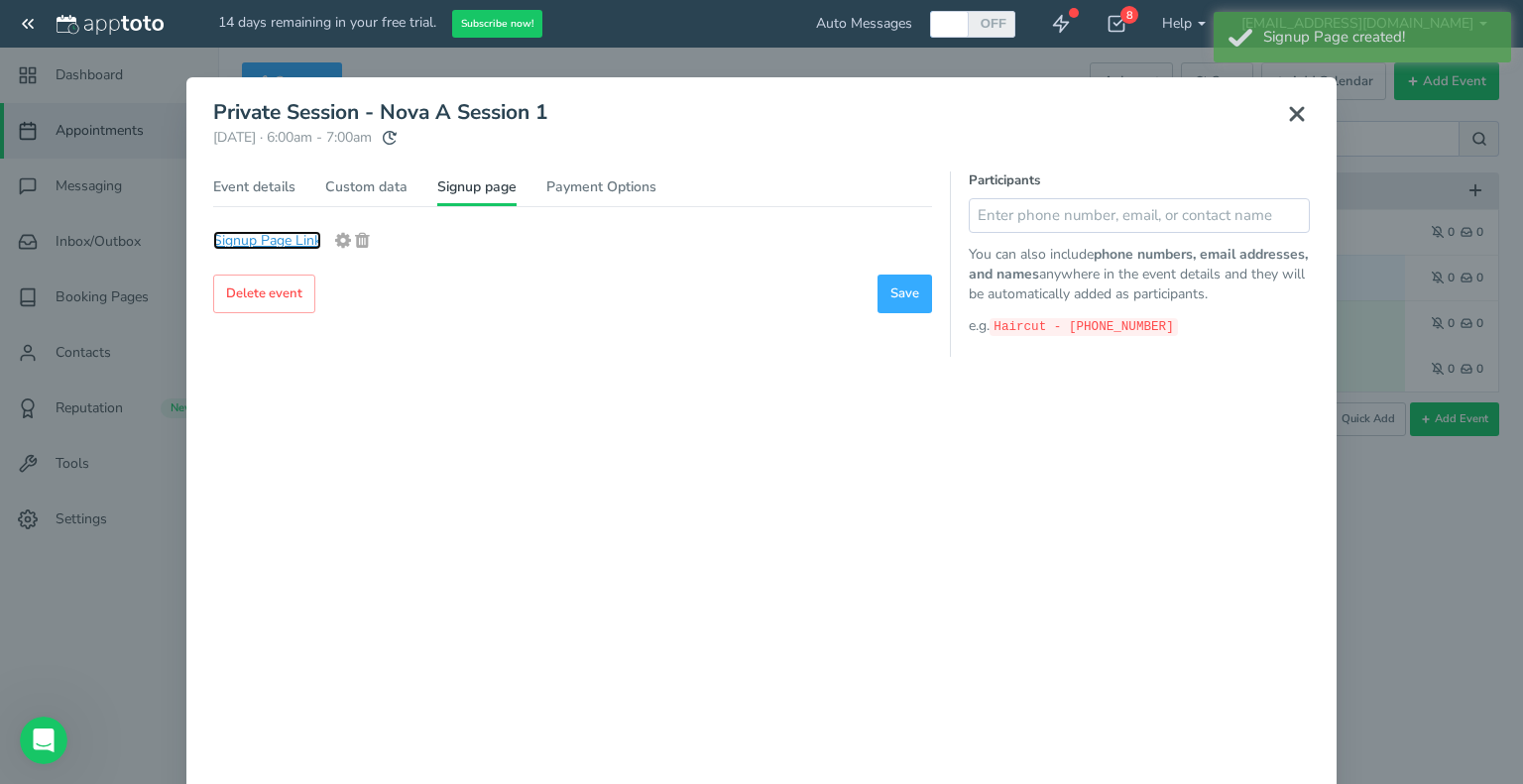 click on "Signup Page Link" at bounding box center [267, 240] 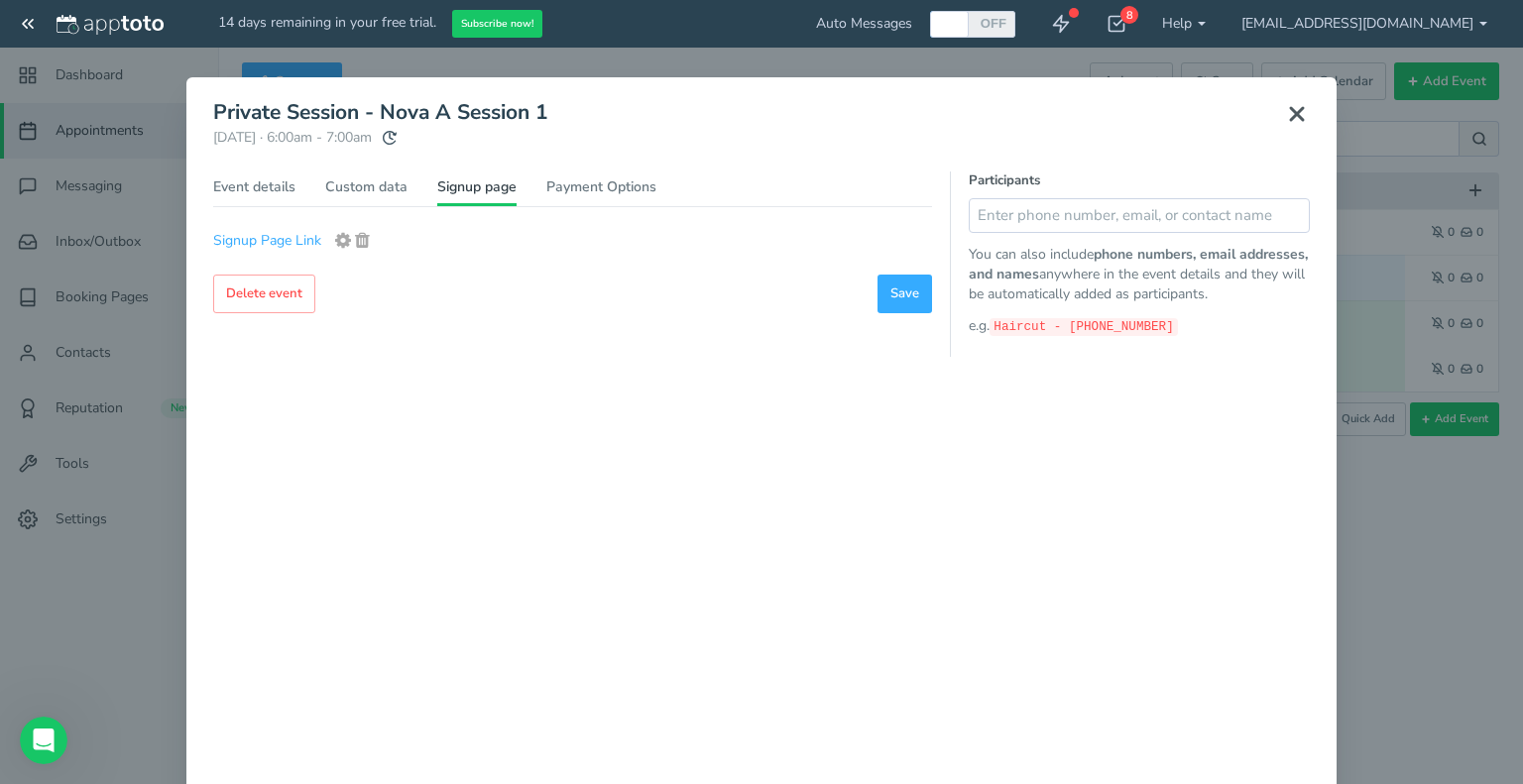 click 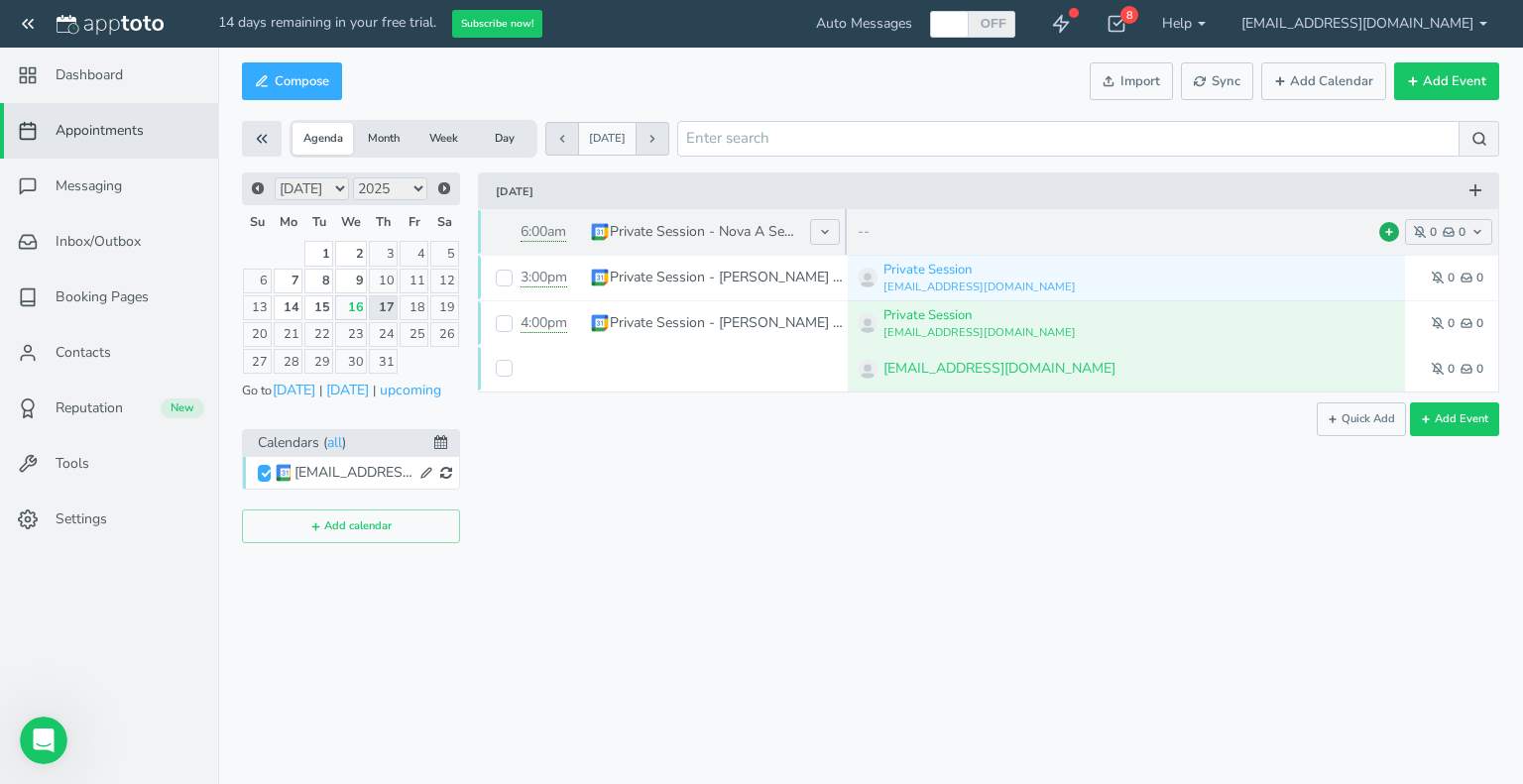 click 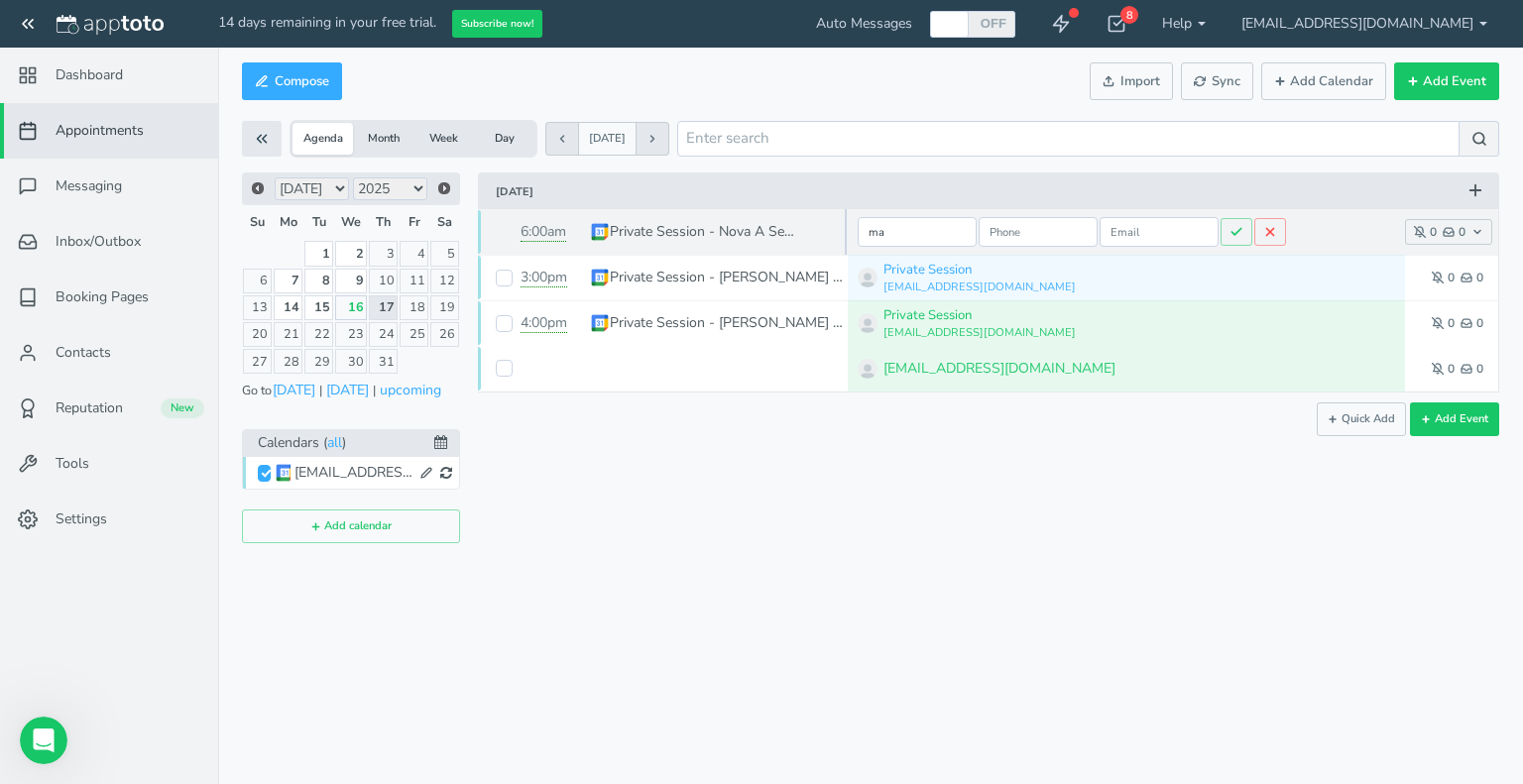 type on "m" 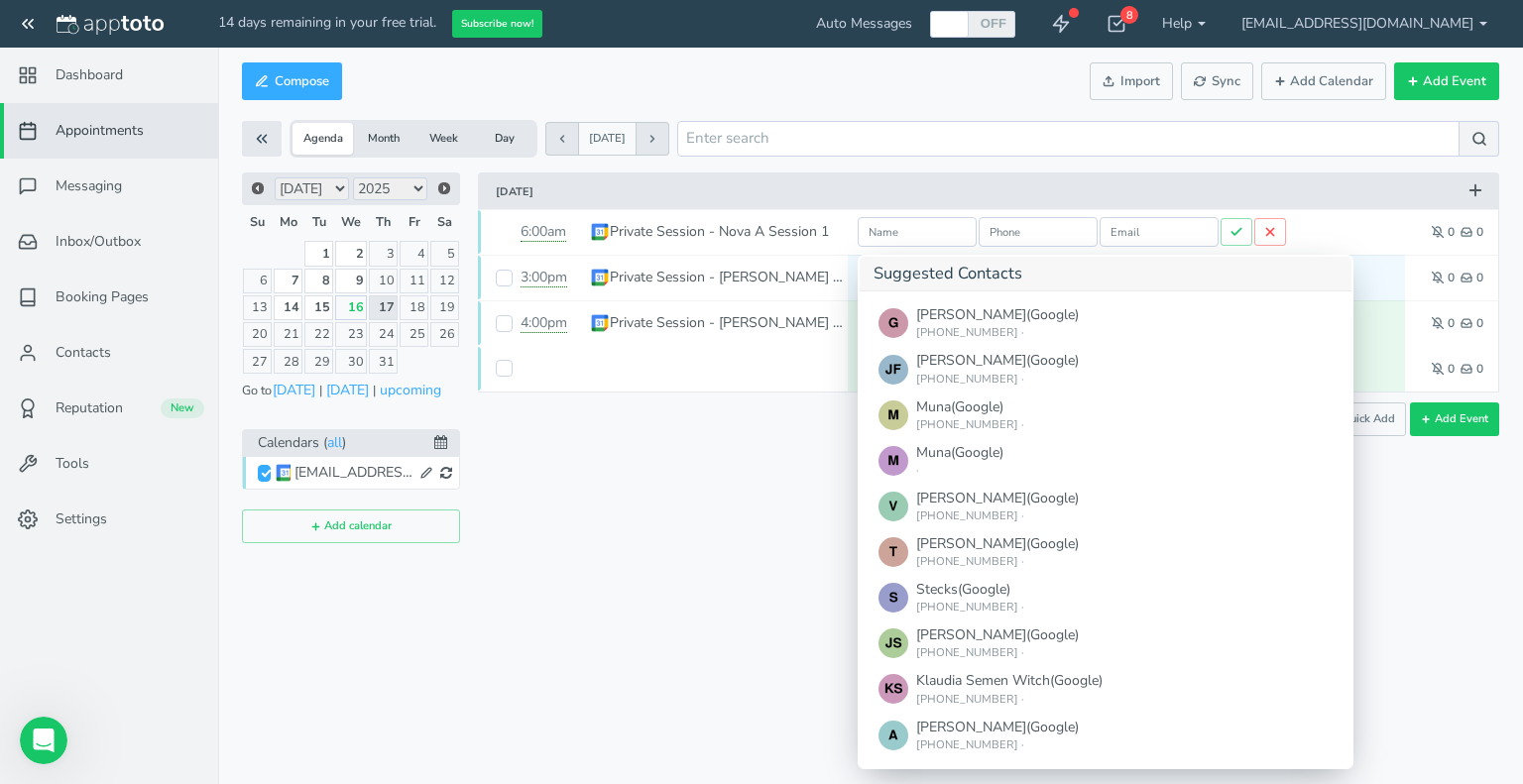 click on "×
Private Session - Nova A Session 1
[DATE] · 6:00am - 7:00am
Public reschedule link
Event details
Custom data
Signup page Type" at bounding box center (980, 358) 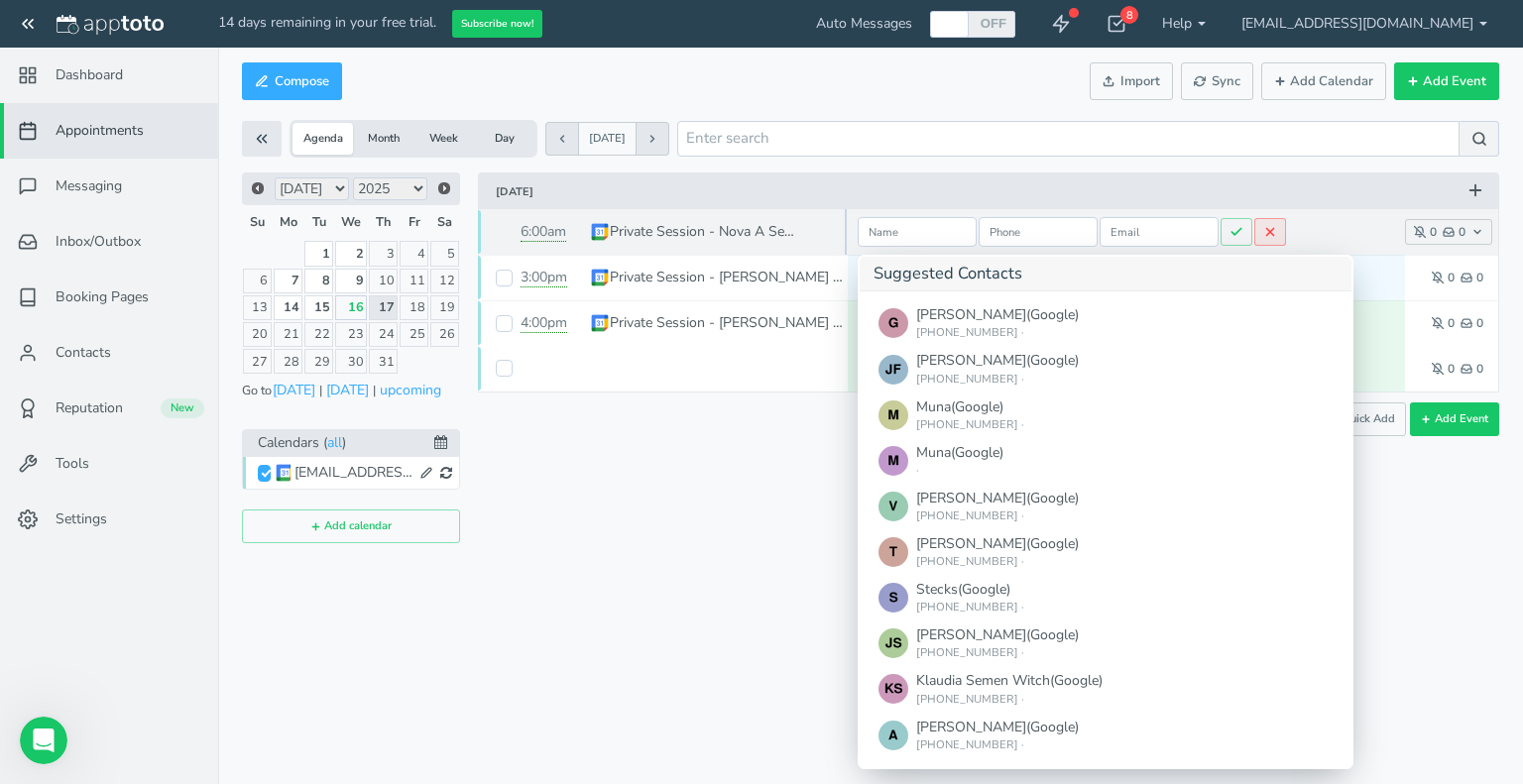 click at bounding box center [1270, 232] 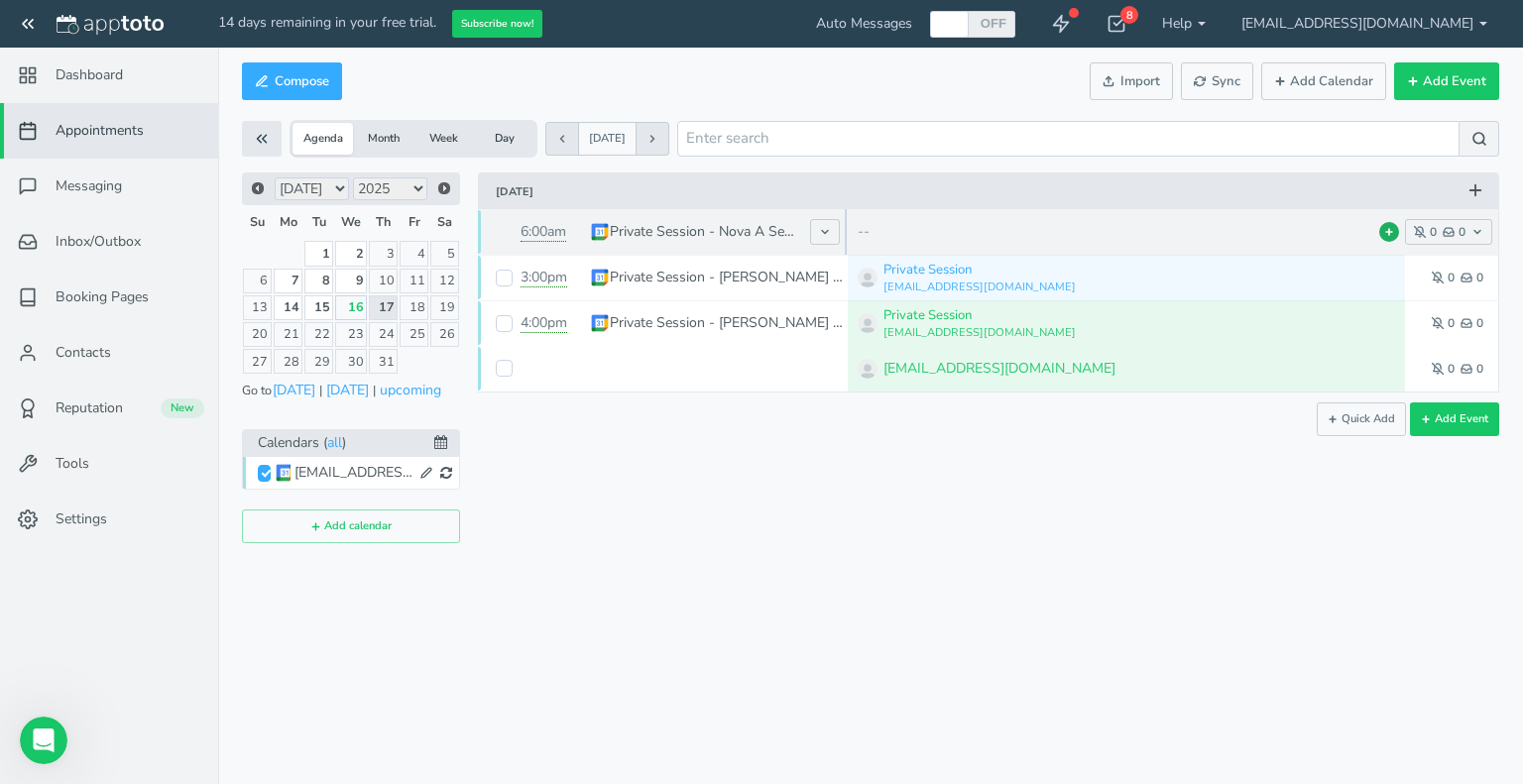 click at bounding box center [1389, 232] 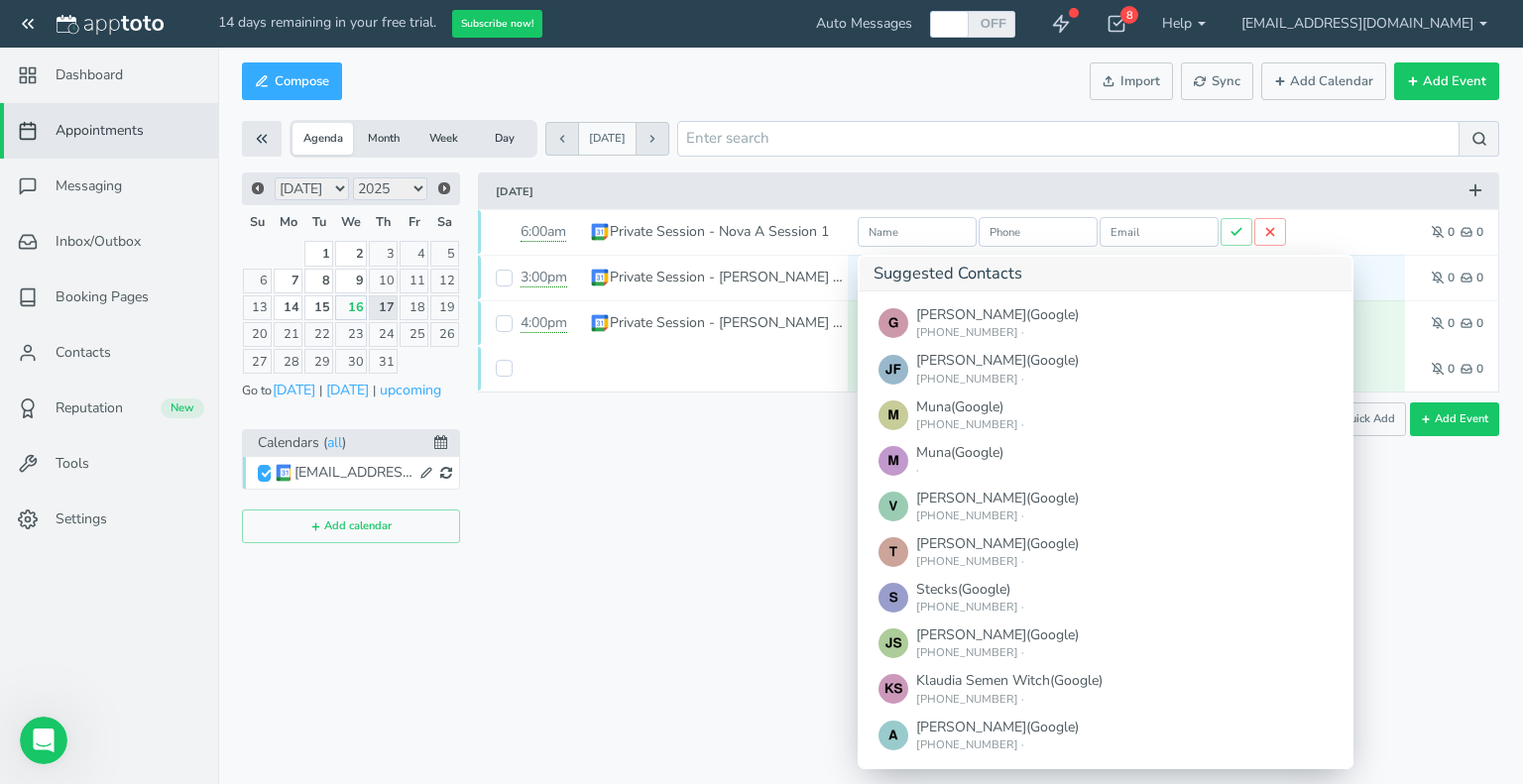 click on "×
Private Session - Nova A Session 1
[DATE] · 6:00am - 7:00am
Public reschedule link
Event details
Custom data
Signup page Type" at bounding box center (980, 358) 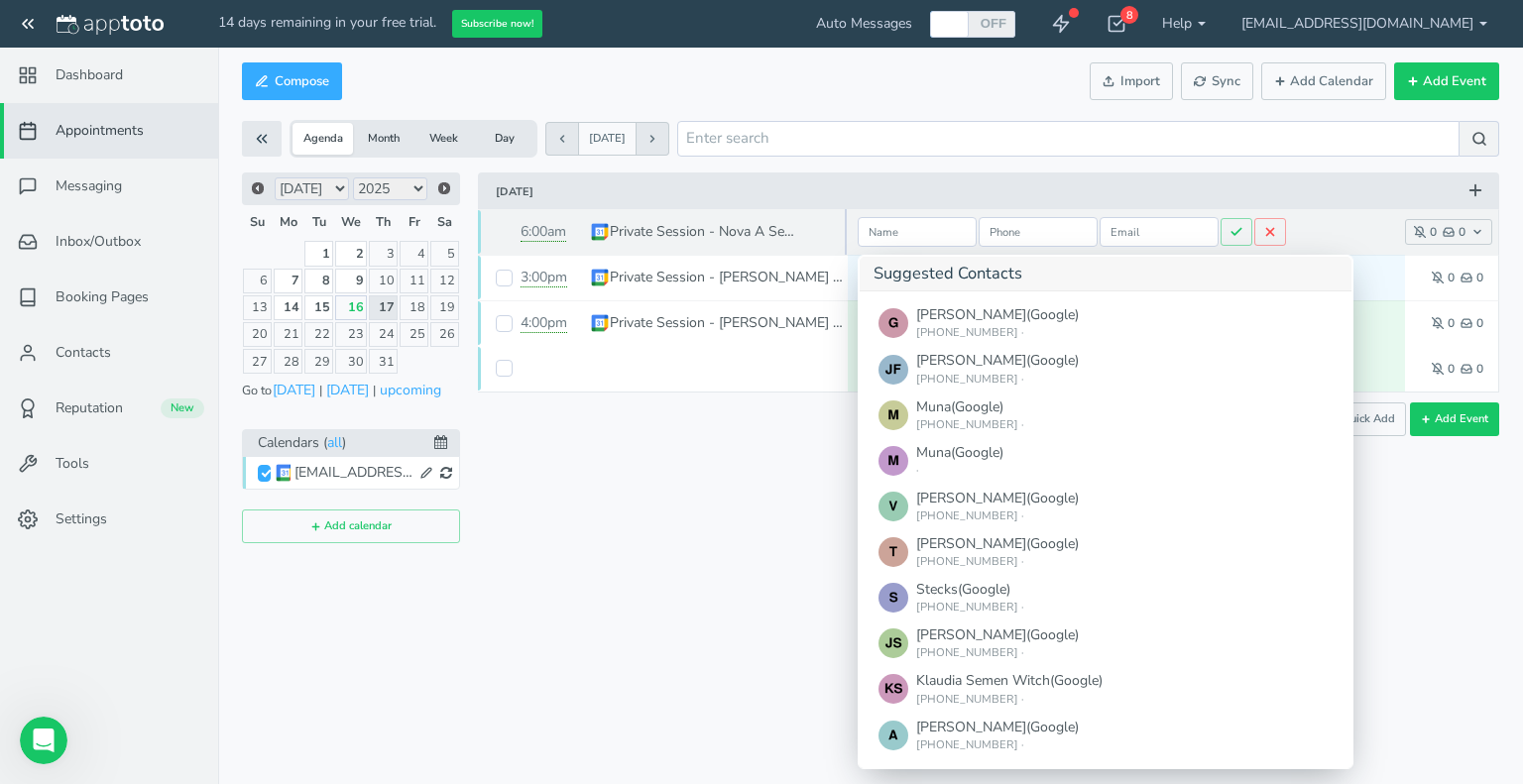 click at bounding box center [917, 232] 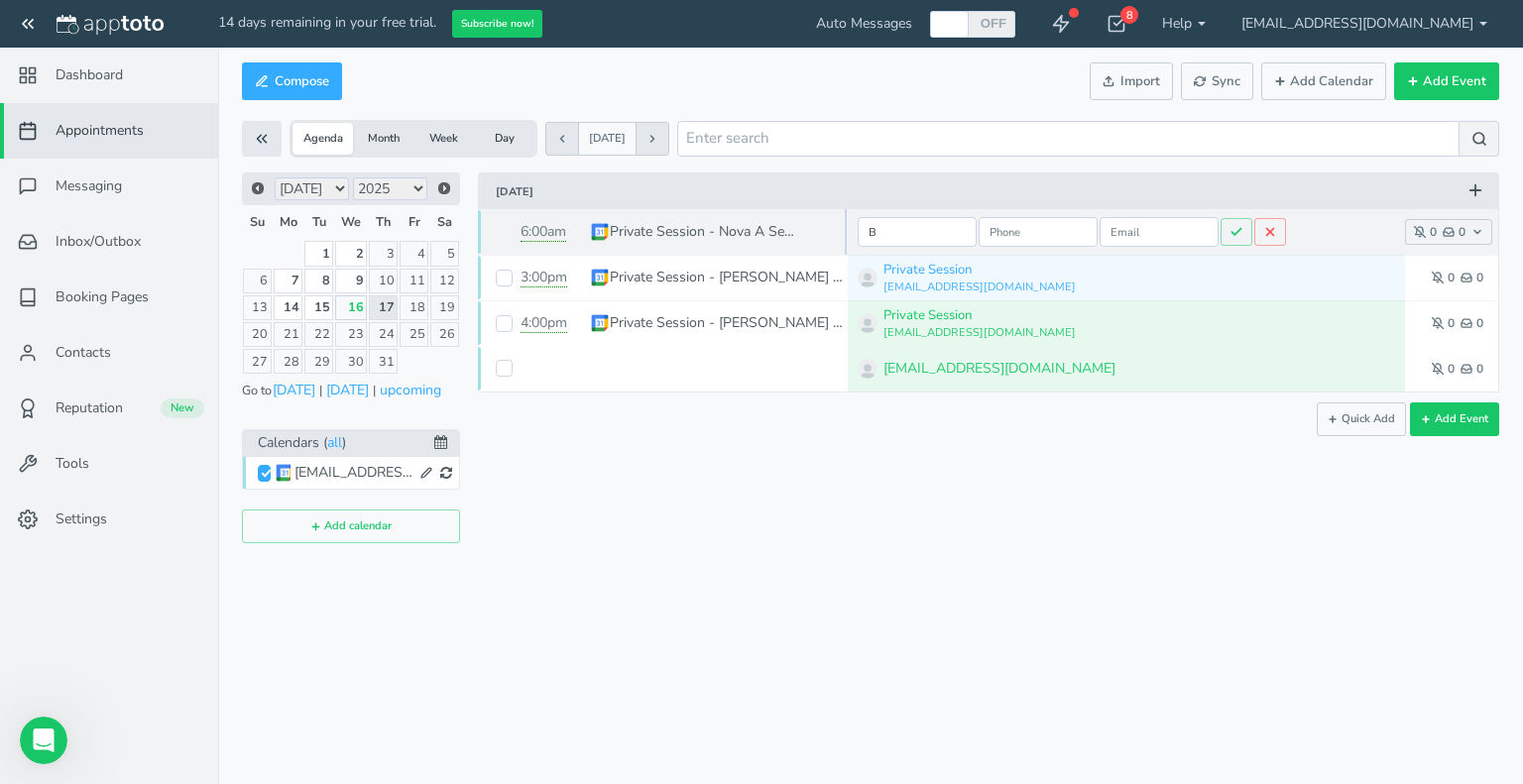 type 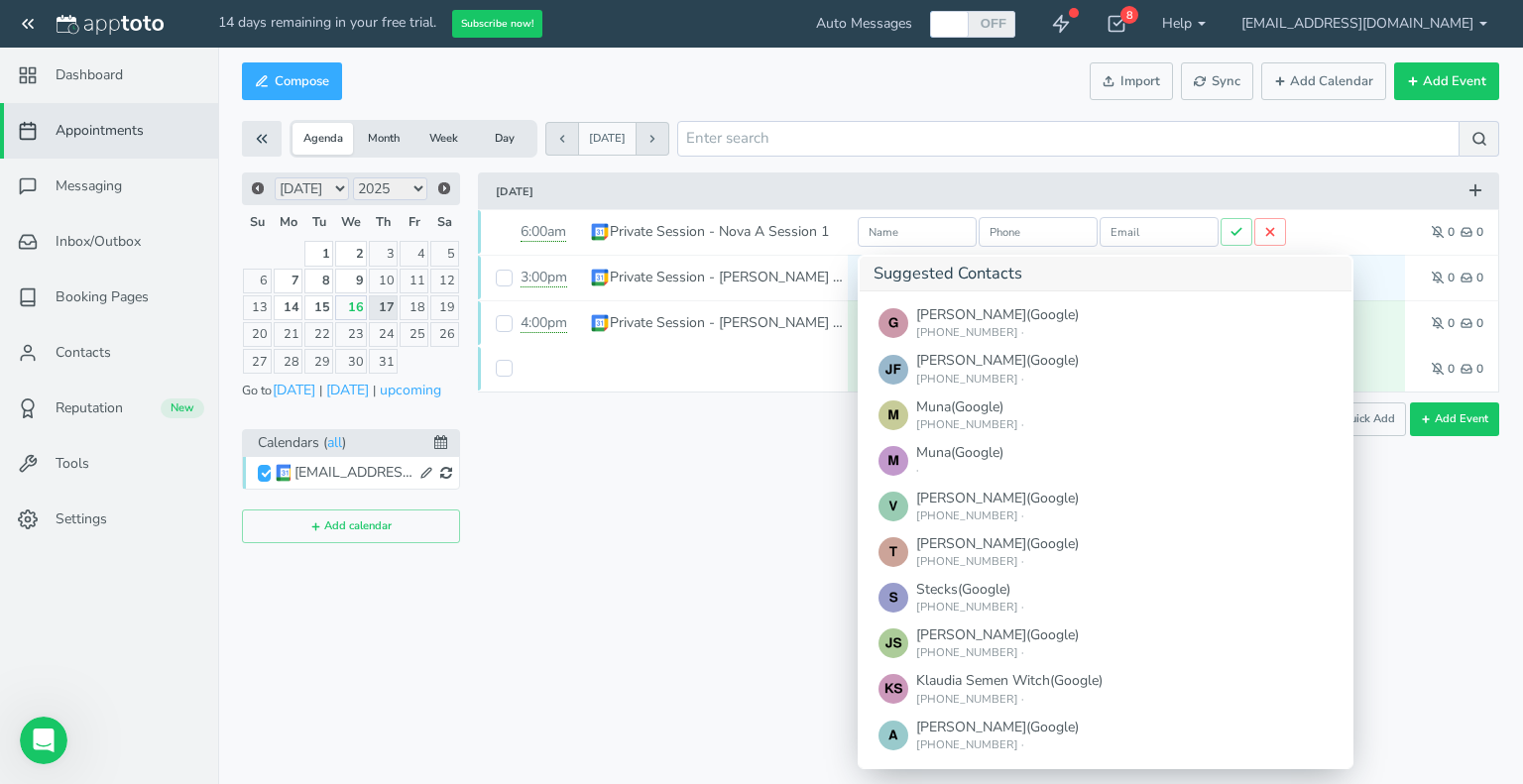 click on "Scroll down or click
to see more
Quick Add
Add Event" at bounding box center [989, 419] 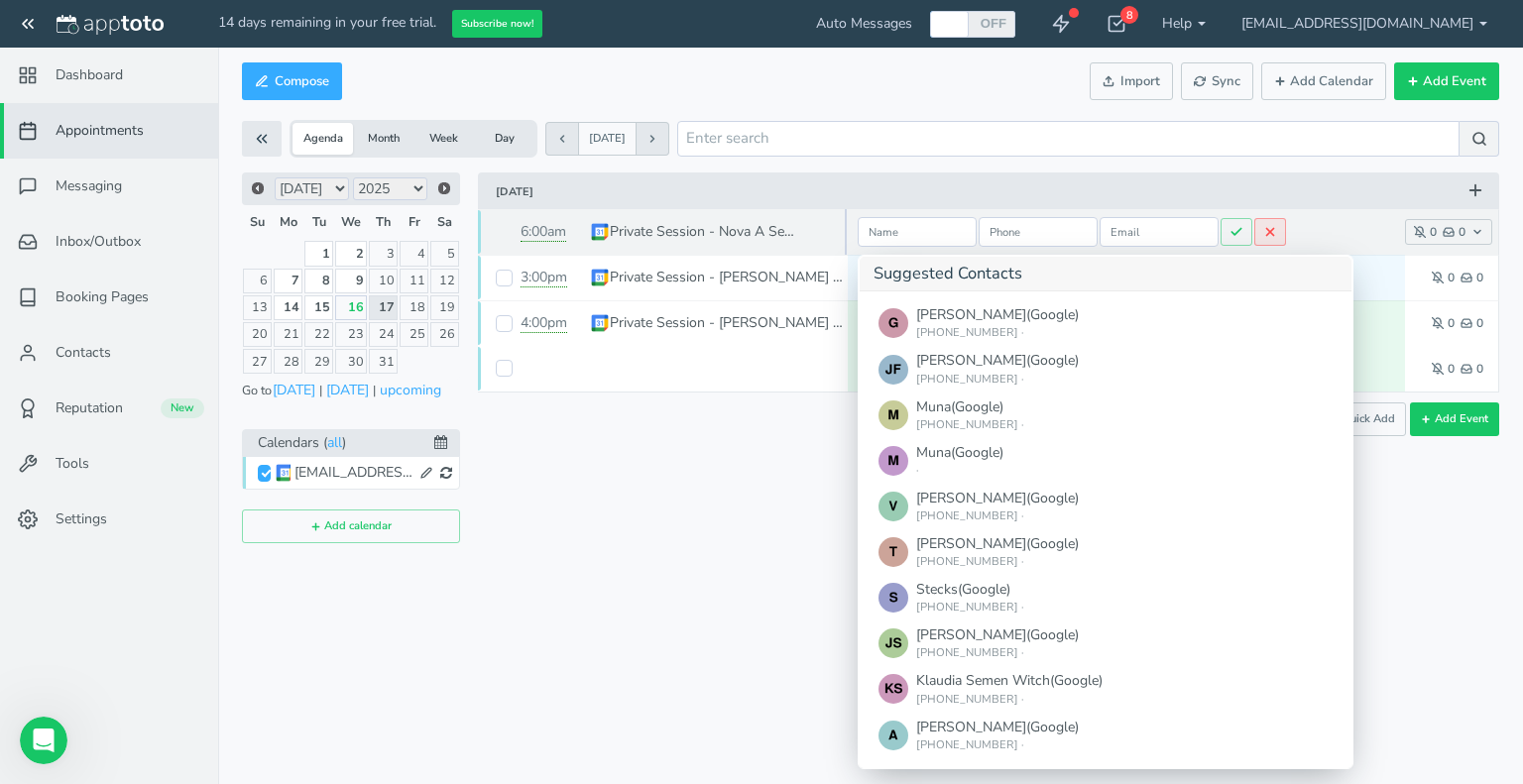 click 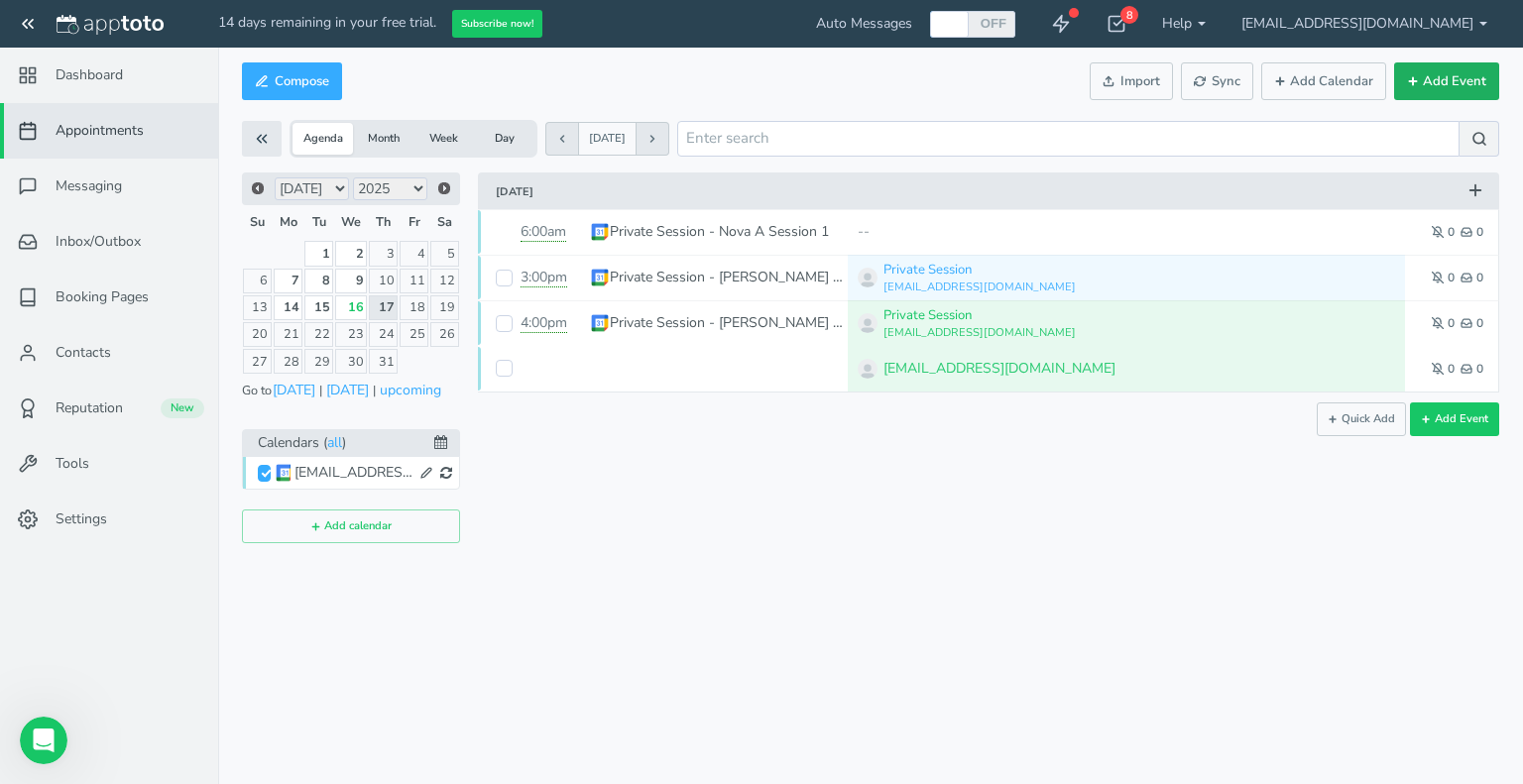 click on "Add Event" at bounding box center (1447, 81) 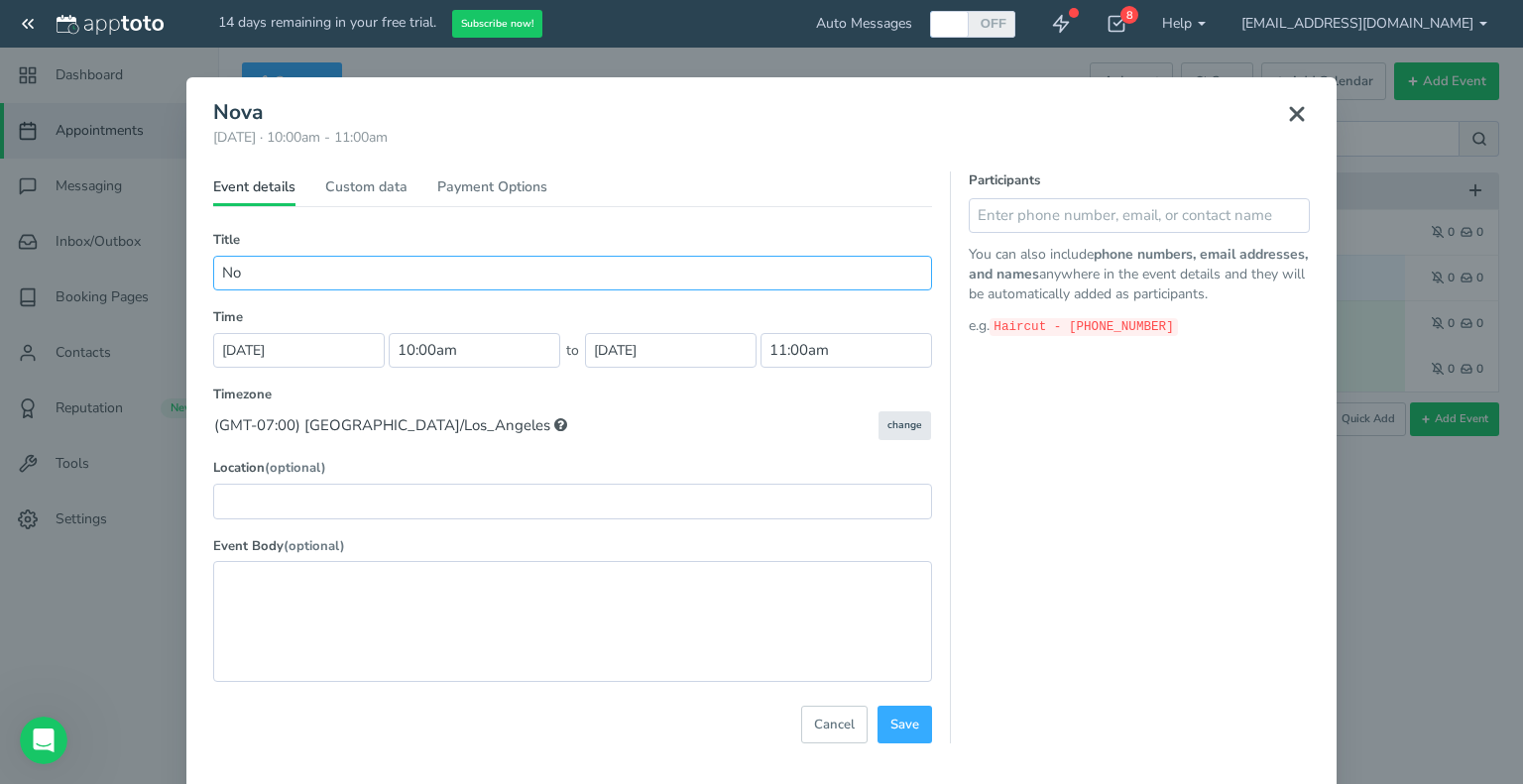 type on "N" 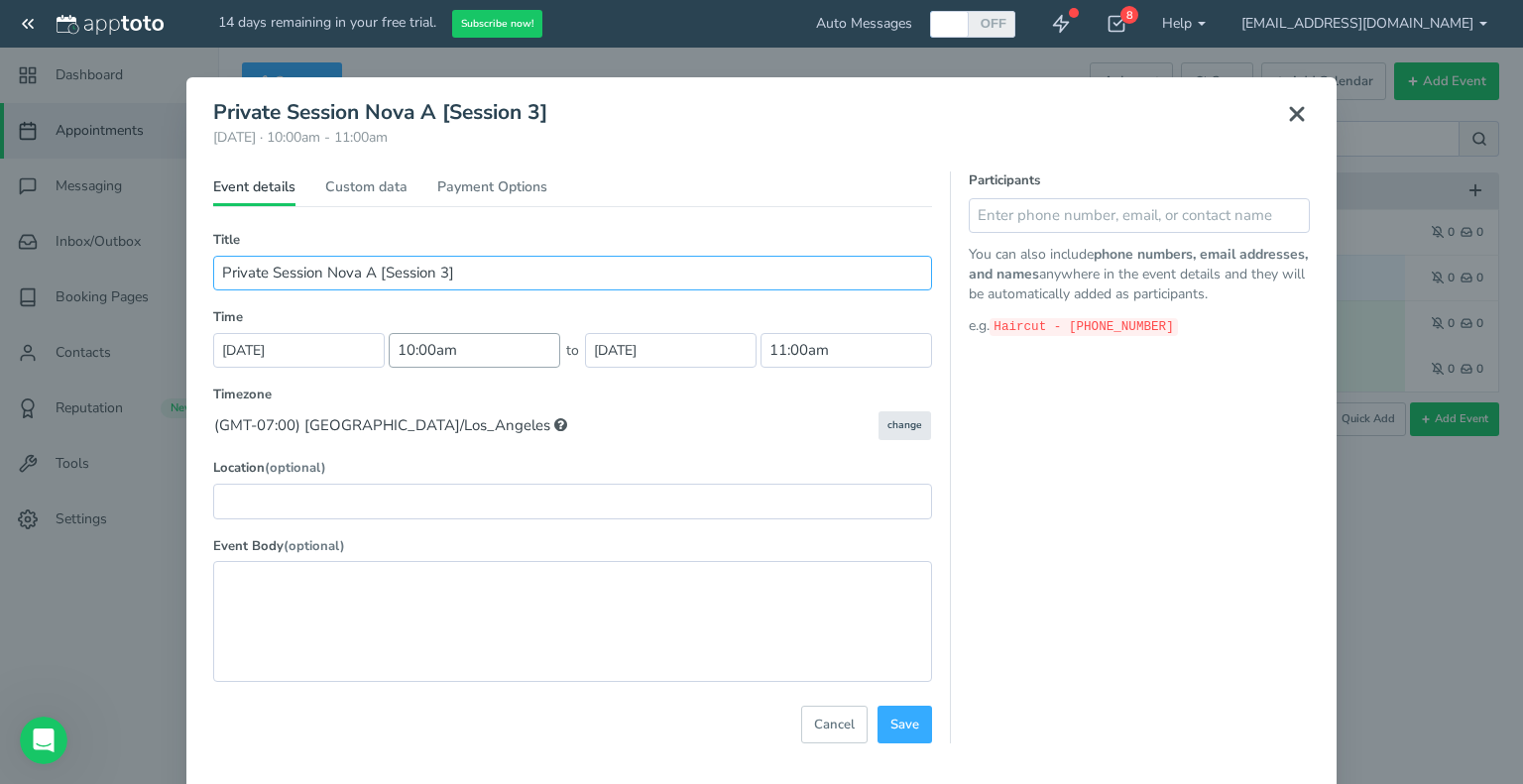 type on "Private Session Nova A [Session 3]" 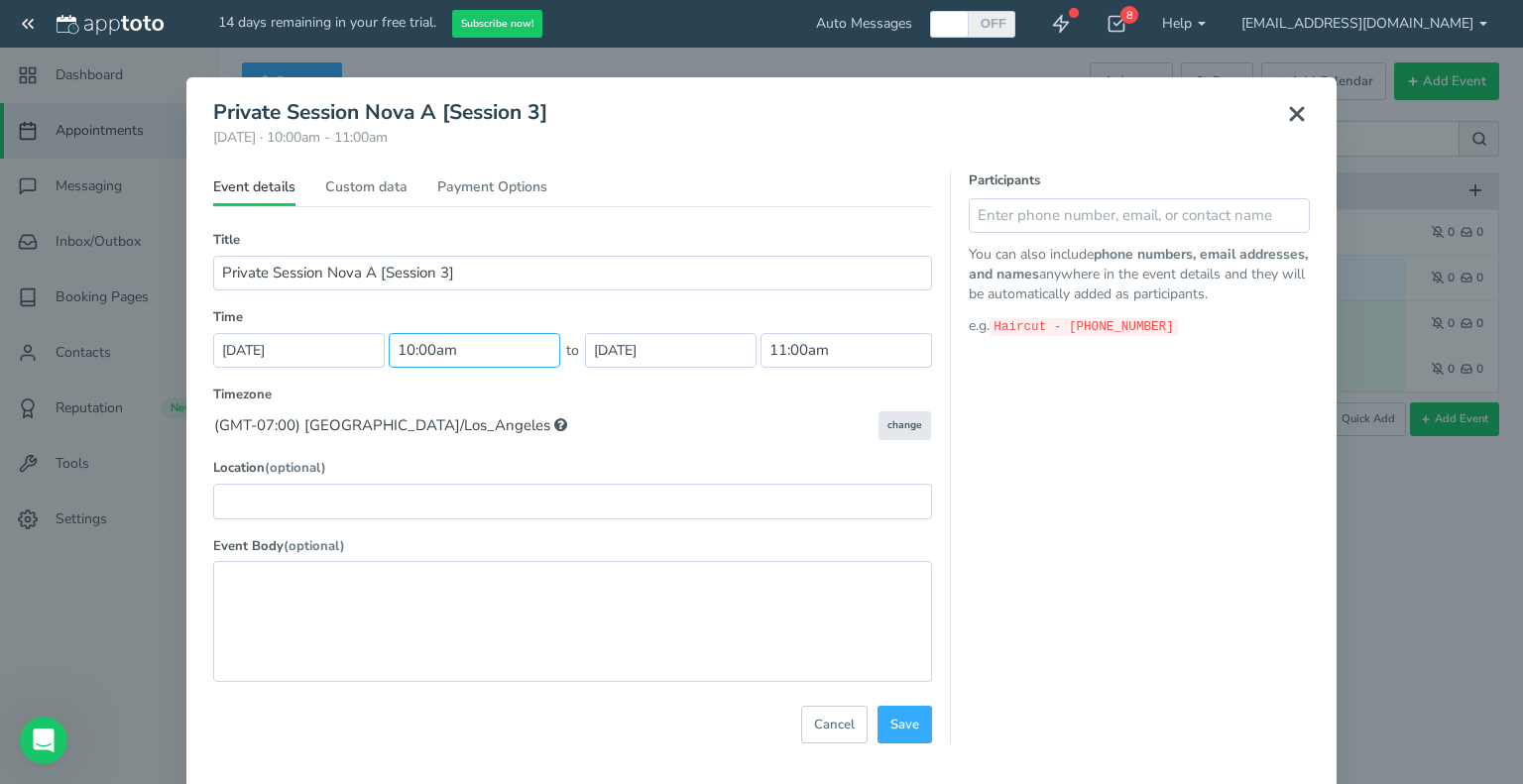 click on "10:00am" at bounding box center [474, 350] 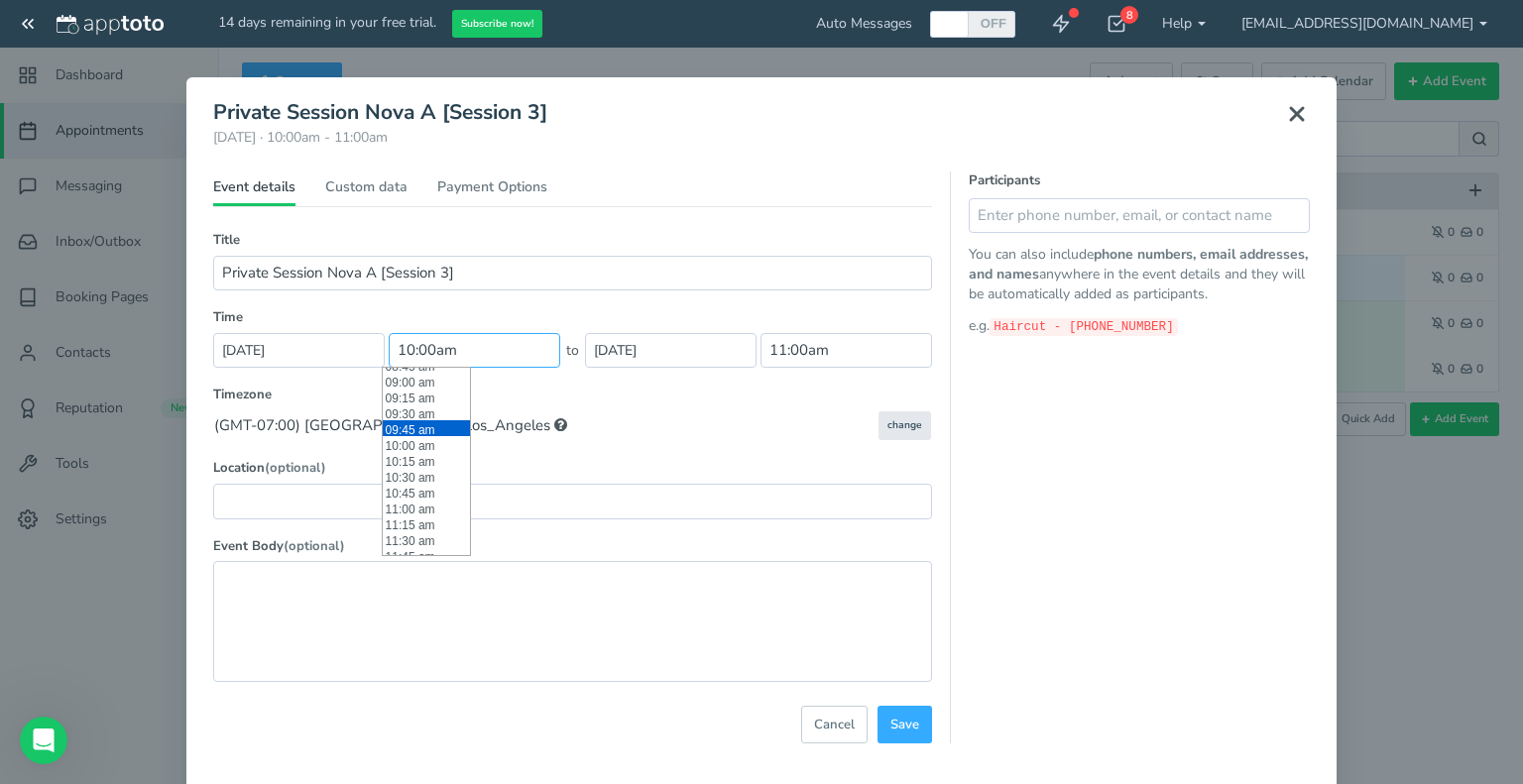 scroll, scrollTop: 557, scrollLeft: 0, axis: vertical 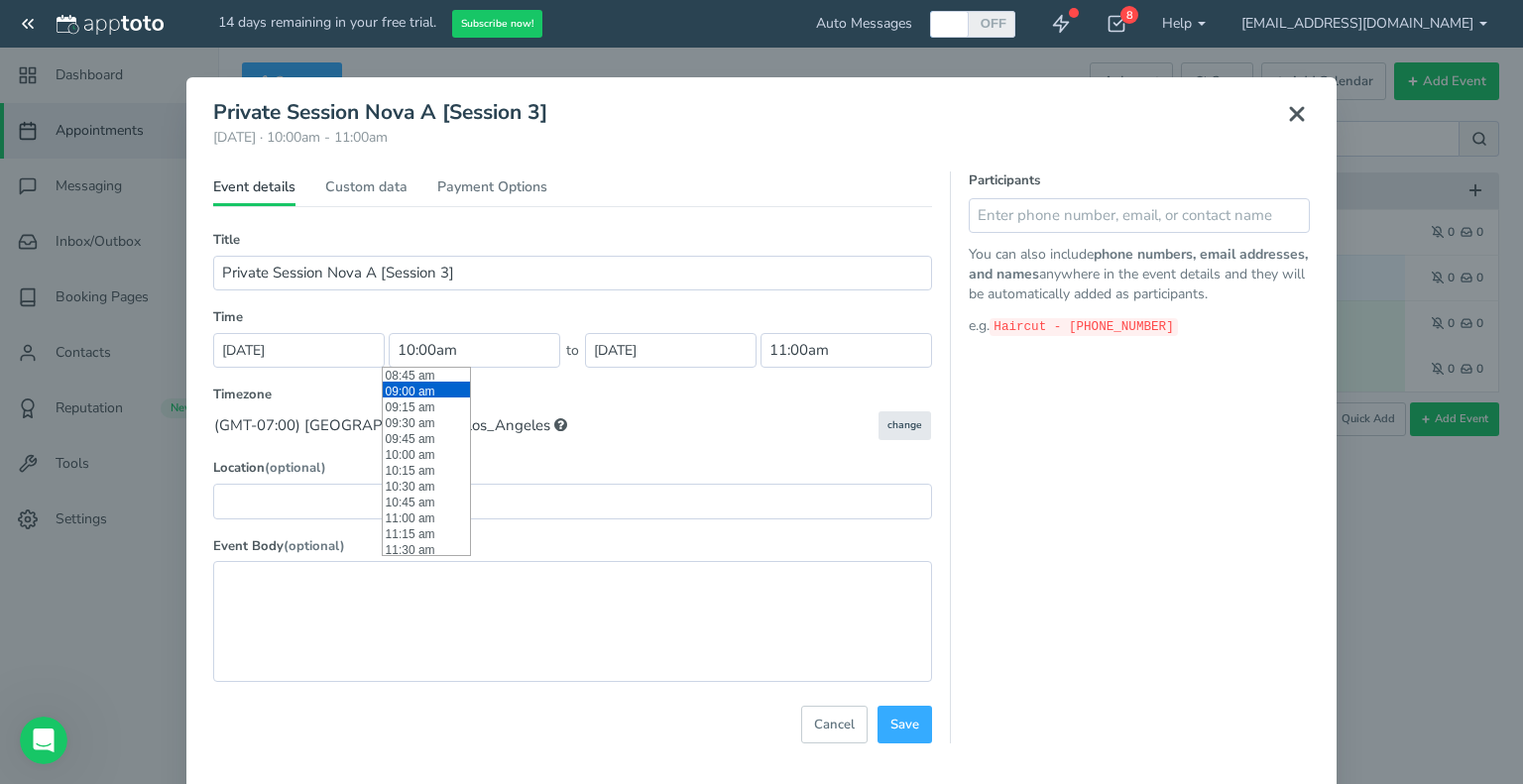 click on "09:00 am" at bounding box center [426, 390] 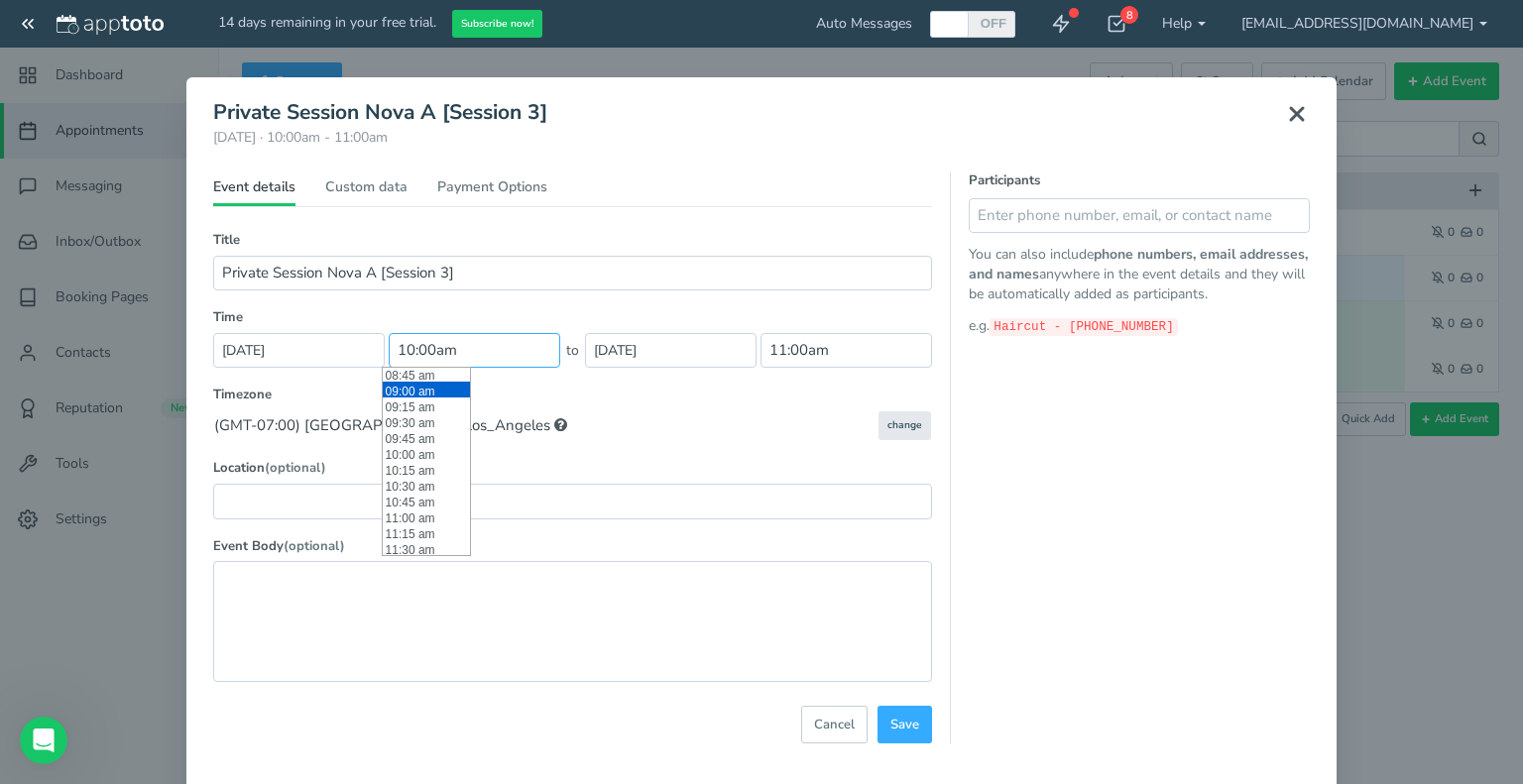 type on "09:00 am" 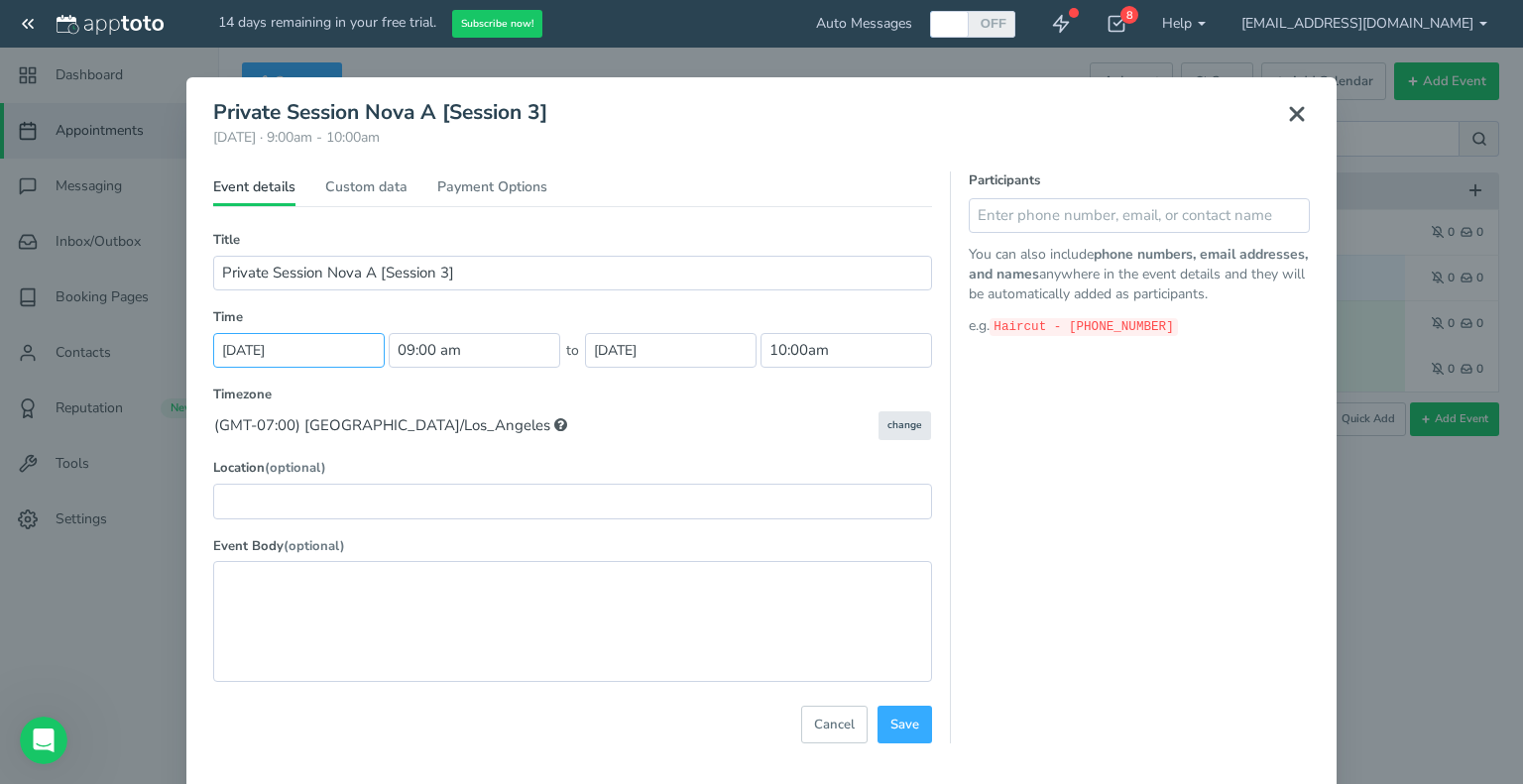 click on "[DATE]" at bounding box center (298, 350) 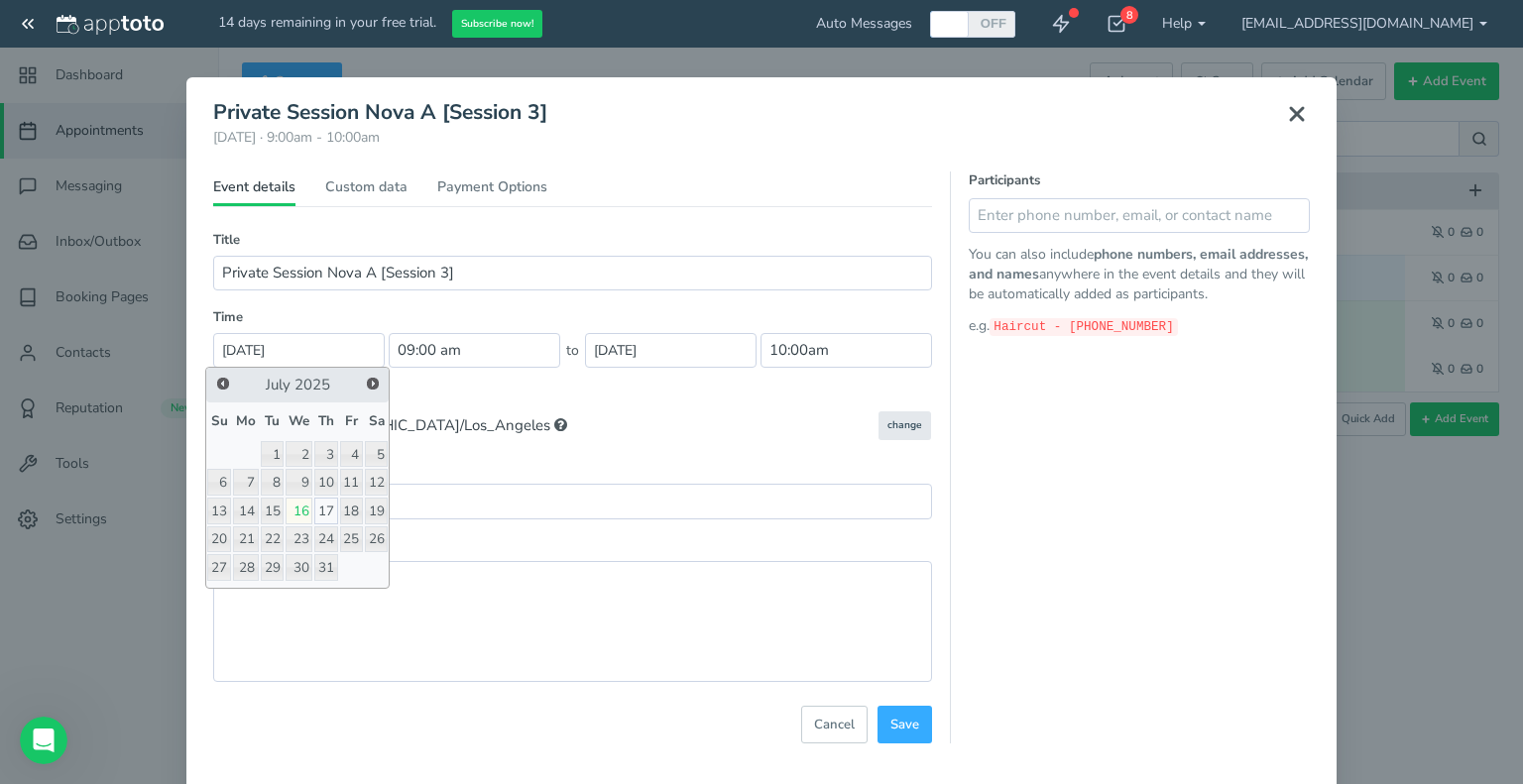 click on "17" at bounding box center [325, 510] 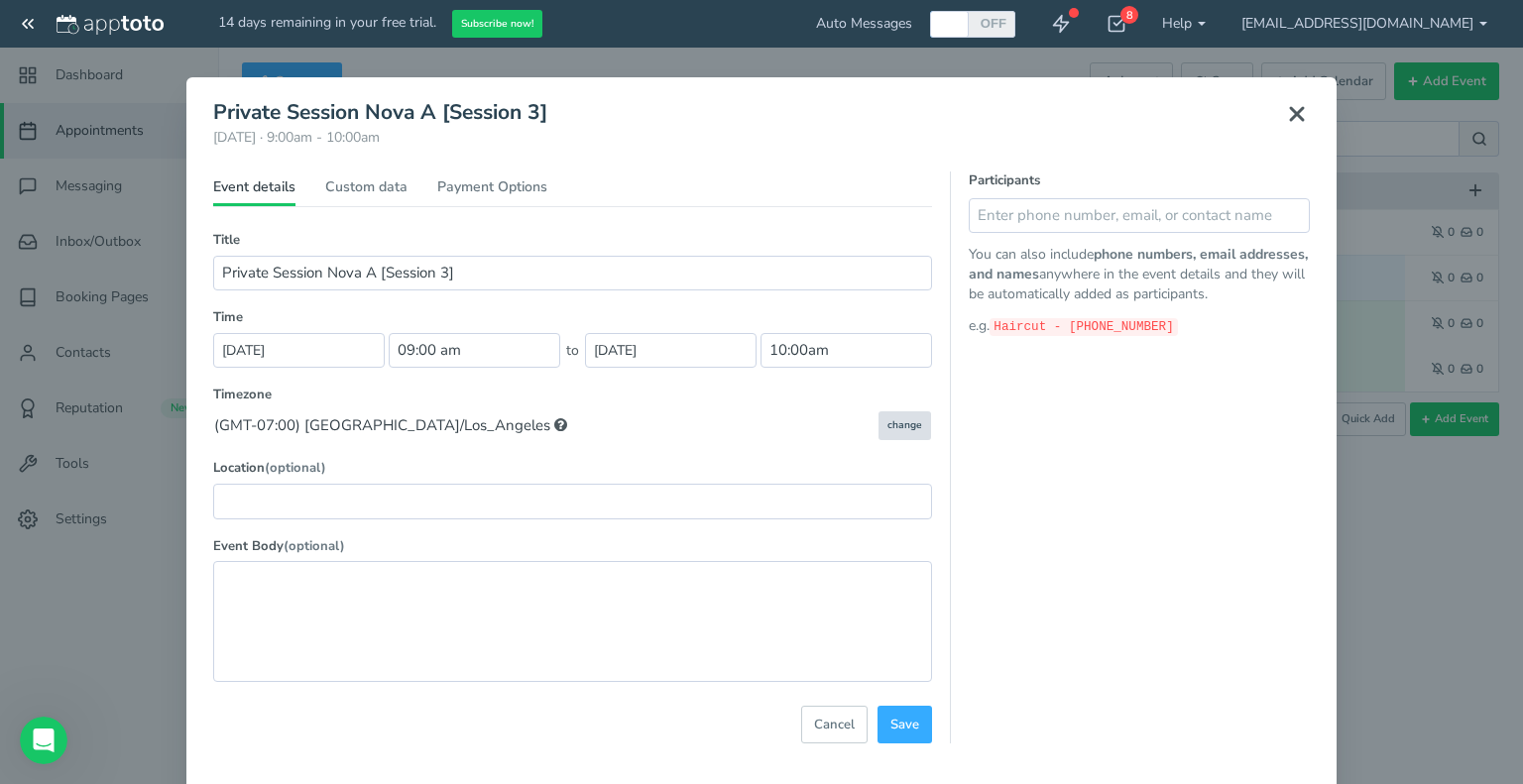 click on "change" at bounding box center [904, 425] 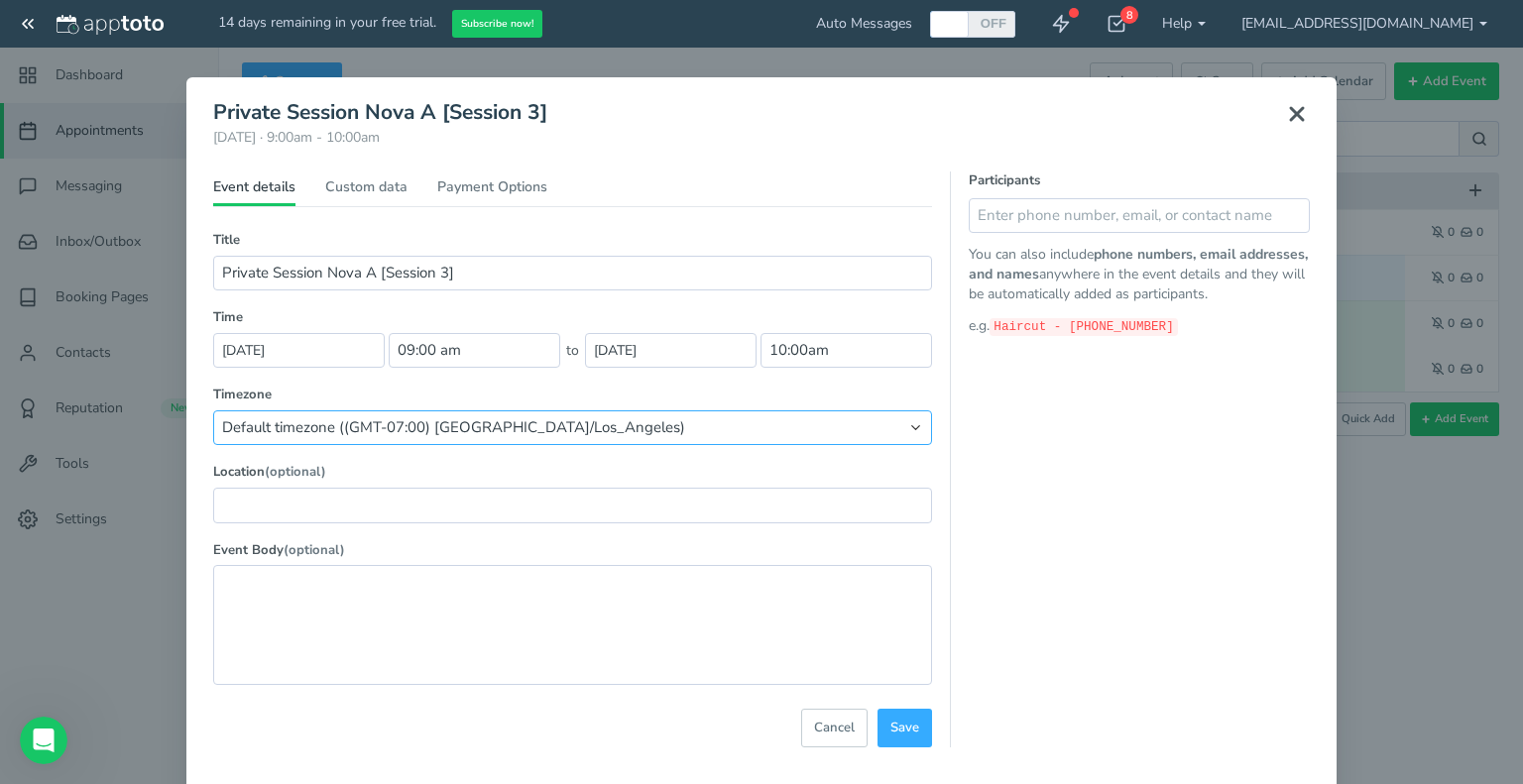 click on "Default timezone ((GMT-07:00) [GEOGRAPHIC_DATA]/Los_Angeles) (GMT-10:00) [GEOGRAPHIC_DATA]/[GEOGRAPHIC_DATA] (GMT-07:00) [GEOGRAPHIC_DATA]/[GEOGRAPHIC_DATA] (GMT-08:00) [GEOGRAPHIC_DATA]/[GEOGRAPHIC_DATA] (GMT-06:00) [GEOGRAPHIC_DATA]/[GEOGRAPHIC_DATA] (GMT-07:00) [GEOGRAPHIC_DATA]/[GEOGRAPHIC_DATA] (GMT-05:00) [GEOGRAPHIC_DATA]/[GEOGRAPHIC_DATA] (GMT-04:00) [GEOGRAPHIC_DATA]/New_York" at bounding box center (572, 427) 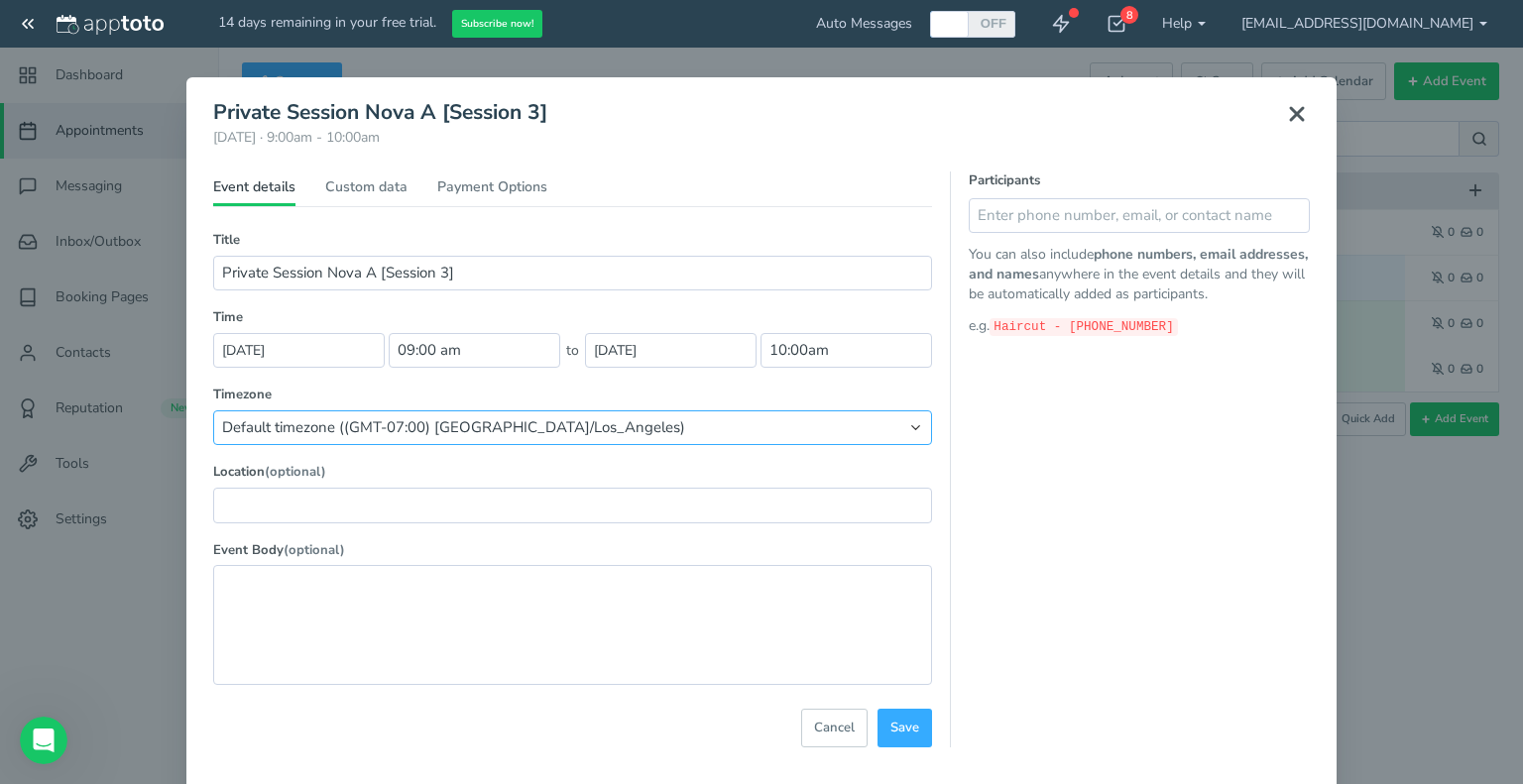 select on "string:America/New_York" 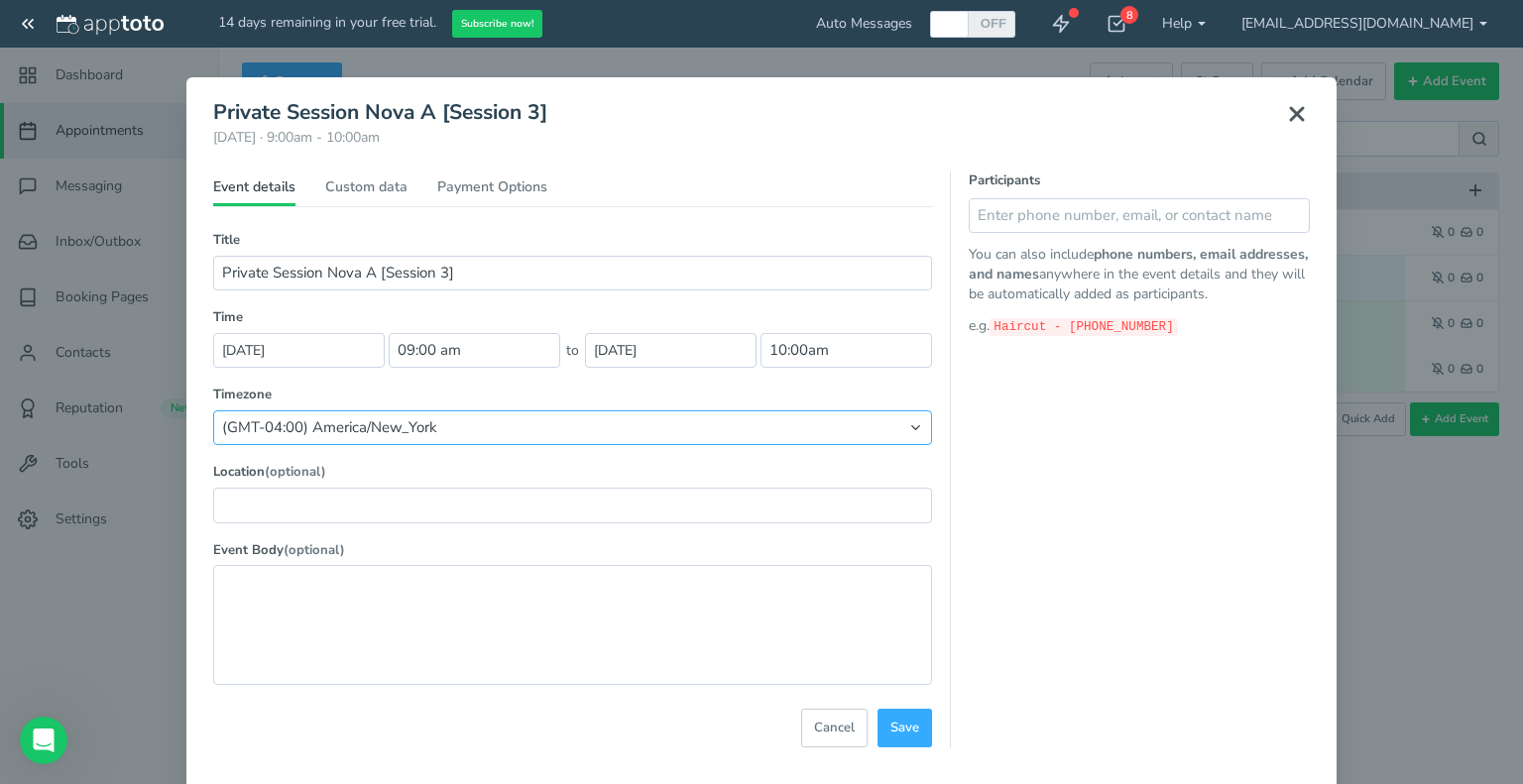 click on "Default timezone ((GMT-07:00) [GEOGRAPHIC_DATA]/Los_Angeles) (GMT-10:00) [GEOGRAPHIC_DATA]/[GEOGRAPHIC_DATA] (GMT-07:00) [GEOGRAPHIC_DATA]/[GEOGRAPHIC_DATA] (GMT-08:00) [GEOGRAPHIC_DATA]/[GEOGRAPHIC_DATA] (GMT-06:00) [GEOGRAPHIC_DATA]/[GEOGRAPHIC_DATA] (GMT-07:00) [GEOGRAPHIC_DATA]/[GEOGRAPHIC_DATA] (GMT-05:00) [GEOGRAPHIC_DATA]/[GEOGRAPHIC_DATA] (GMT-04:00) [GEOGRAPHIC_DATA]/New_York" at bounding box center (572, 427) 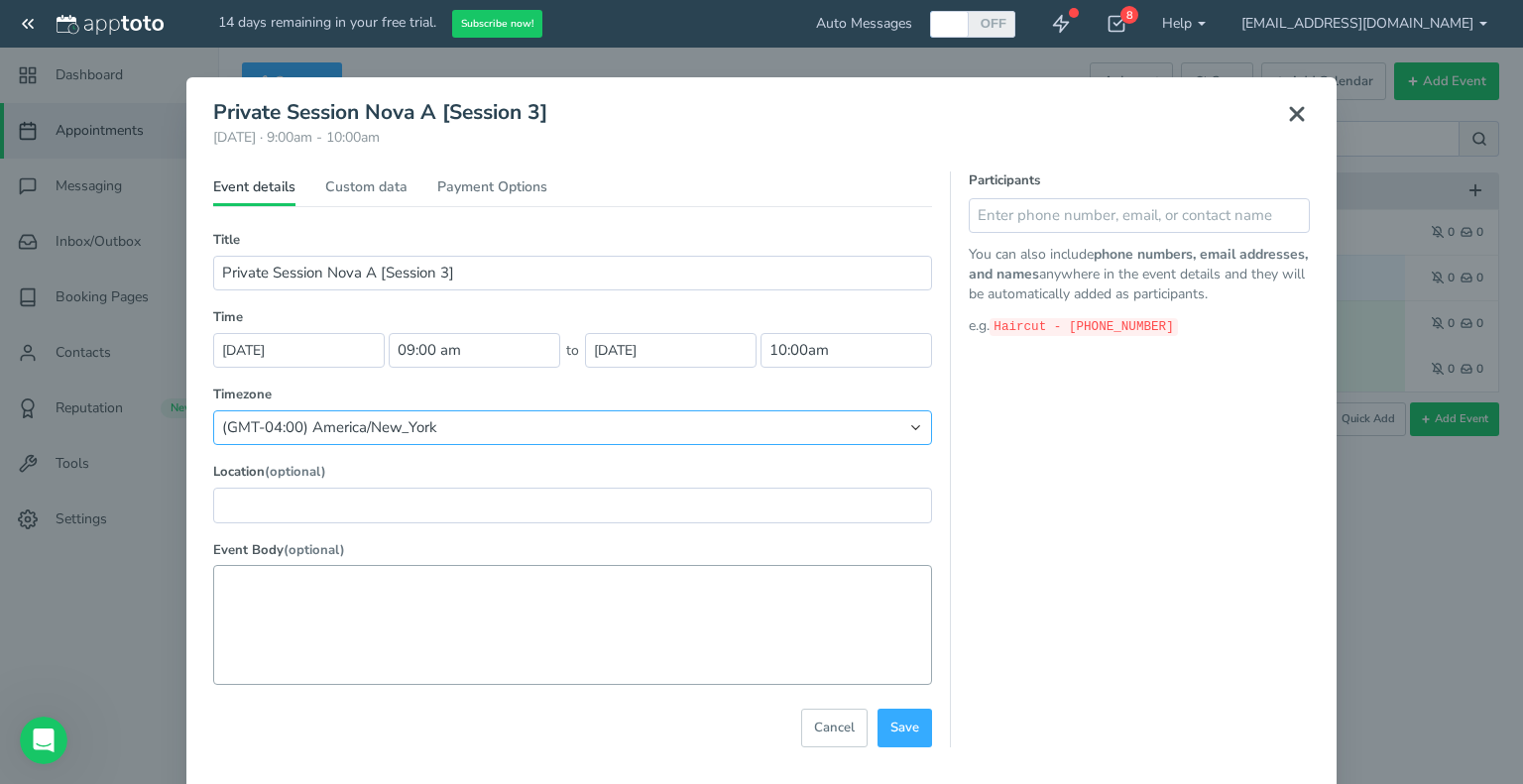 type on "12:00pm" 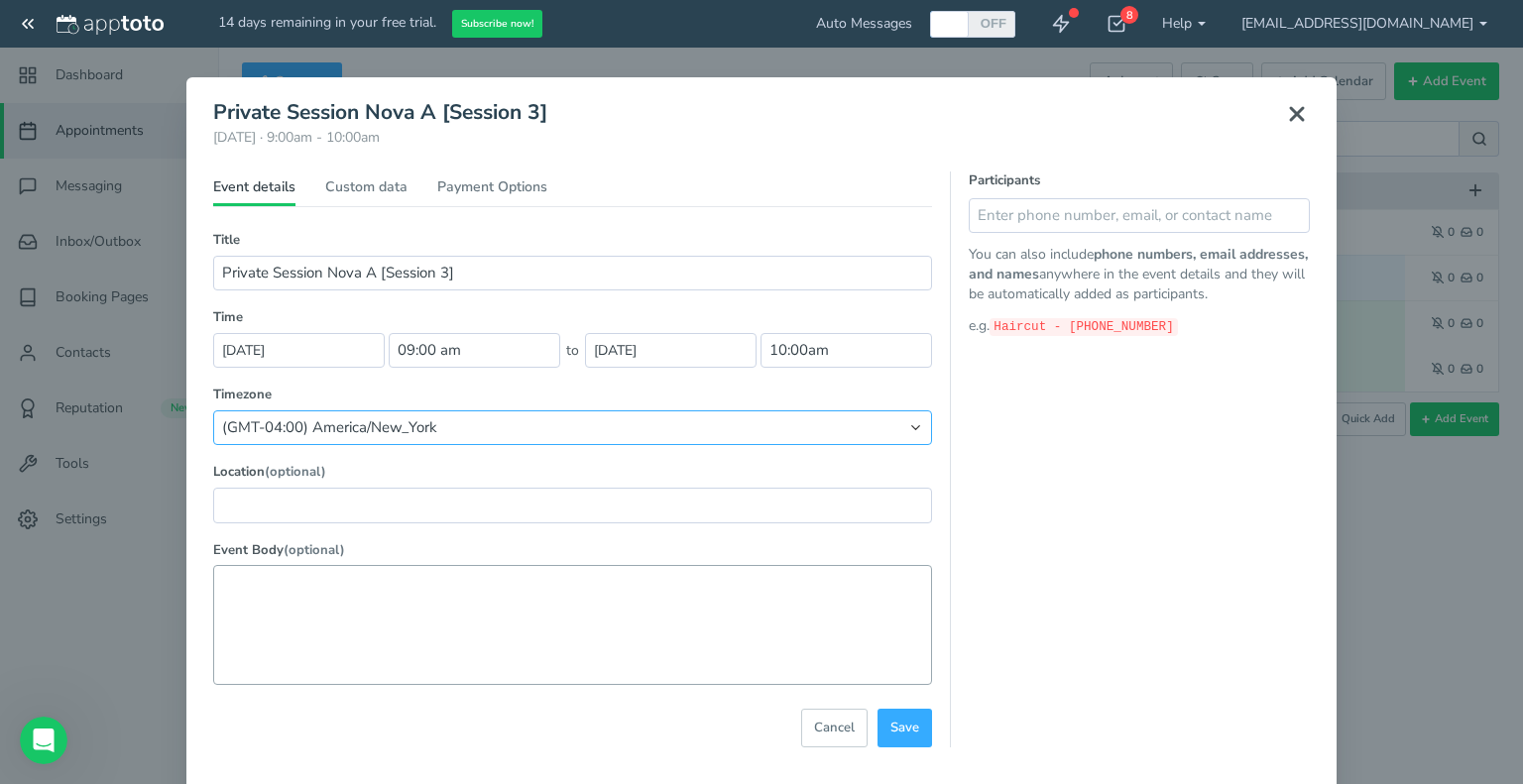 type on "1:00pm" 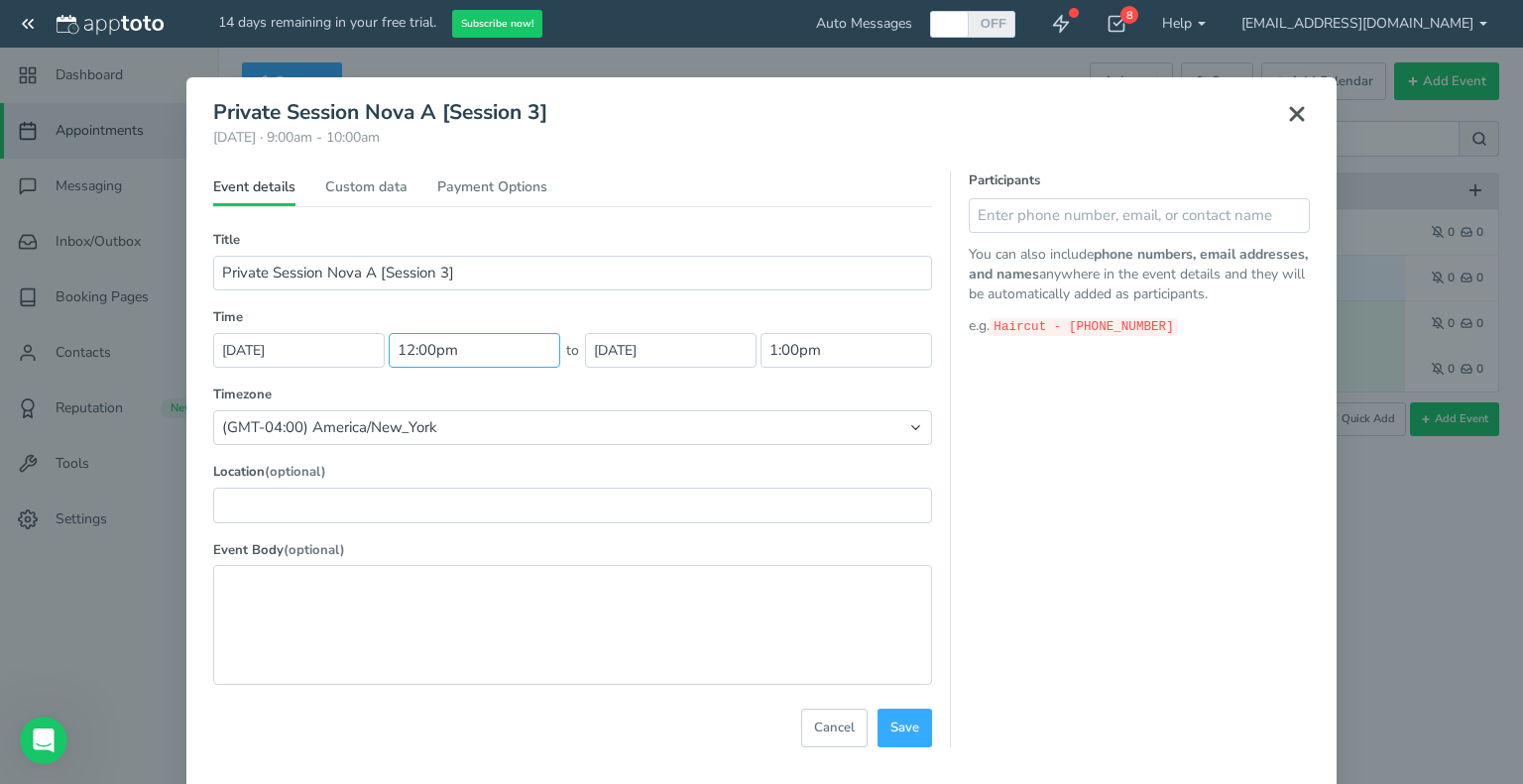 click on "12:00pm" at bounding box center (474, 350) 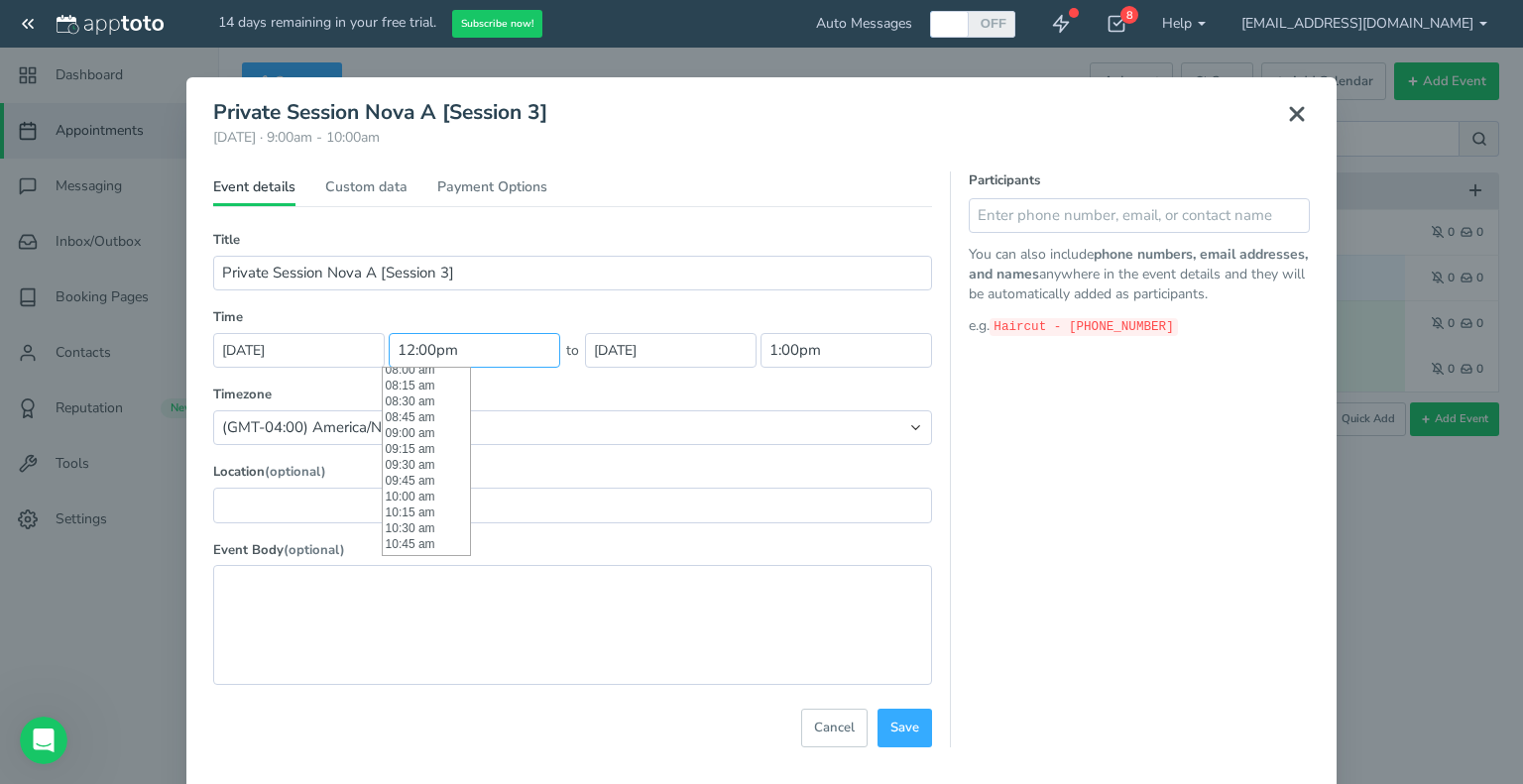 scroll, scrollTop: 499, scrollLeft: 0, axis: vertical 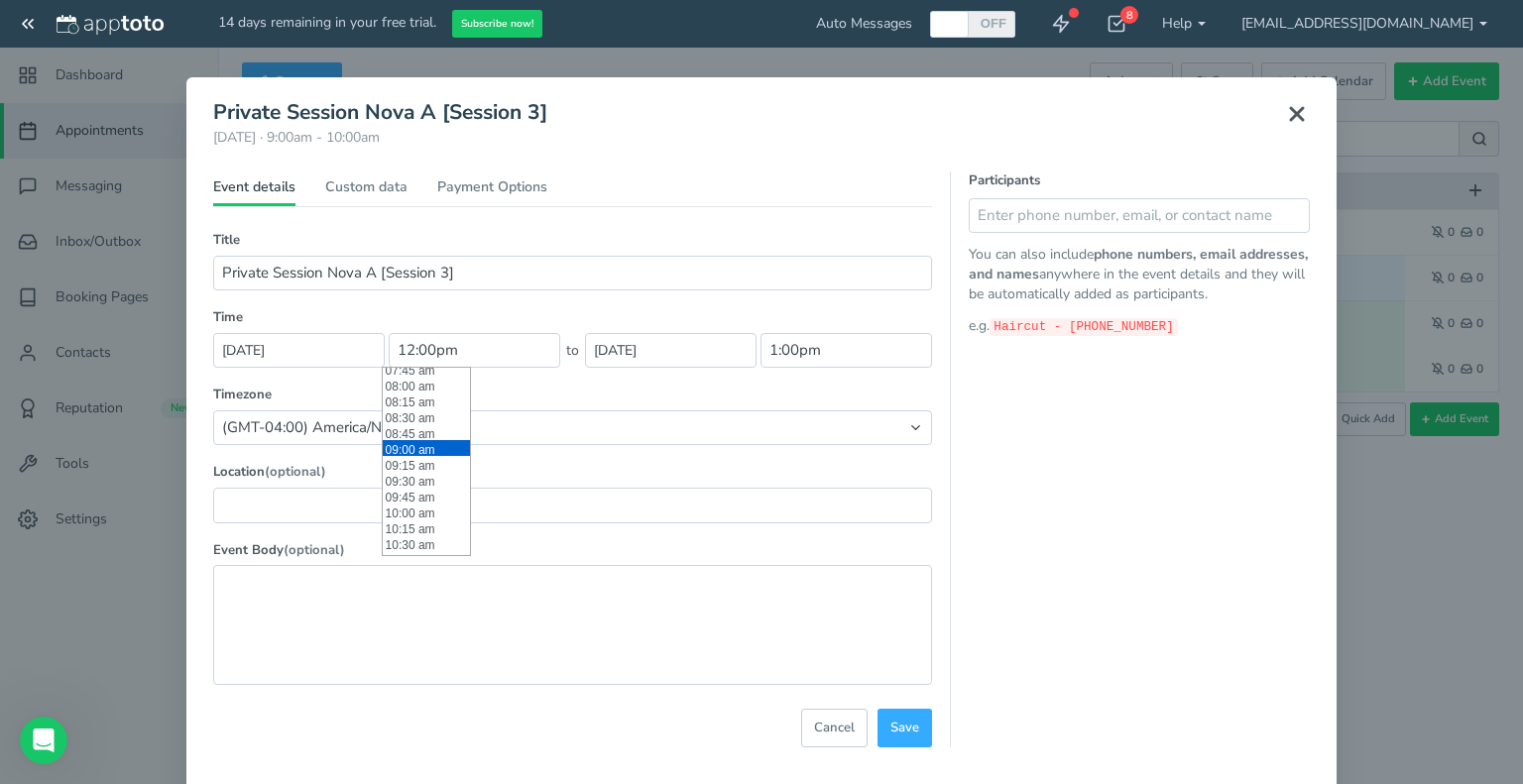 click on "09:00 am" at bounding box center [426, 448] 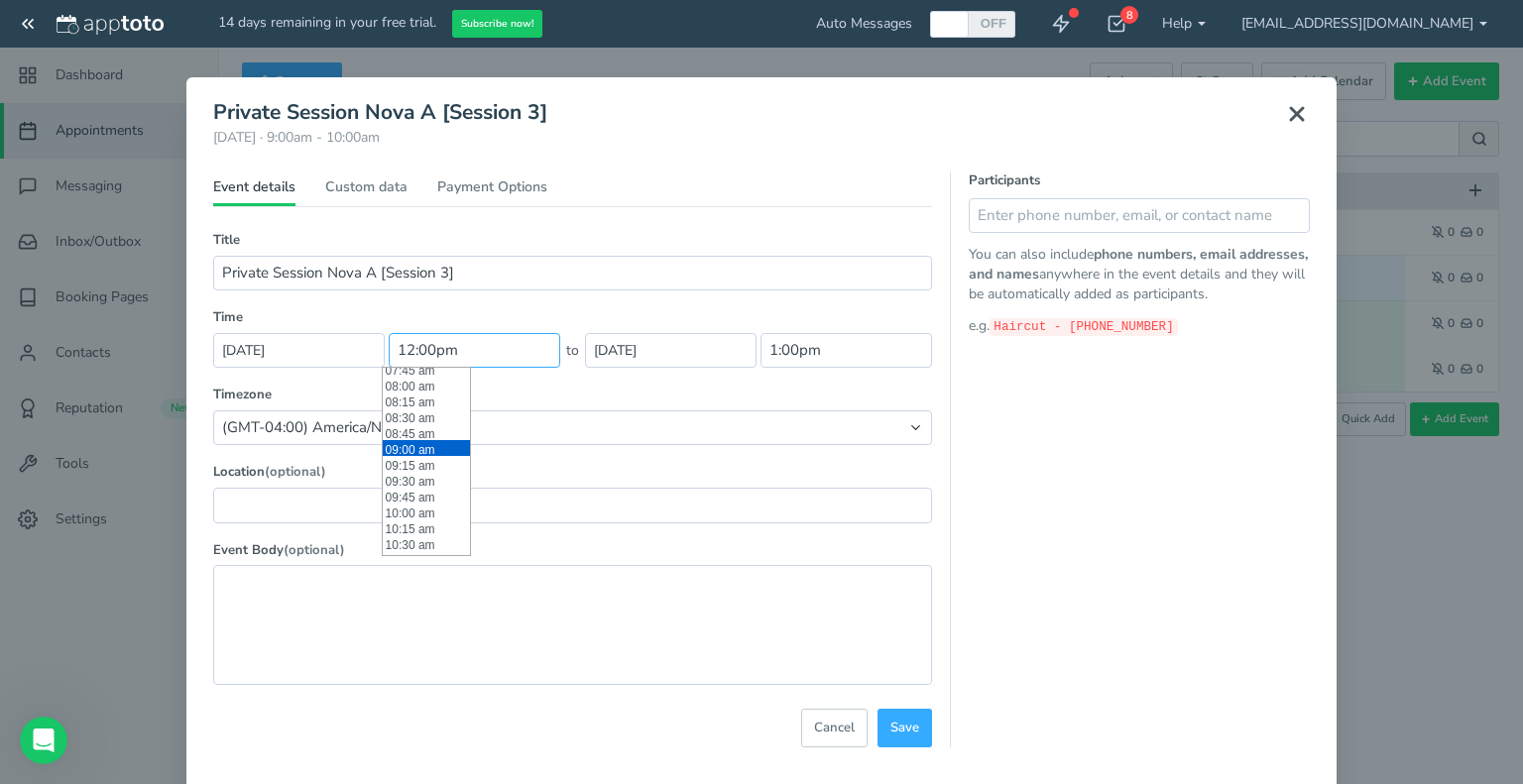 type on "09:00 am" 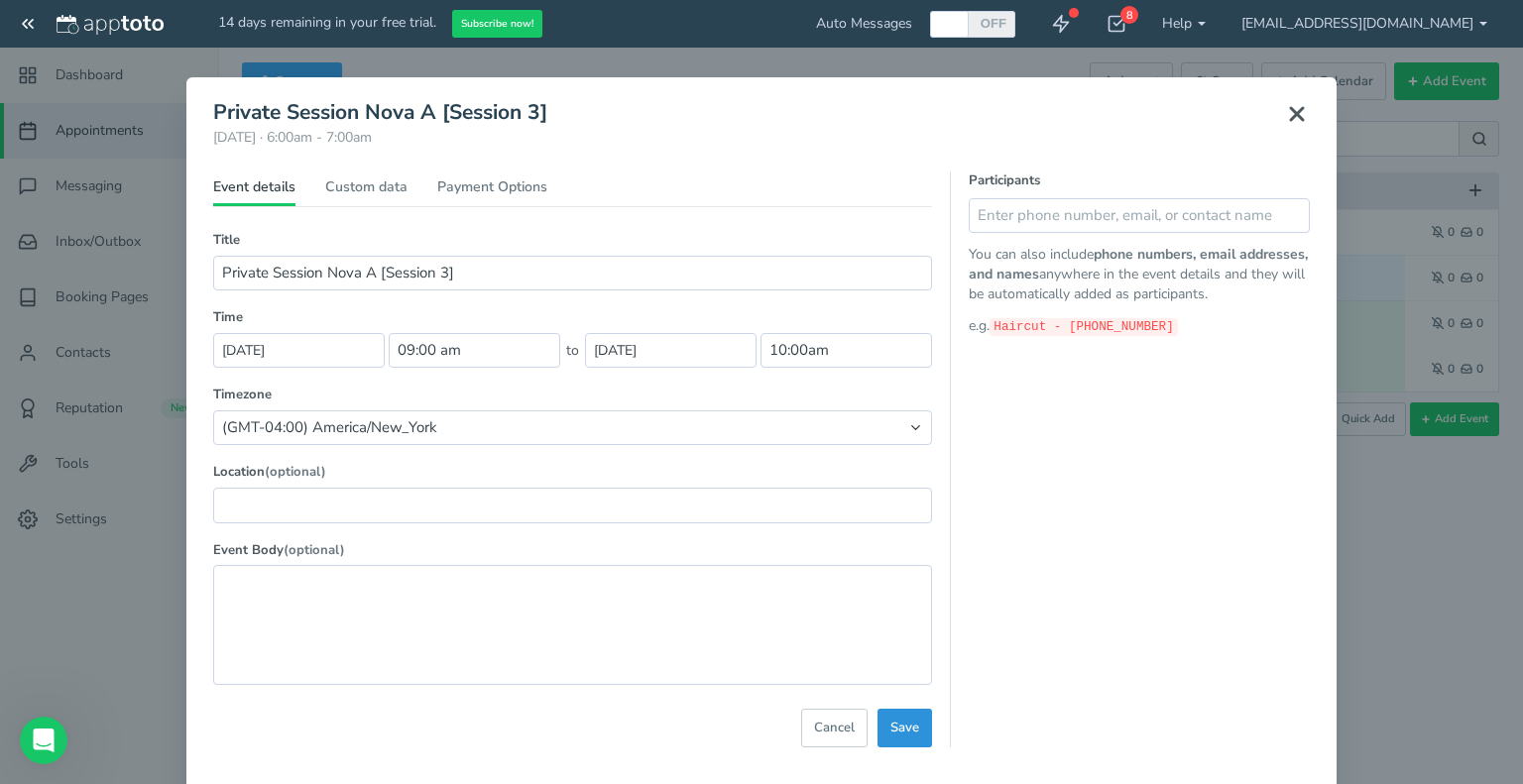 click on "Save" at bounding box center [904, 728] 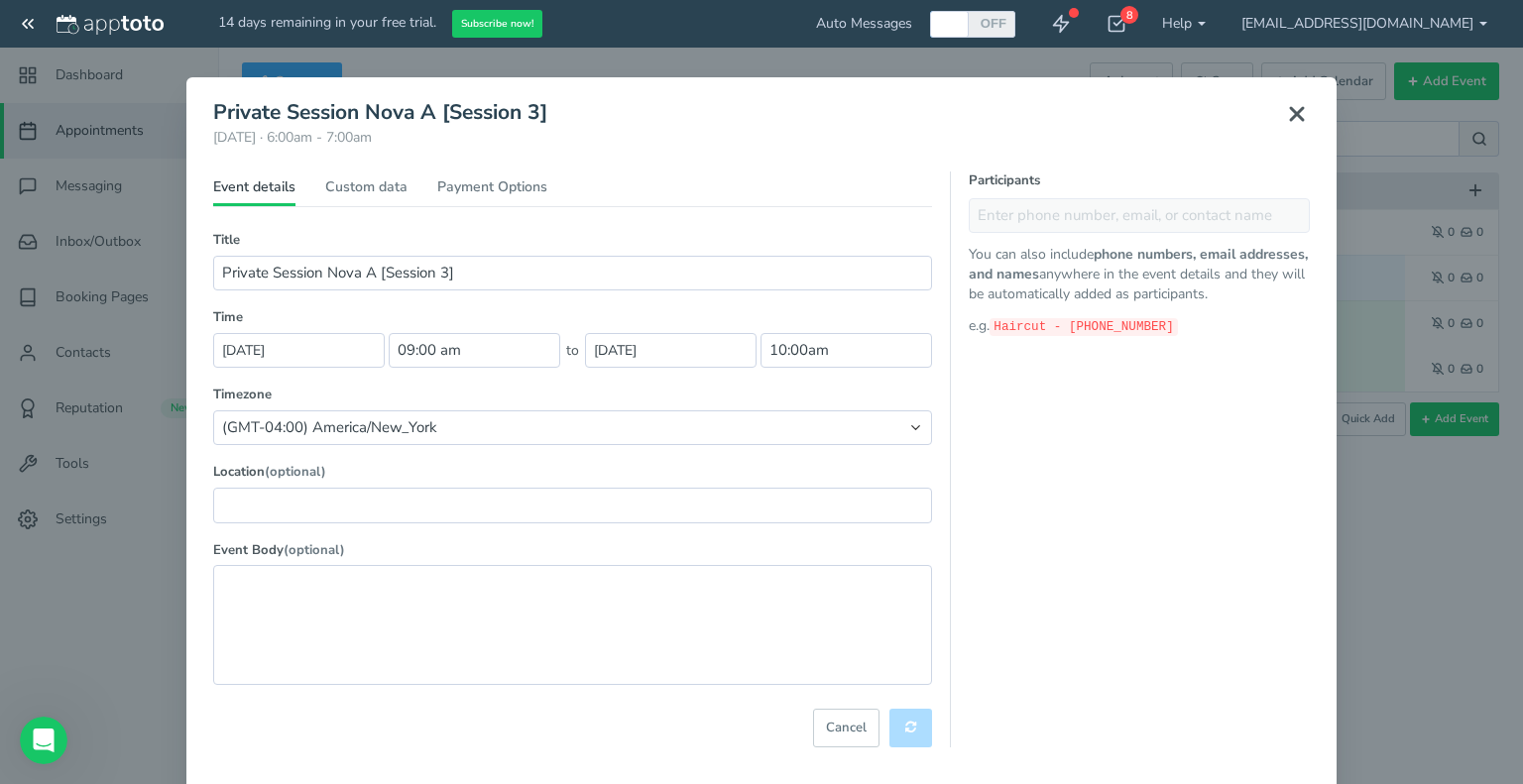 type on "9:00am" 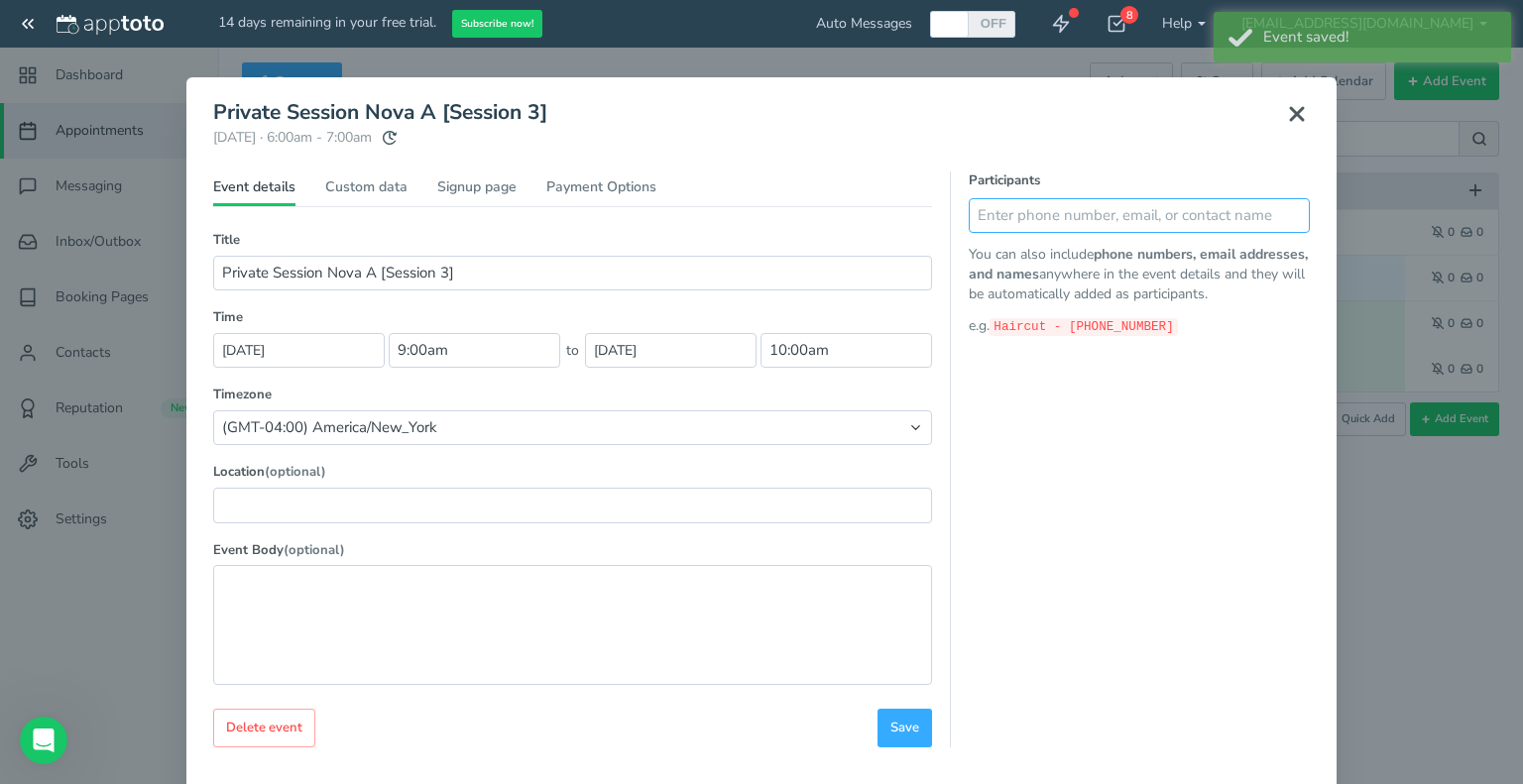 click at bounding box center (1139, 215) 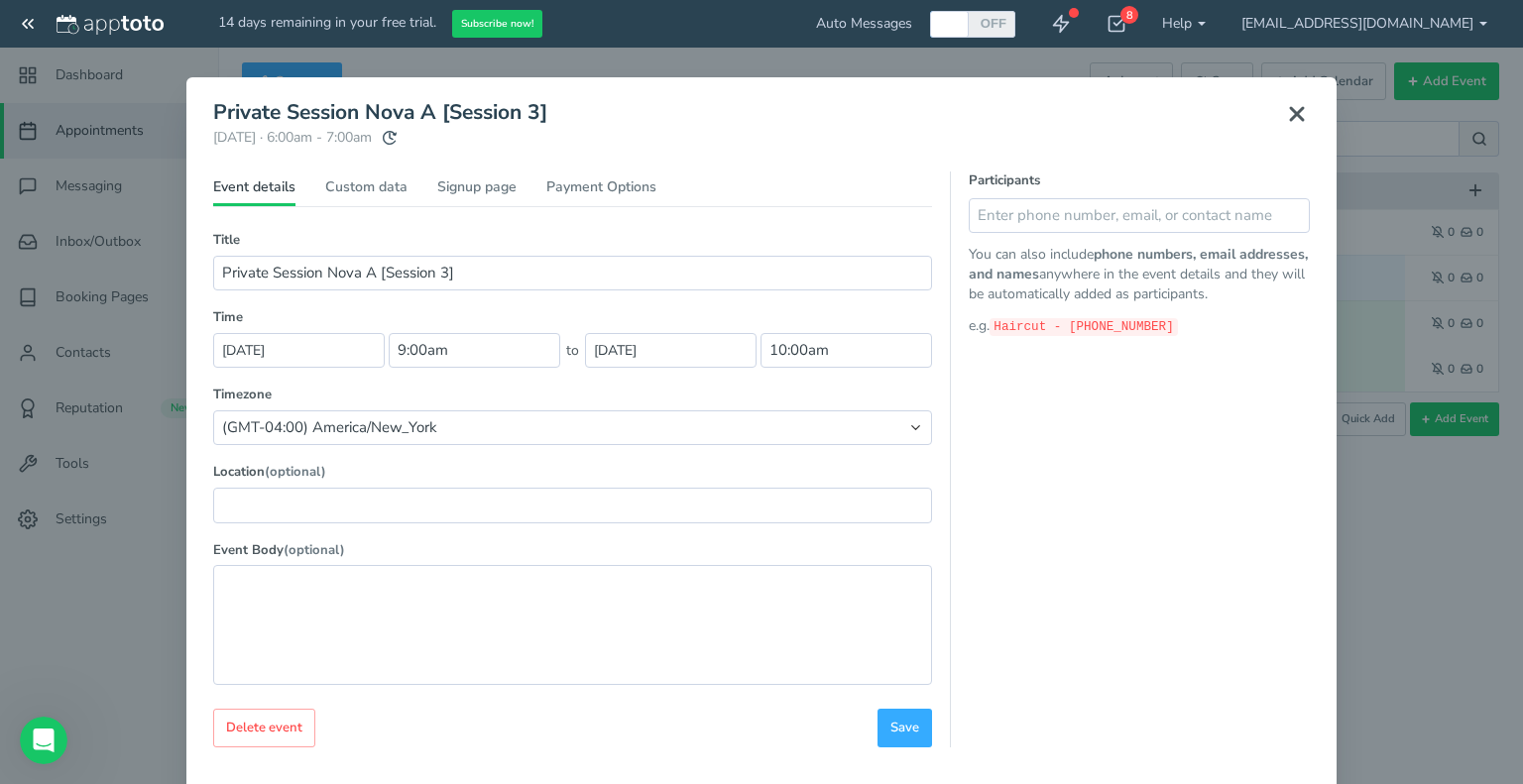 click on "Participants
You can also include  phone numbers, email addresses, and names  anywhere in the event details and they will be automatically added as participants.
e.g.  Haircut - [PHONE_NUMBER]" at bounding box center (1129, 459) 